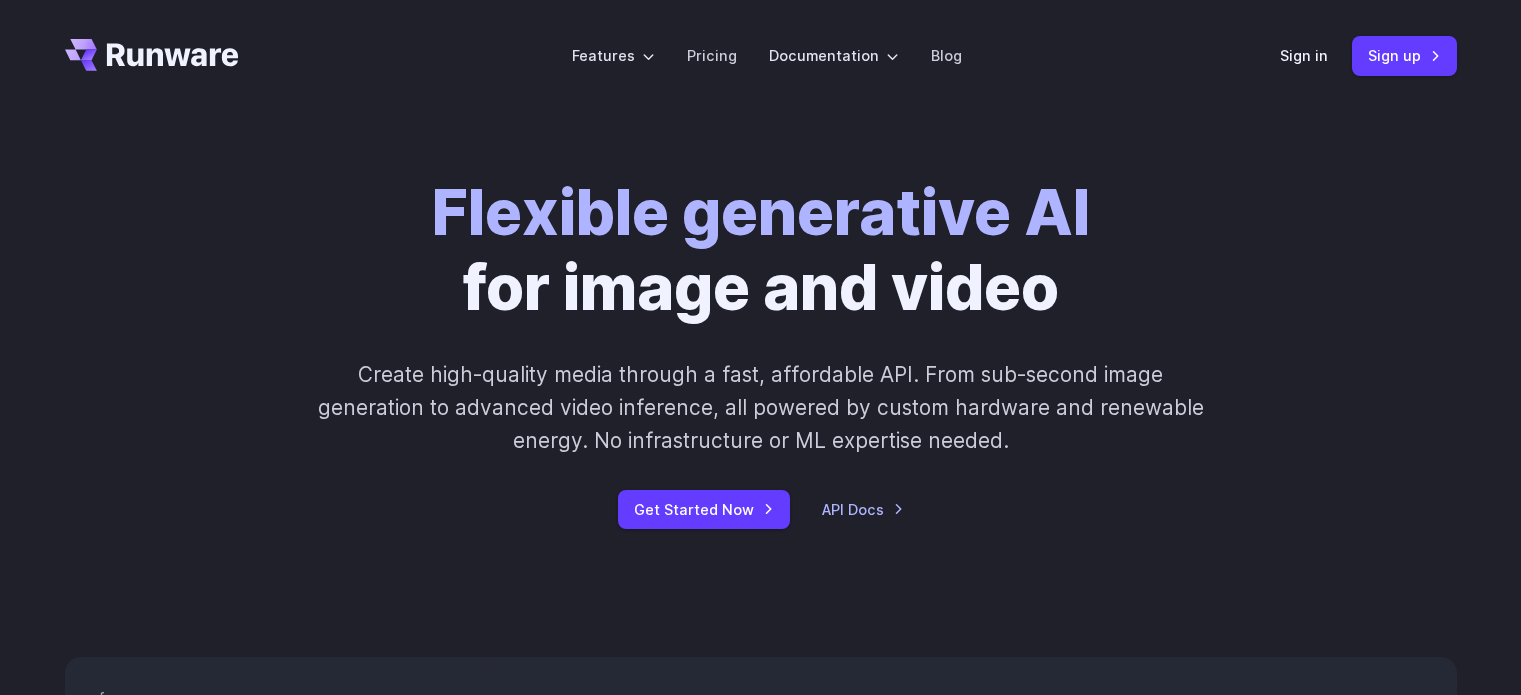 scroll, scrollTop: 0, scrollLeft: 0, axis: both 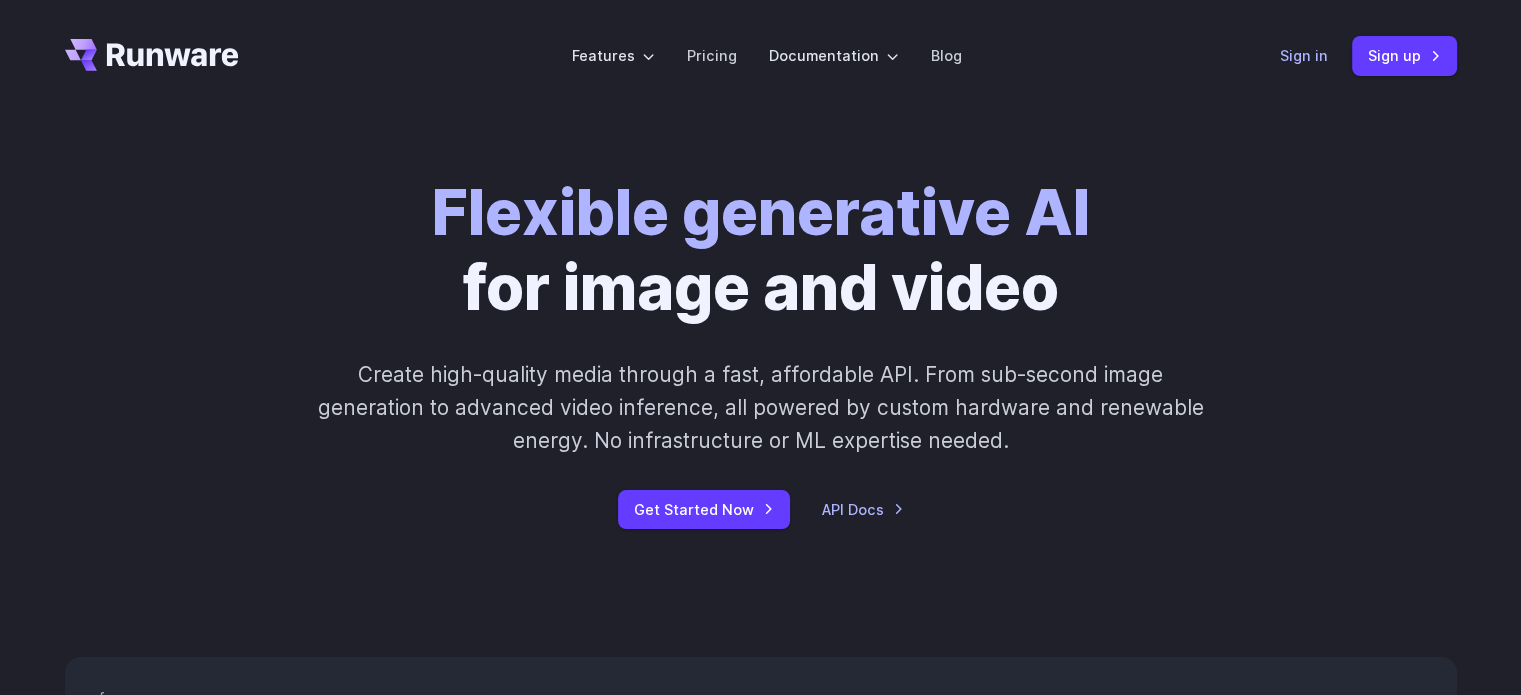 click on "Sign in" at bounding box center [1304, 55] 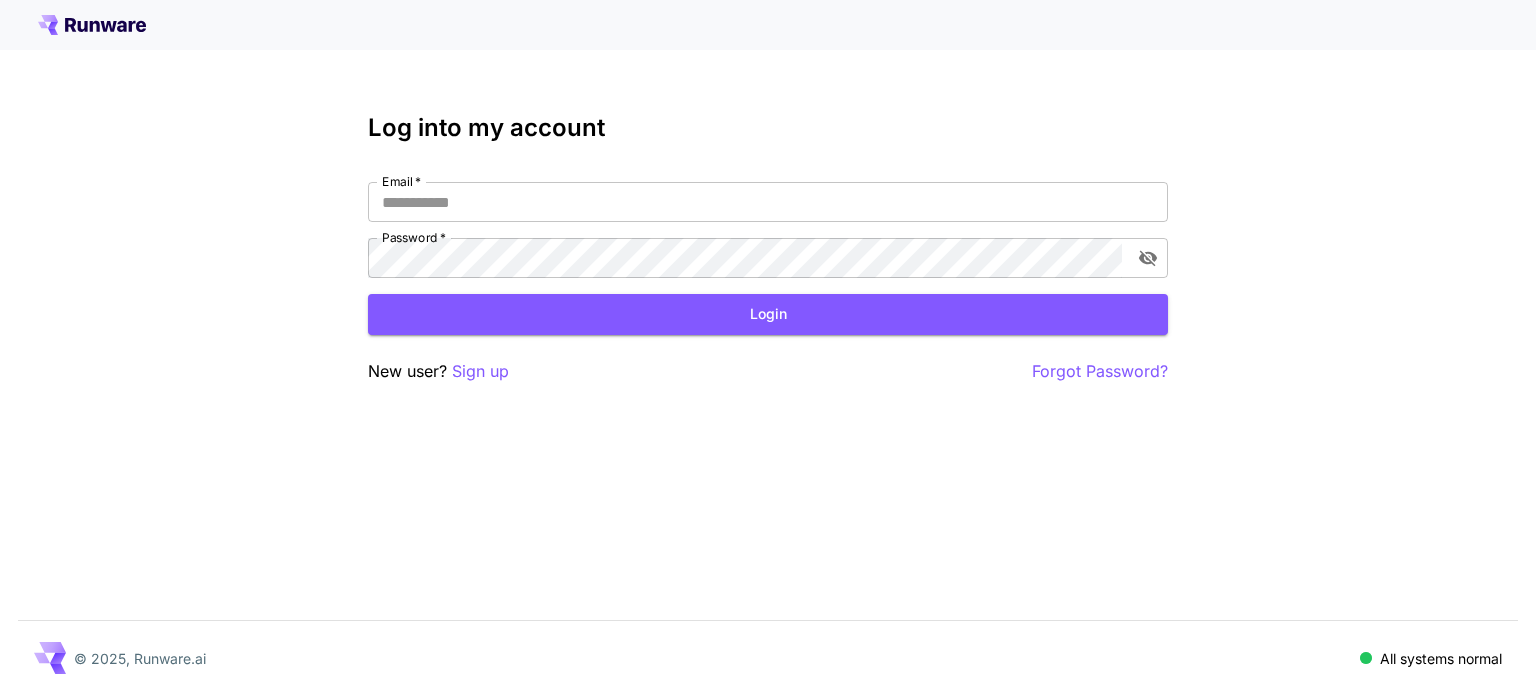 scroll, scrollTop: 0, scrollLeft: 0, axis: both 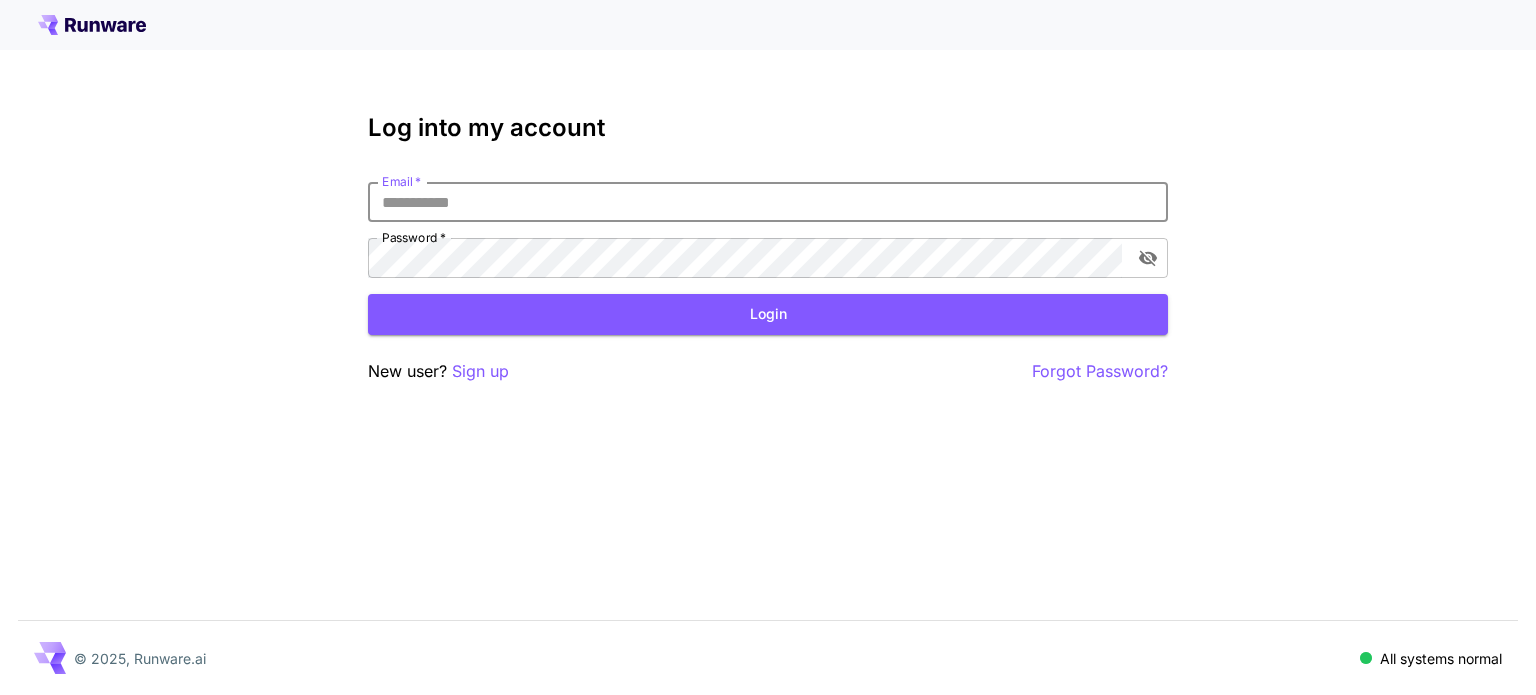 click on "Email   *" at bounding box center [768, 202] 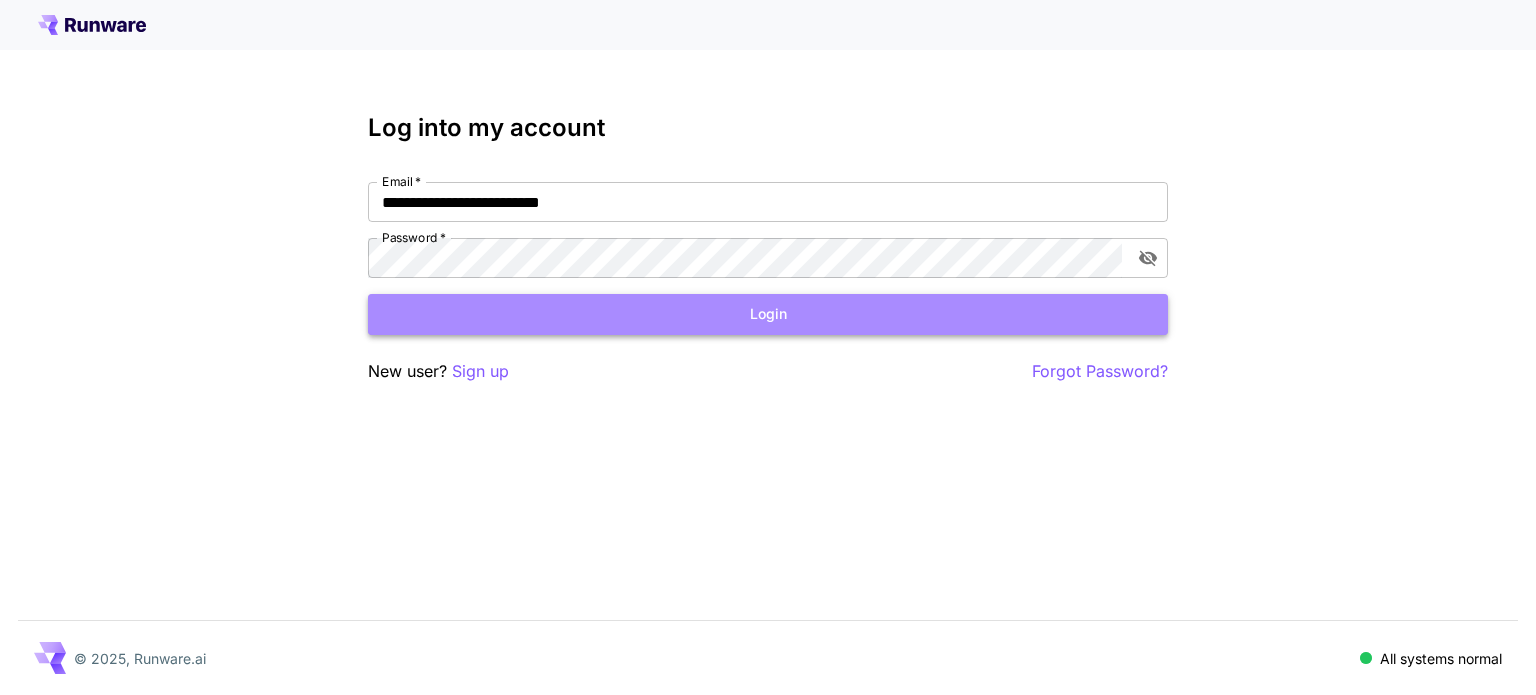 click on "Login" at bounding box center (768, 314) 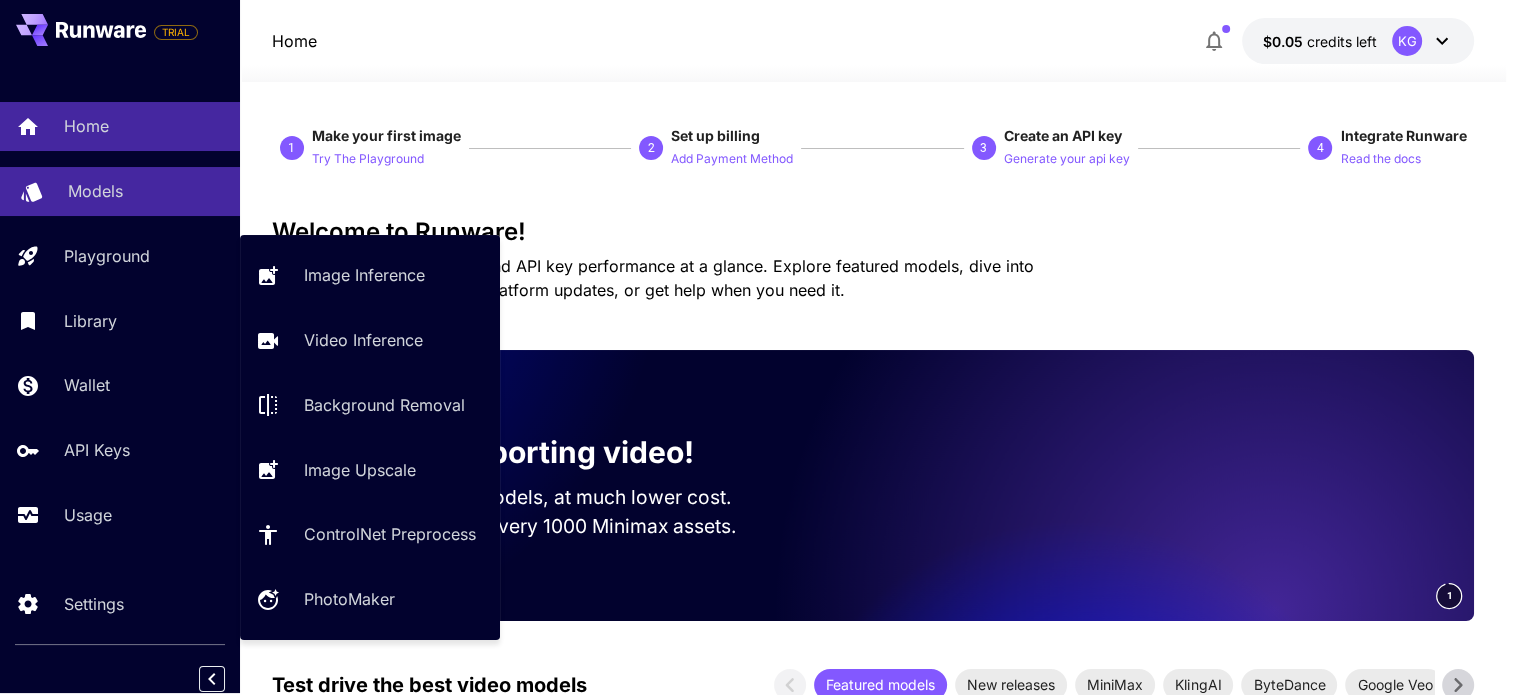scroll, scrollTop: 0, scrollLeft: 0, axis: both 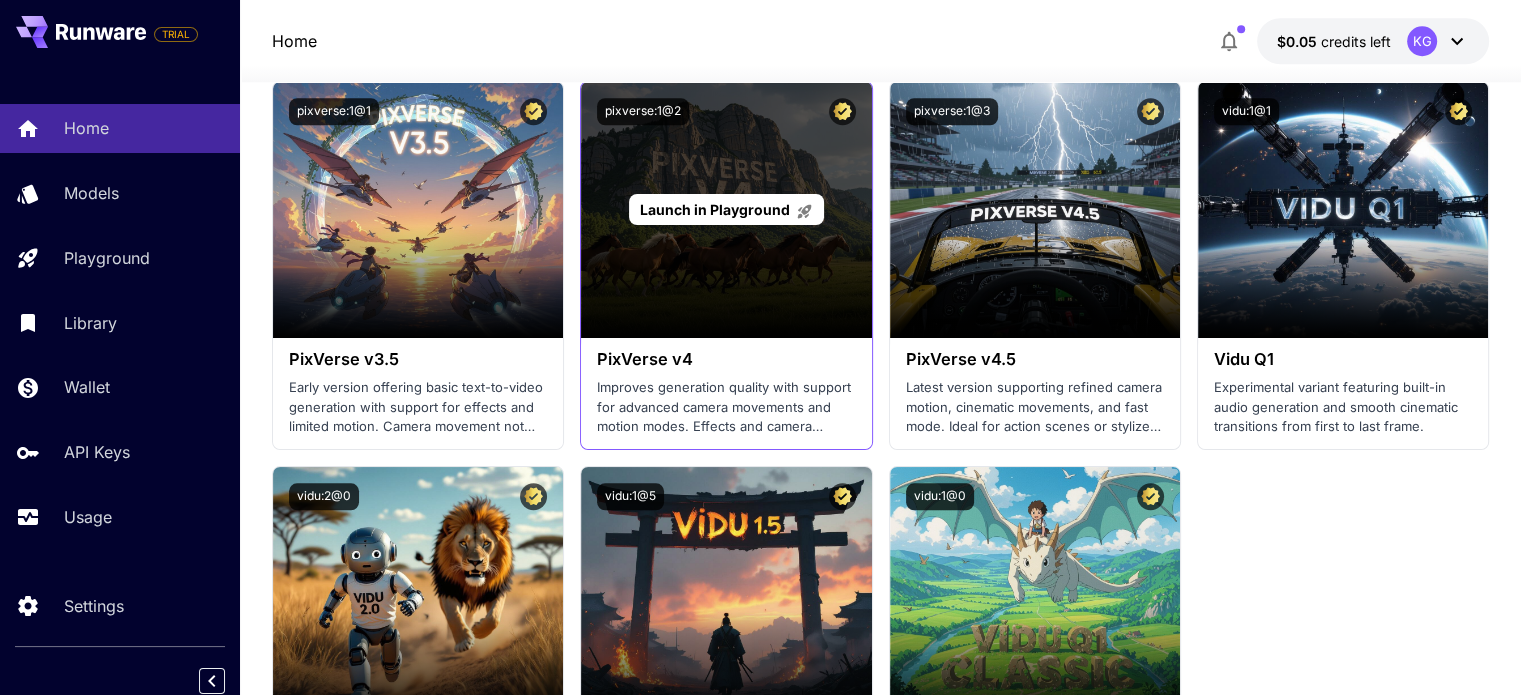 click on "Launch in Playground" at bounding box center [715, 209] 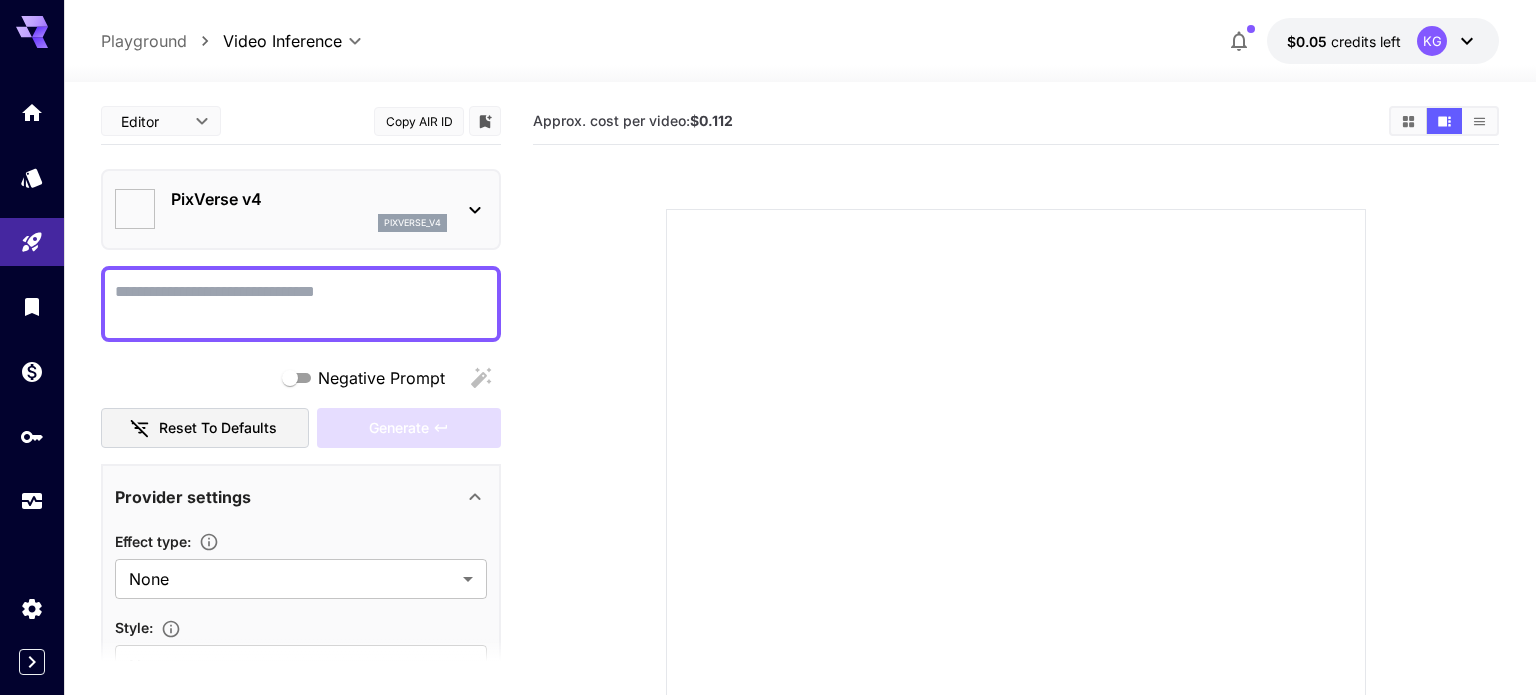 type on "******" 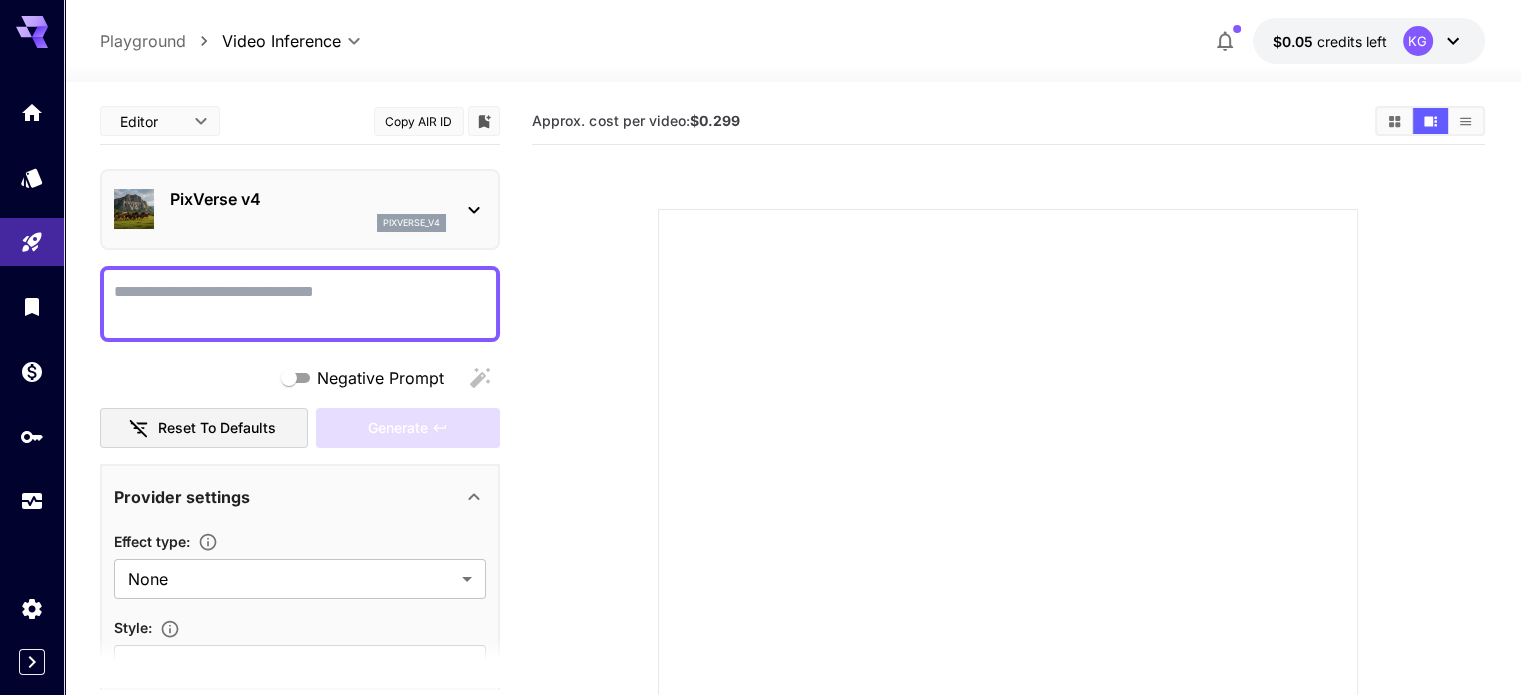 click on "Negative Prompt" at bounding box center [300, 304] 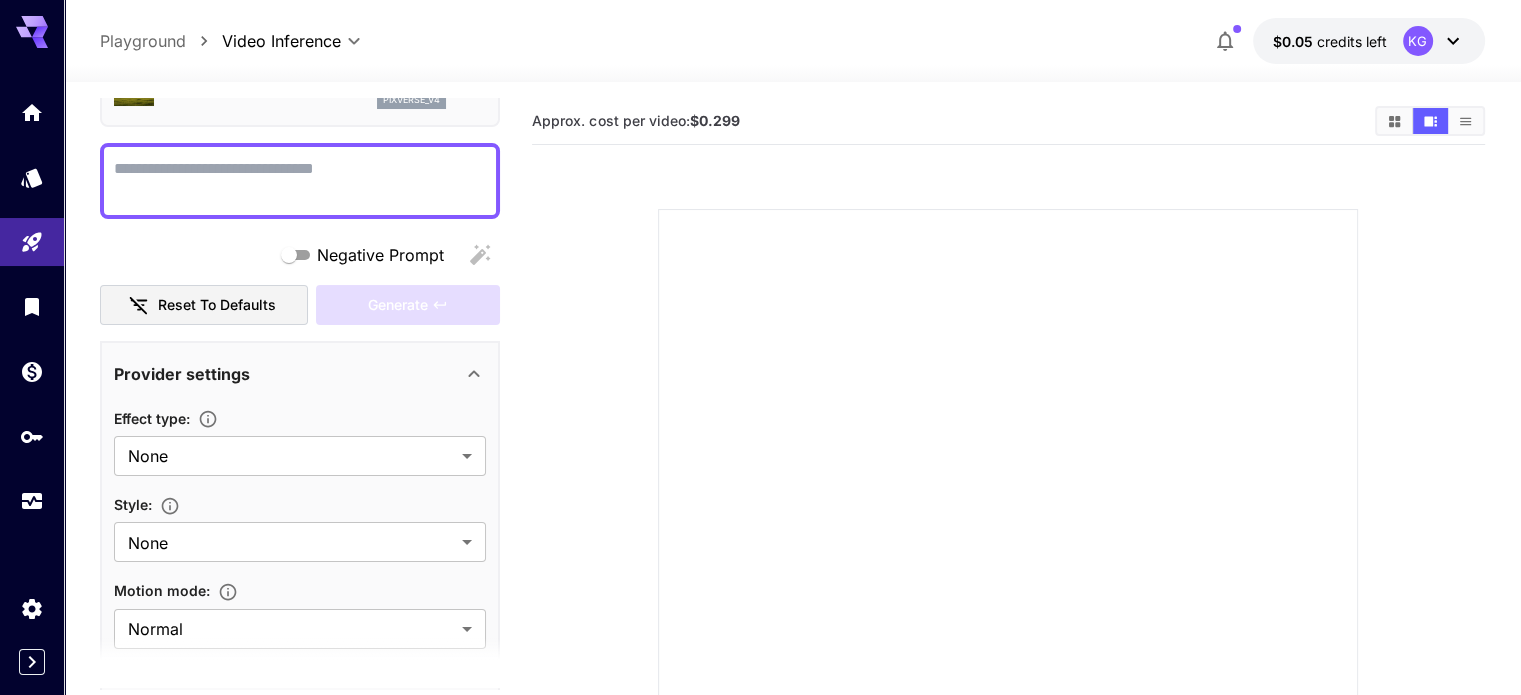 scroll, scrollTop: 0, scrollLeft: 0, axis: both 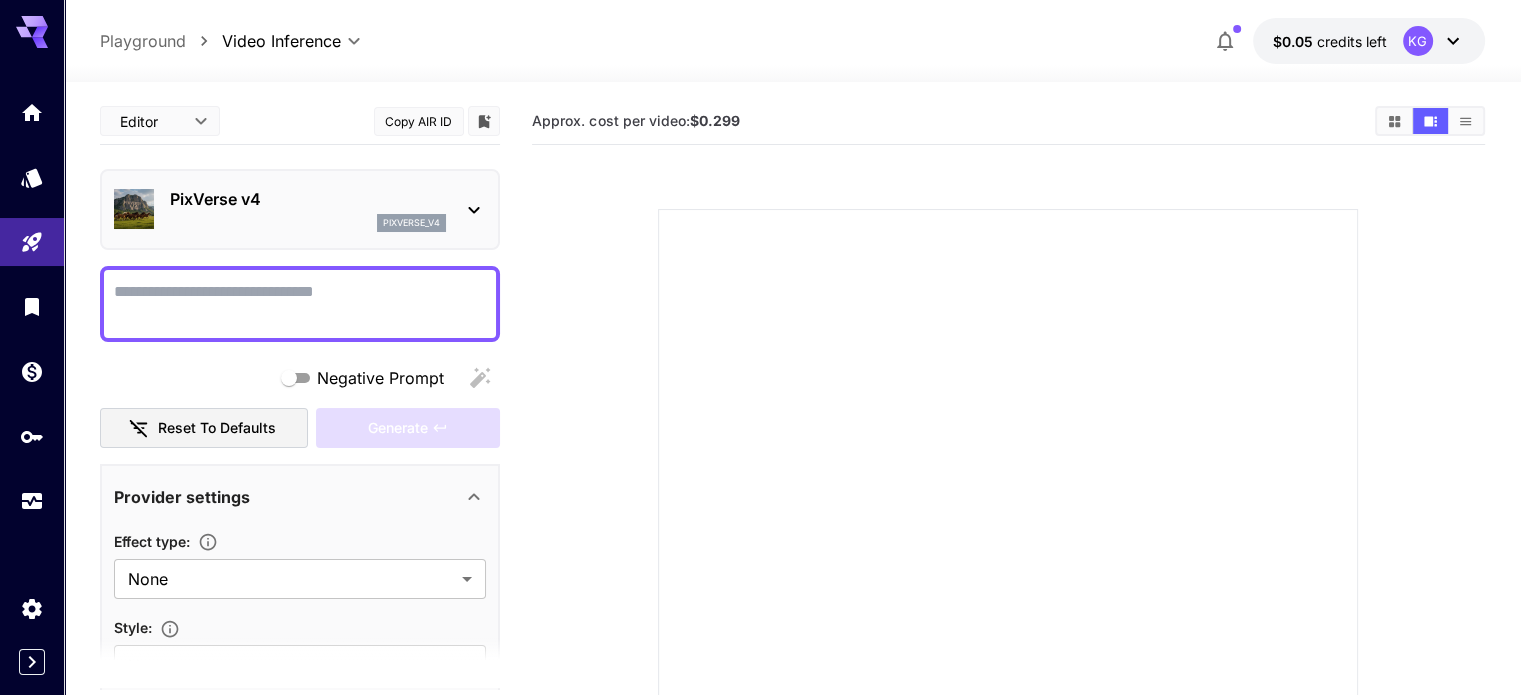 click on "Negative Prompt" at bounding box center (300, 304) 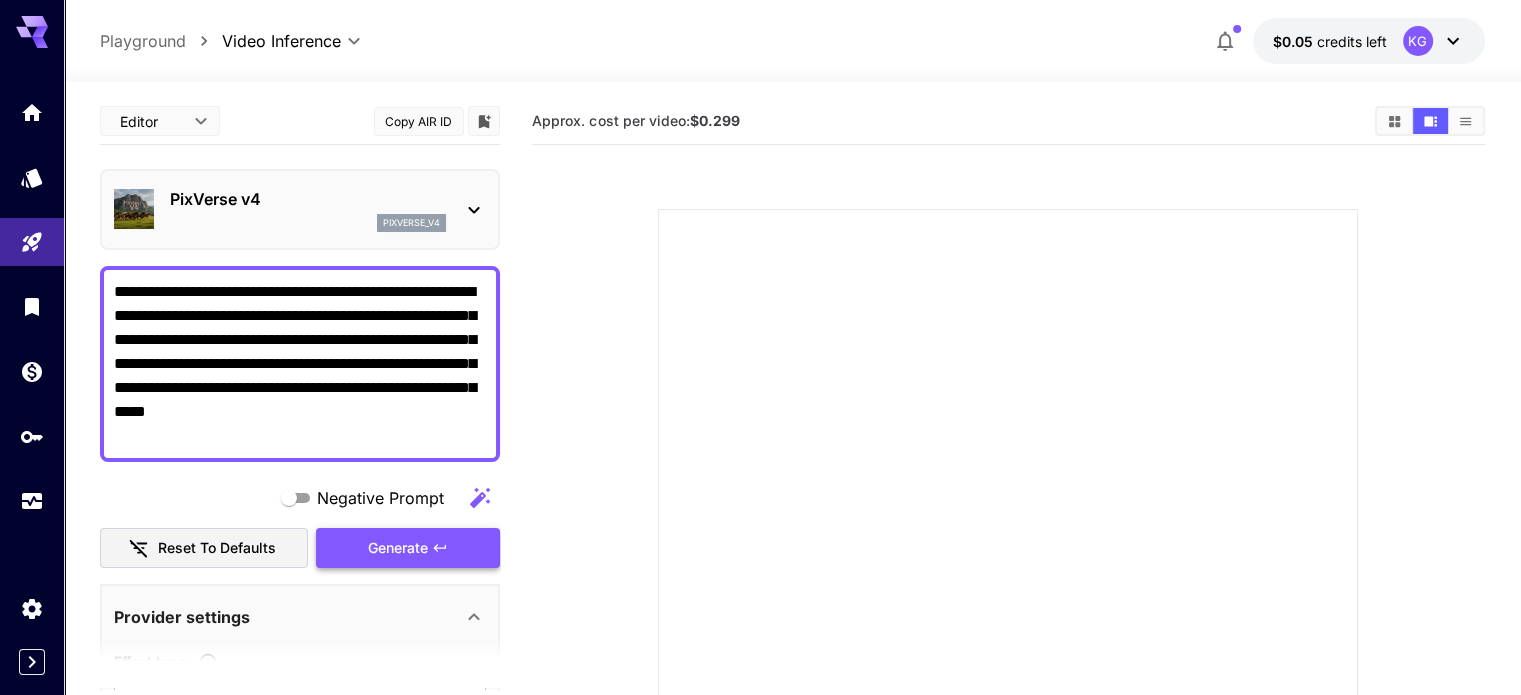 type on "**********" 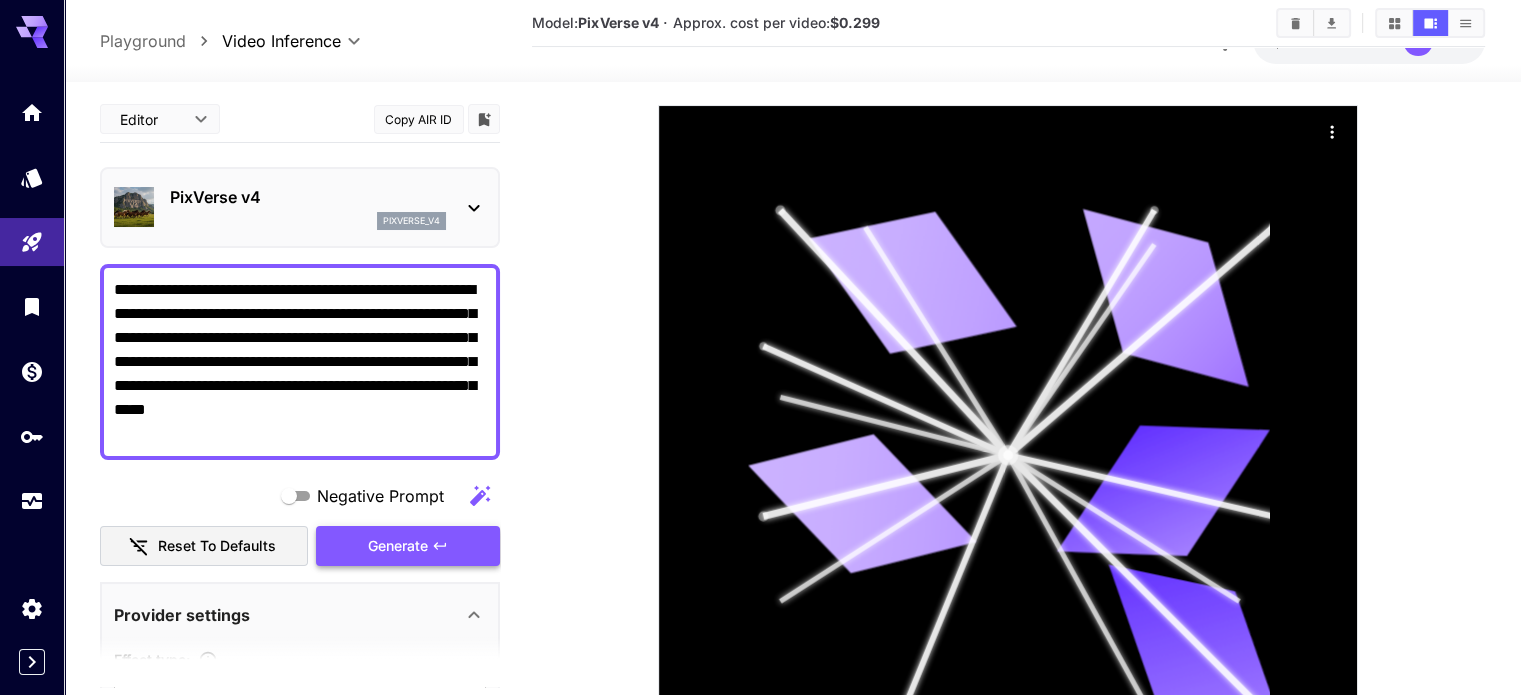 scroll, scrollTop: 9, scrollLeft: 0, axis: vertical 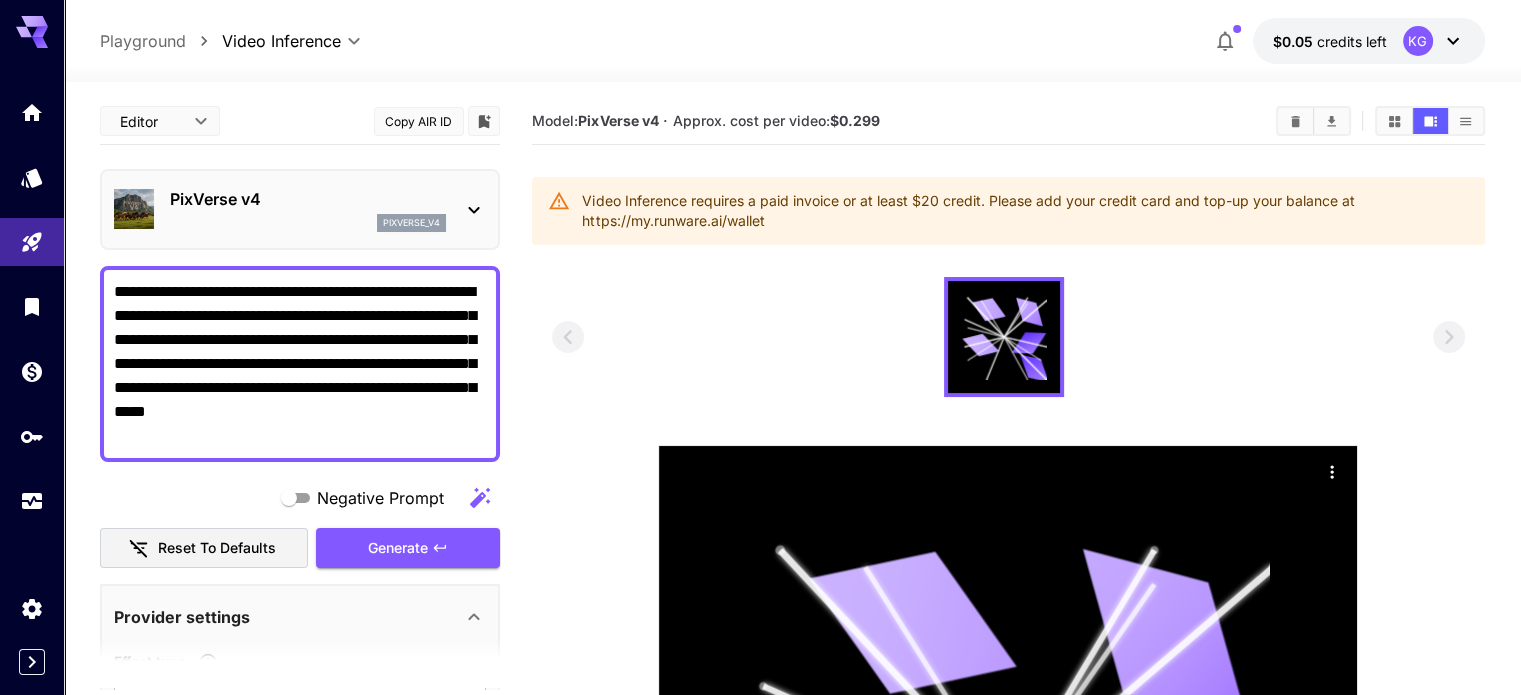 click 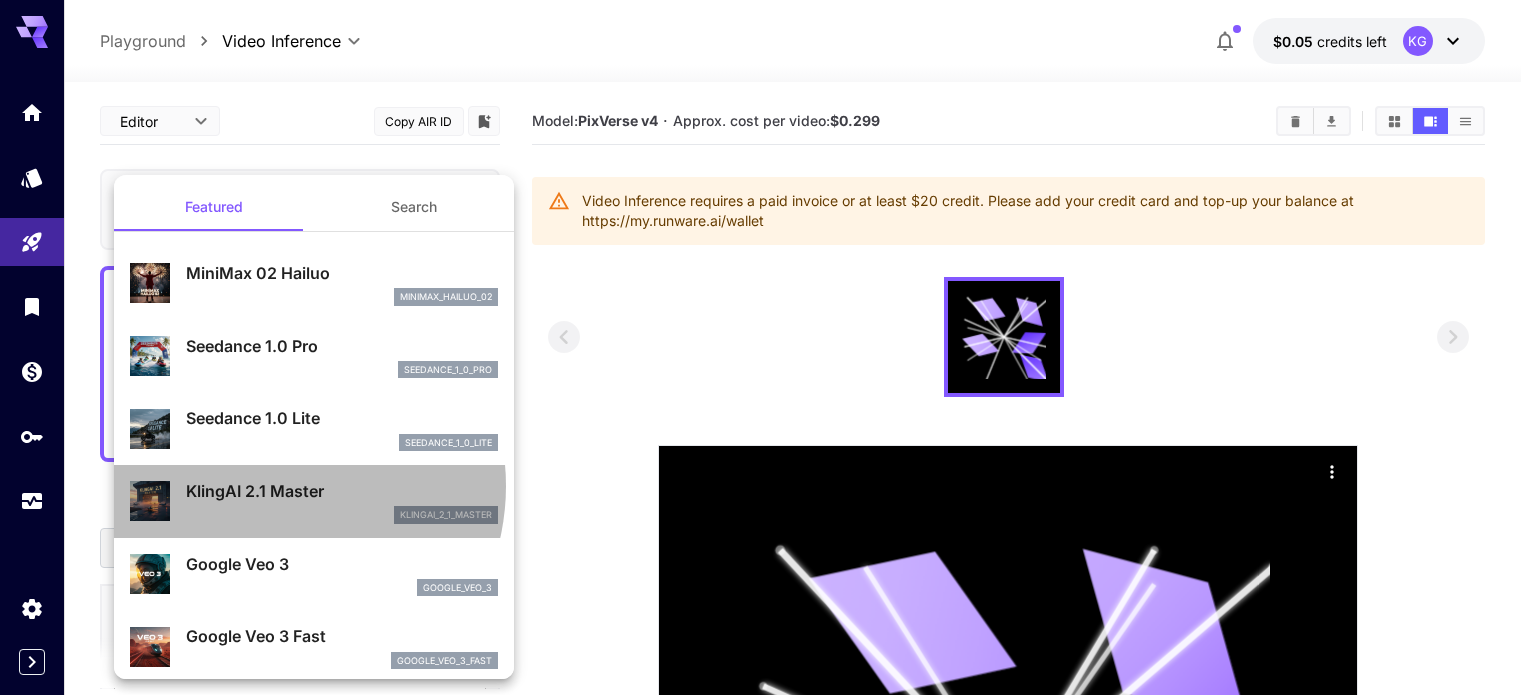 click on "KlingAI 2.1 Master" at bounding box center [342, 491] 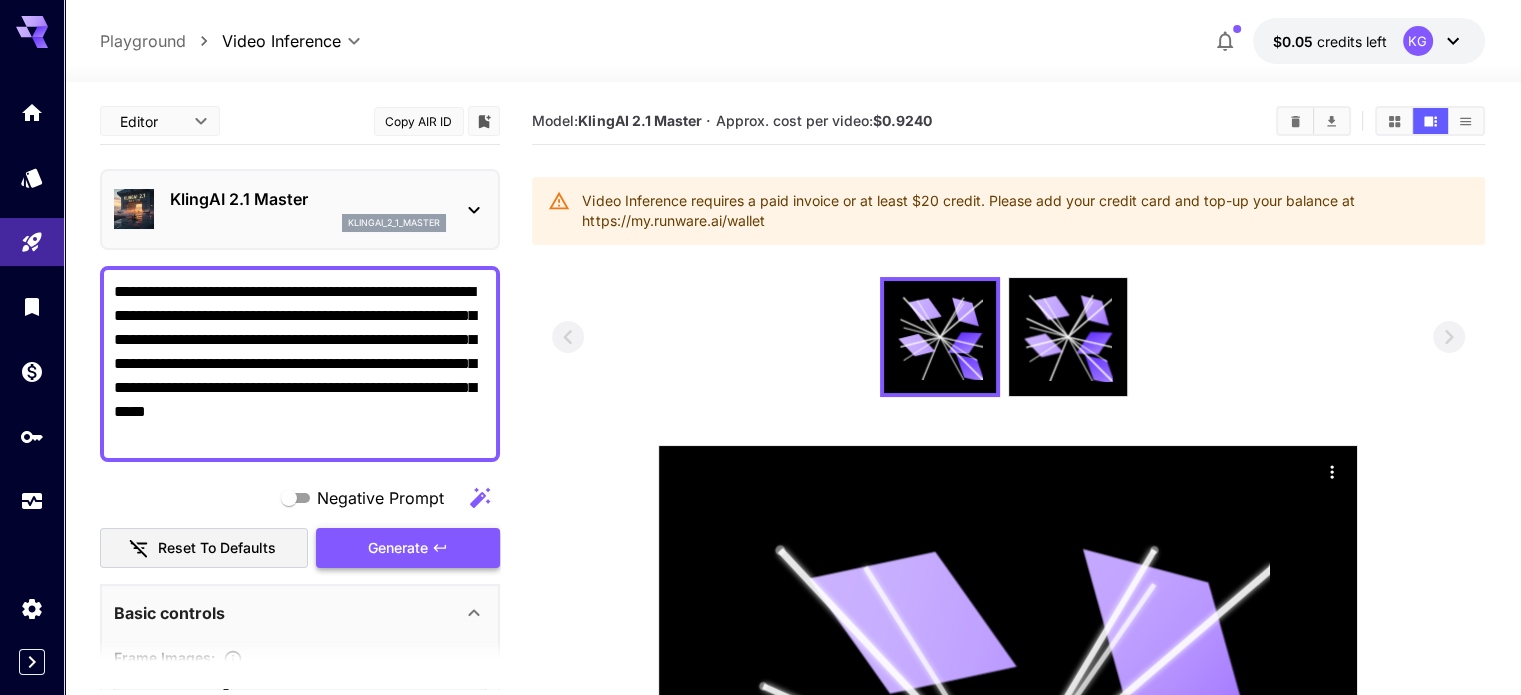 click 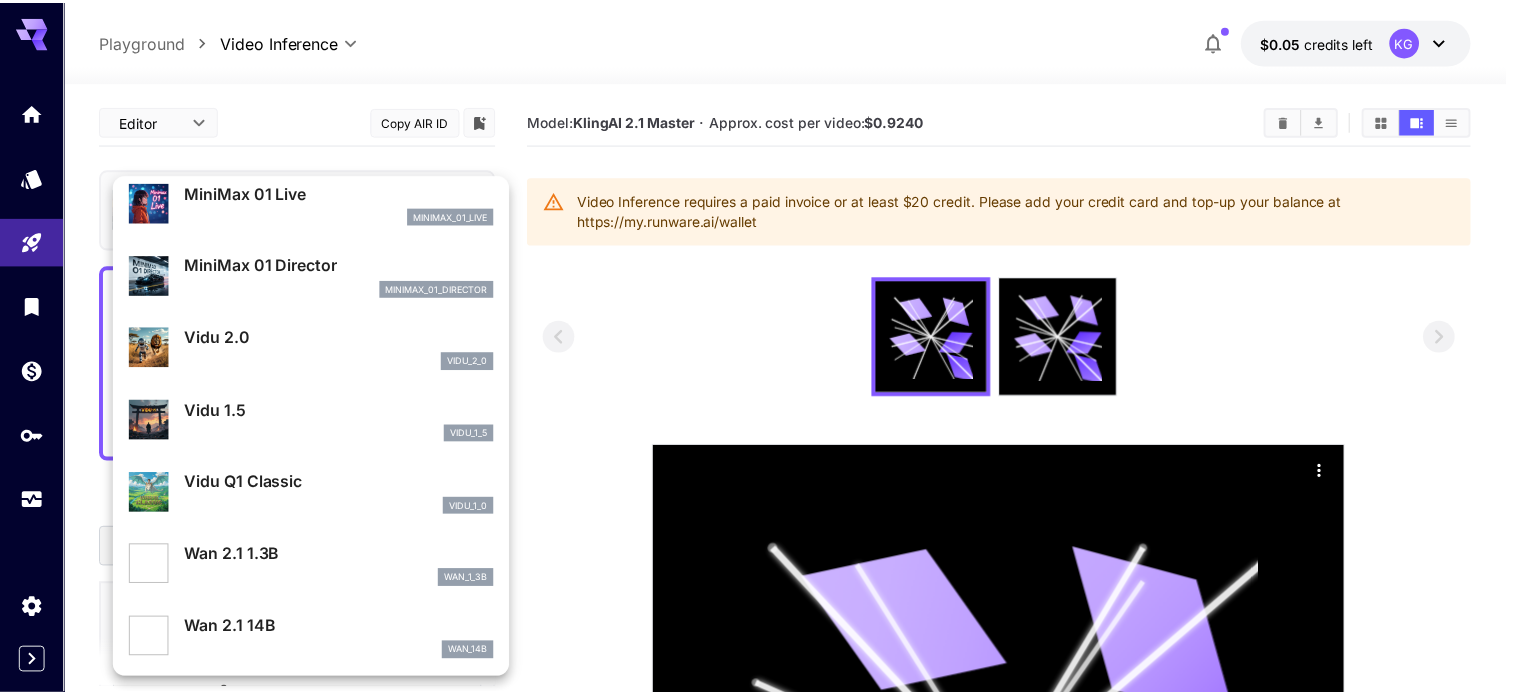 scroll, scrollTop: 1544, scrollLeft: 0, axis: vertical 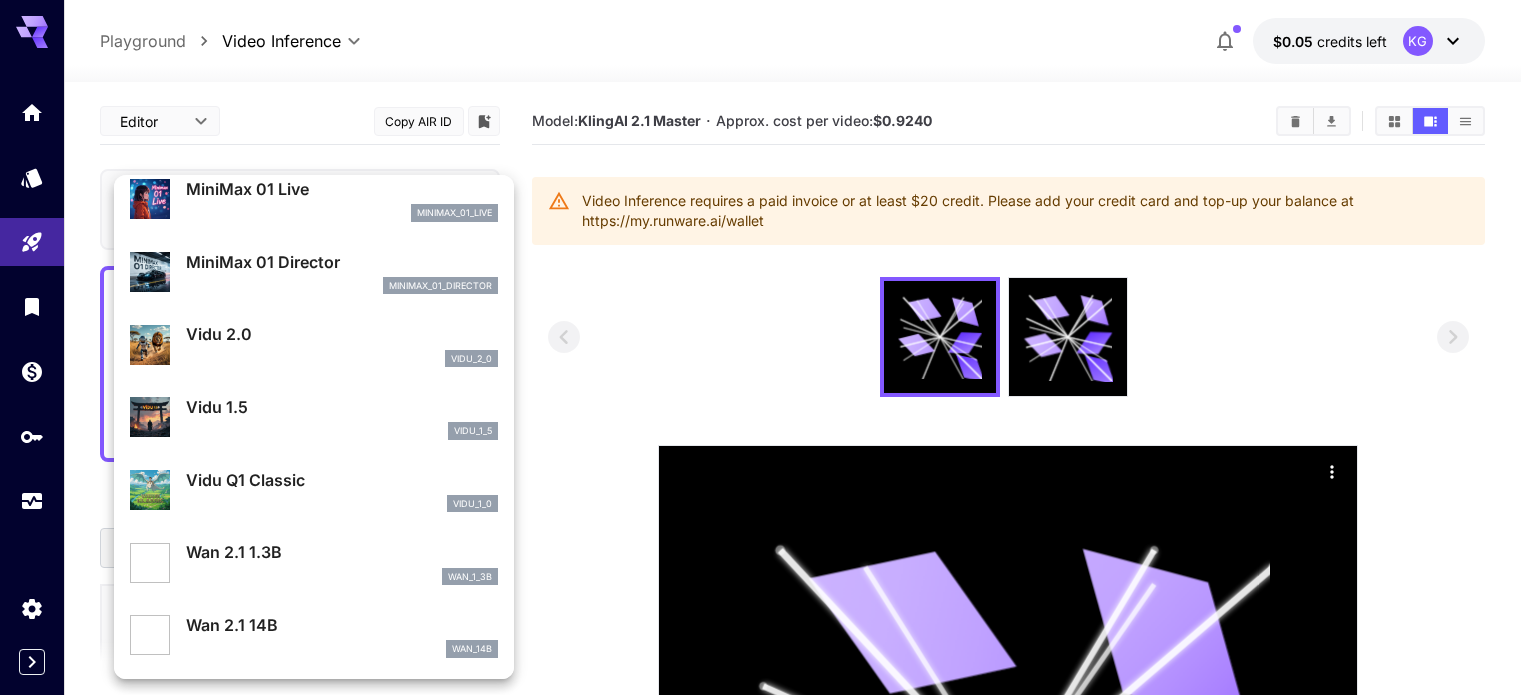 click at bounding box center [768, 347] 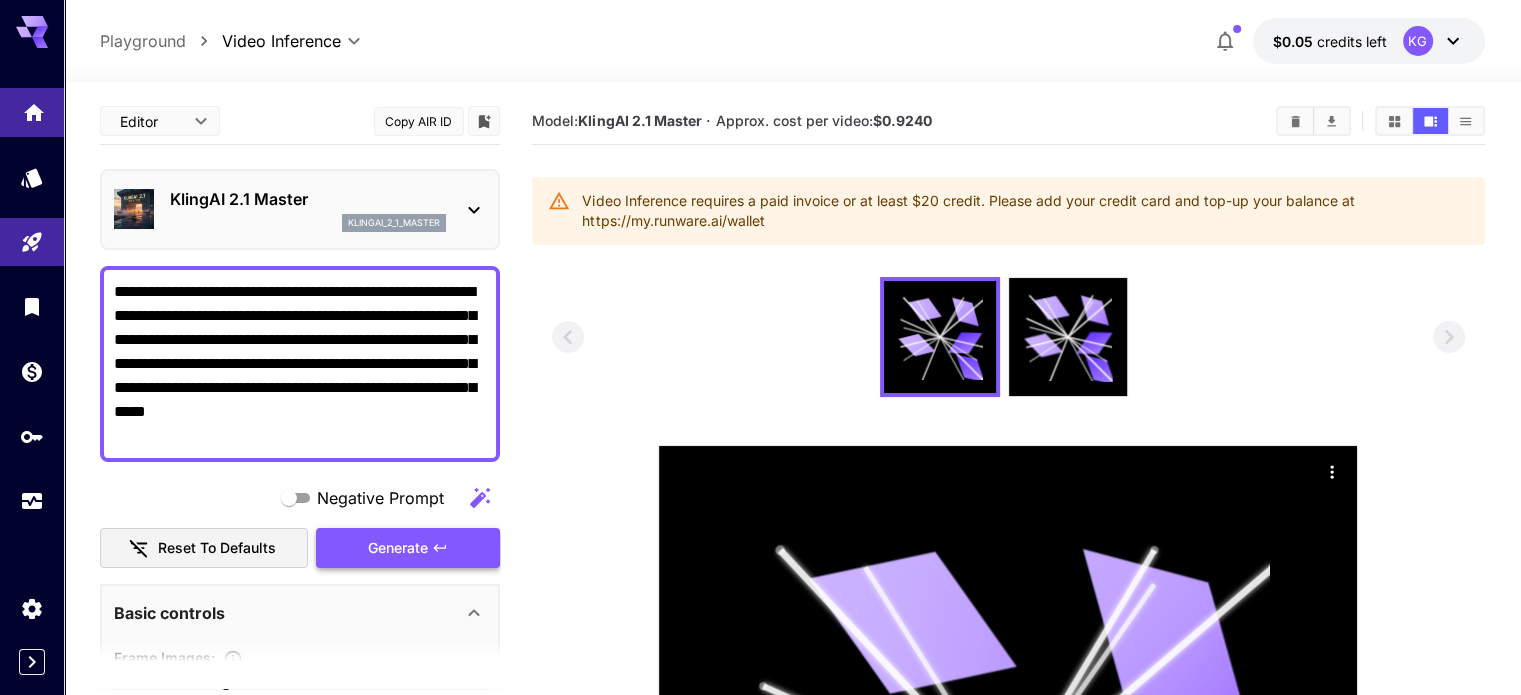 click 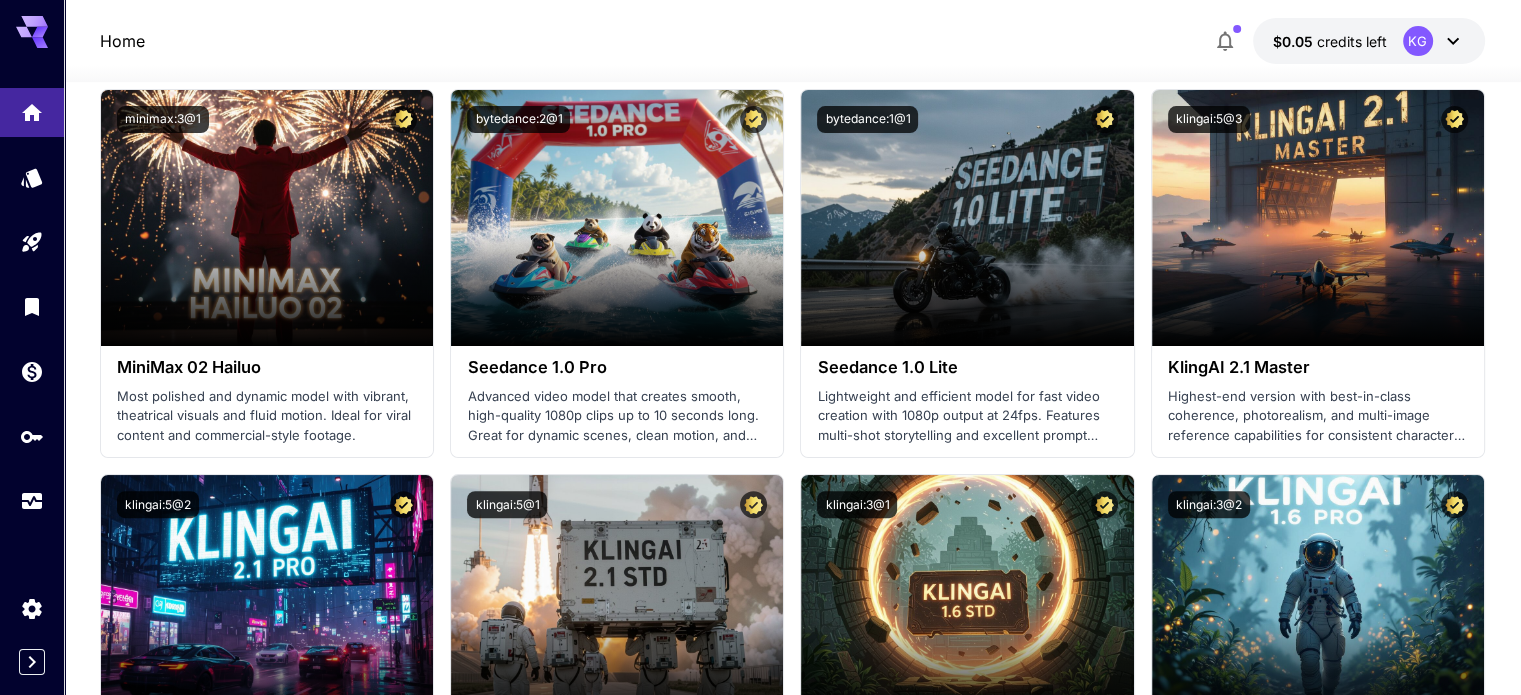 scroll, scrollTop: 200, scrollLeft: 0, axis: vertical 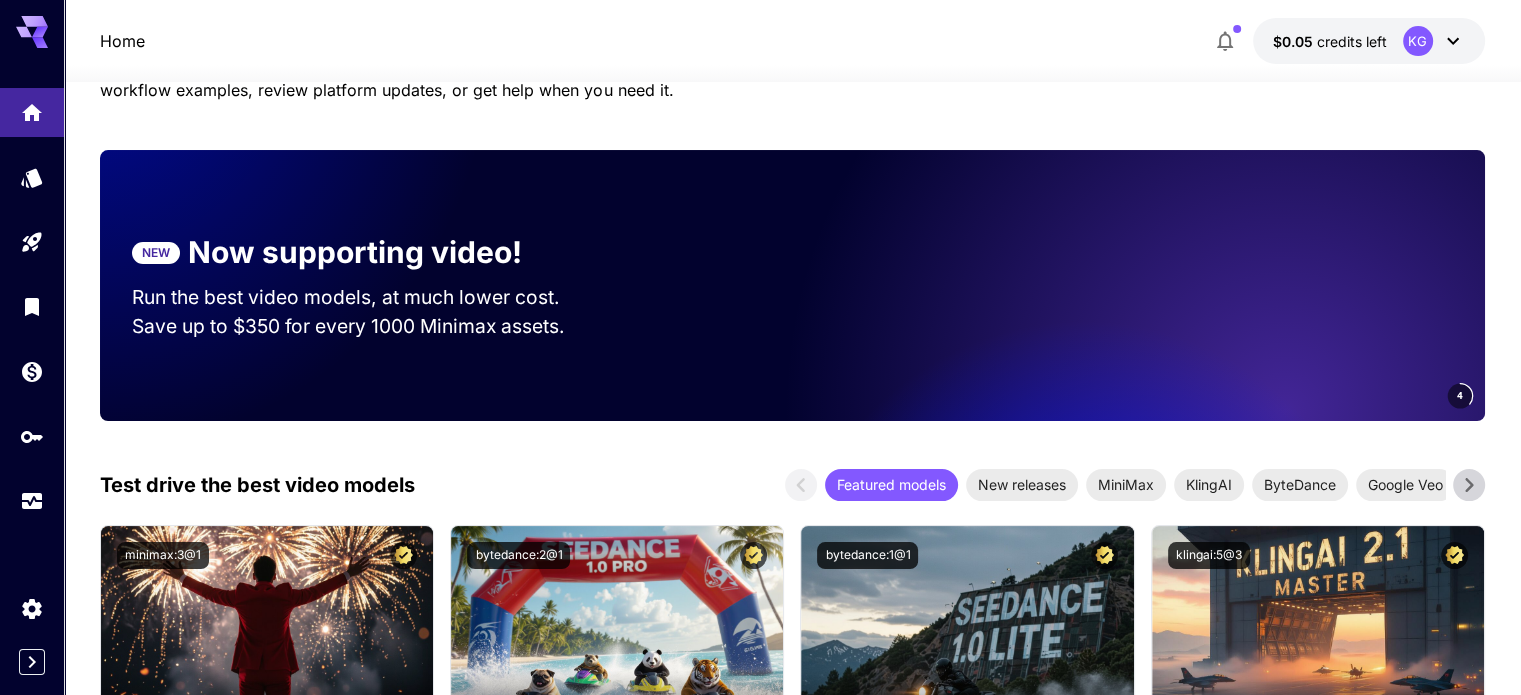 click 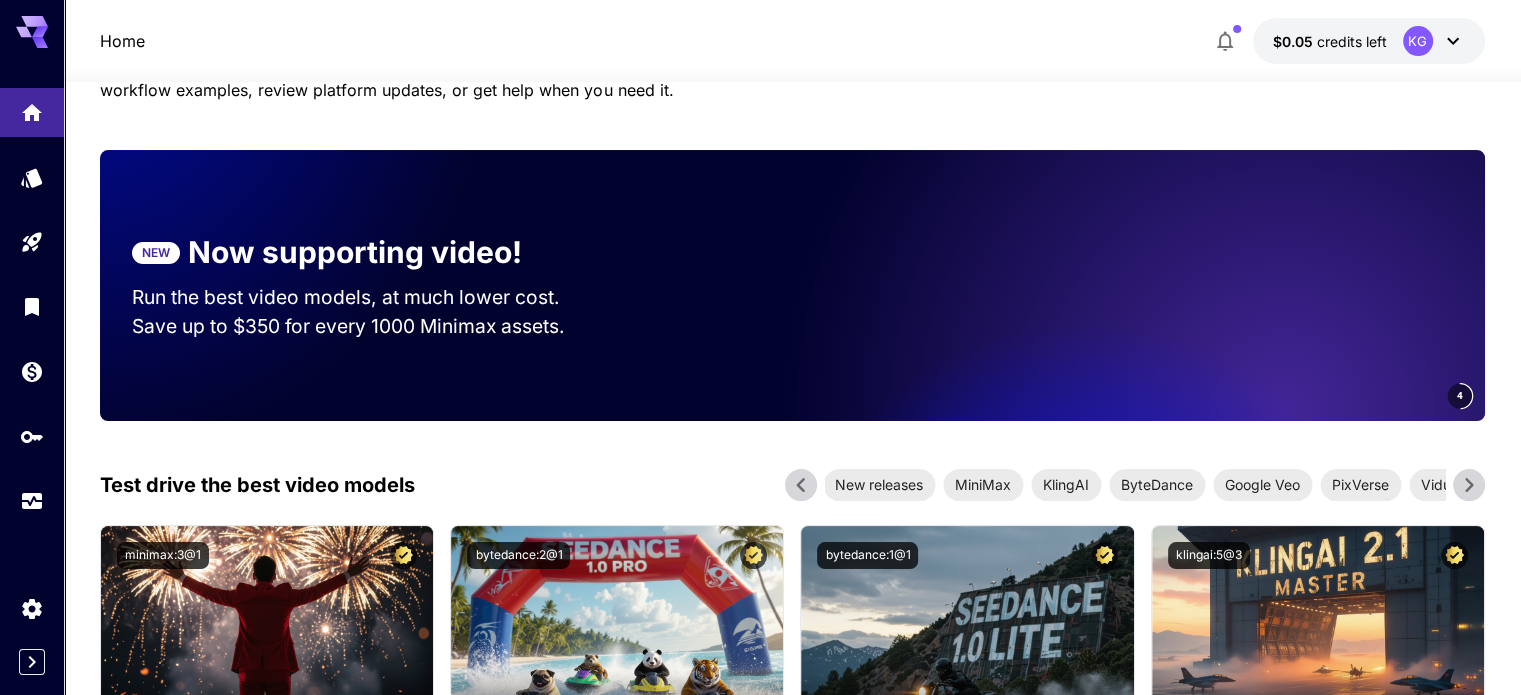 click 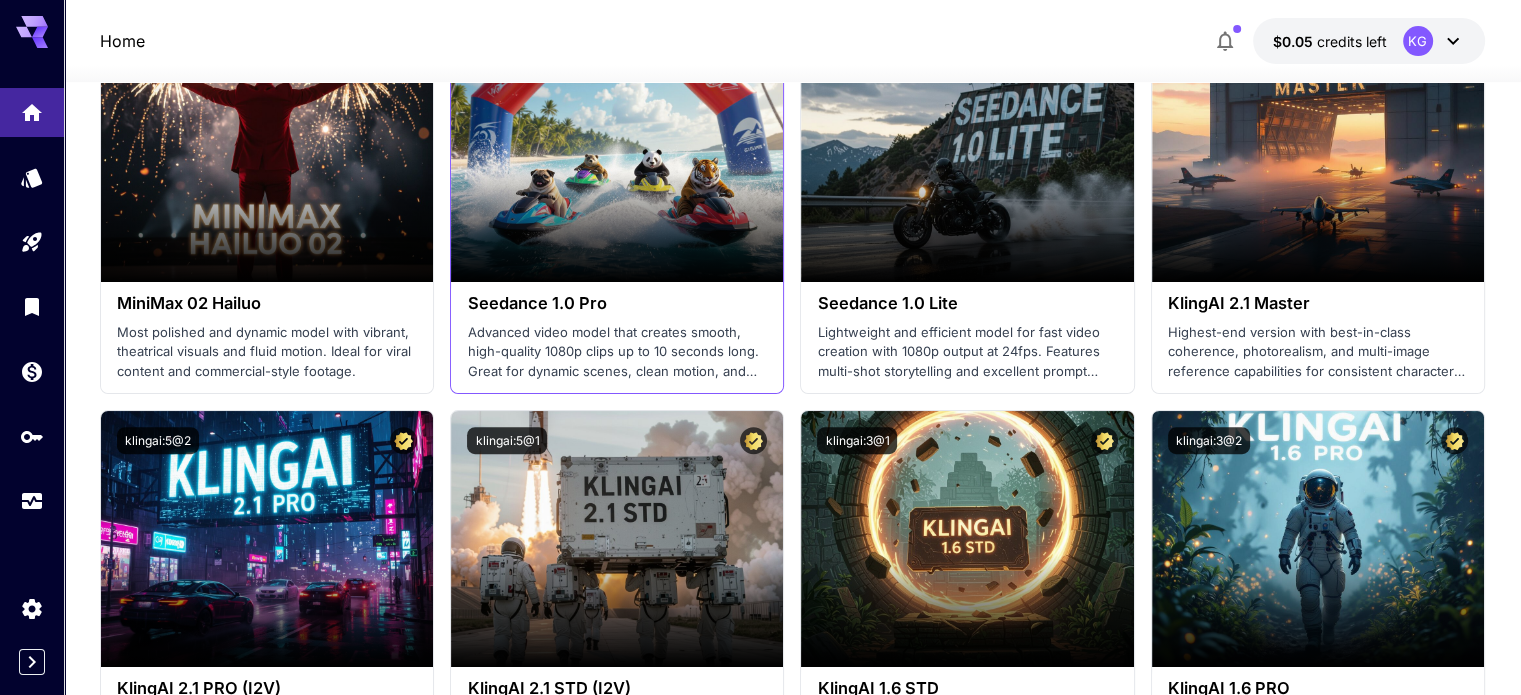 scroll, scrollTop: 800, scrollLeft: 0, axis: vertical 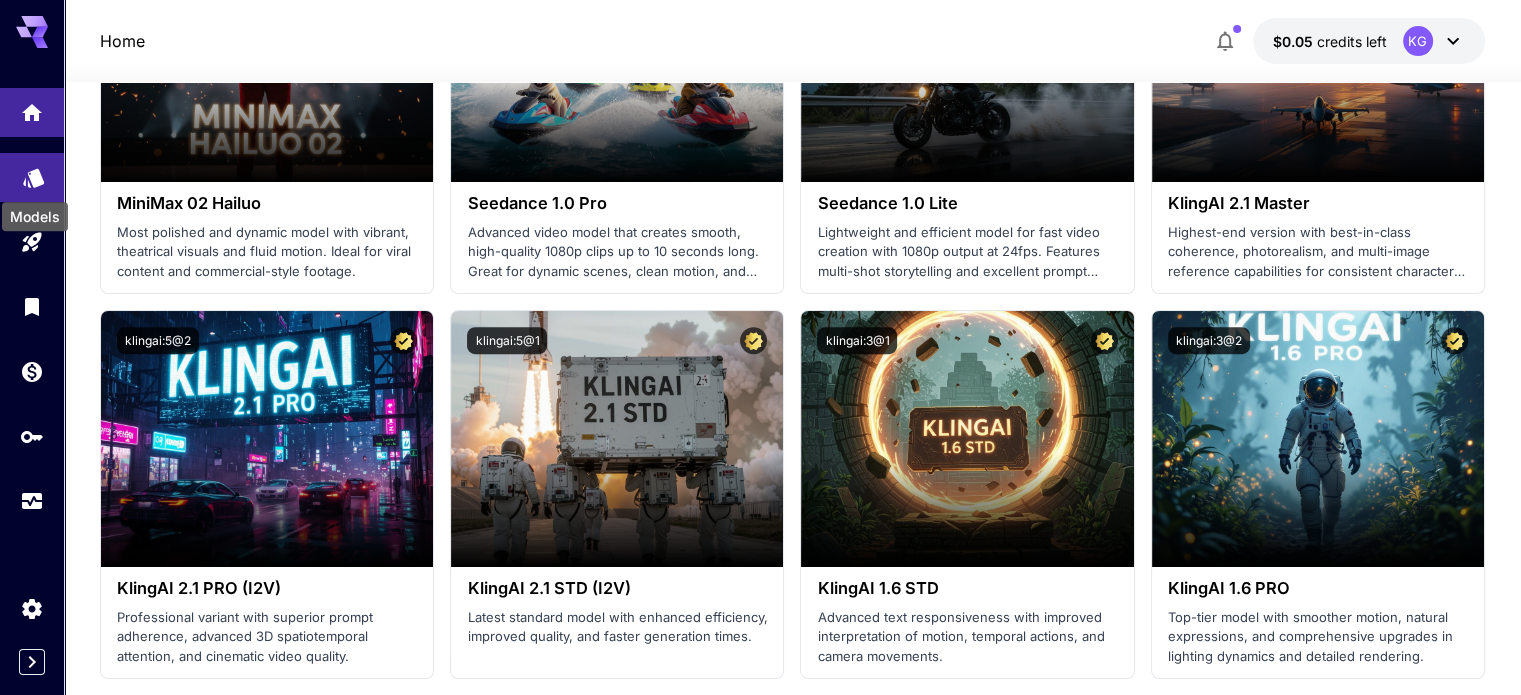 click 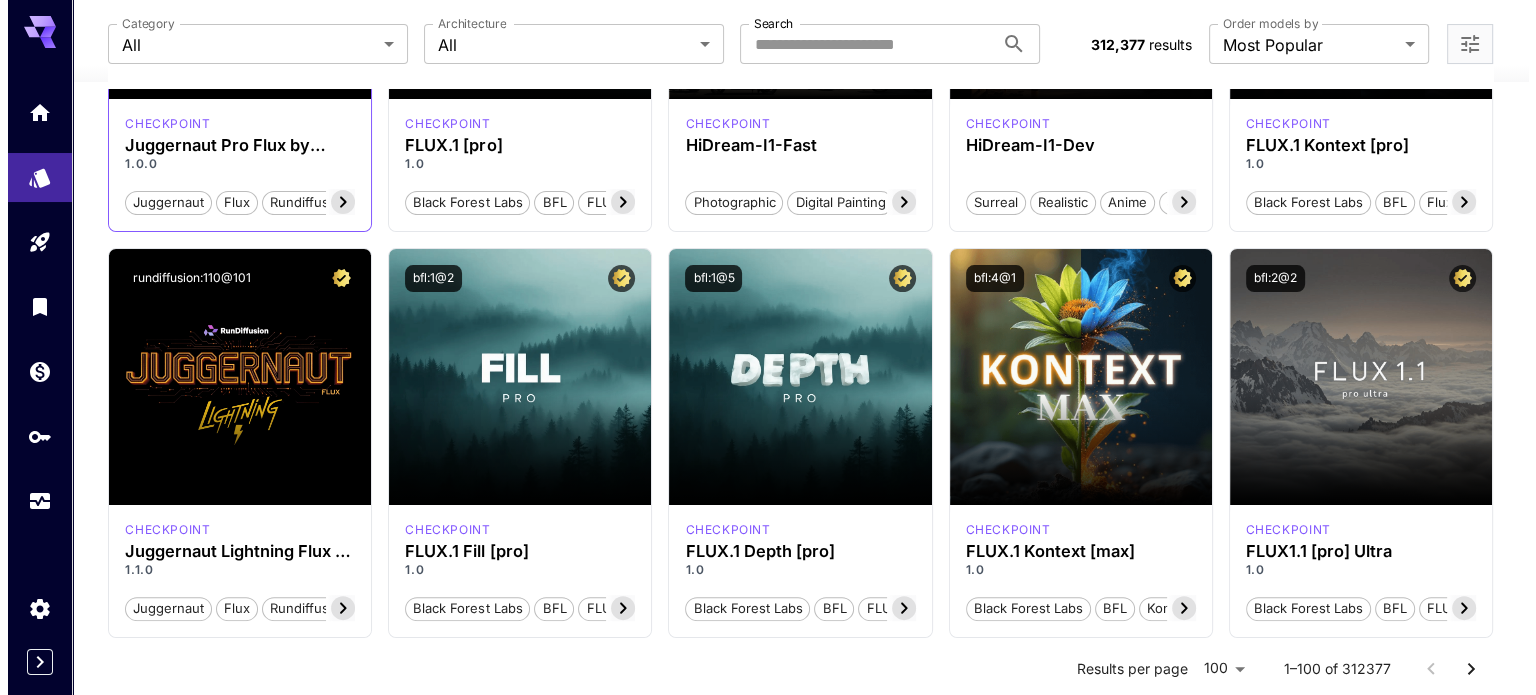 scroll, scrollTop: 400, scrollLeft: 0, axis: vertical 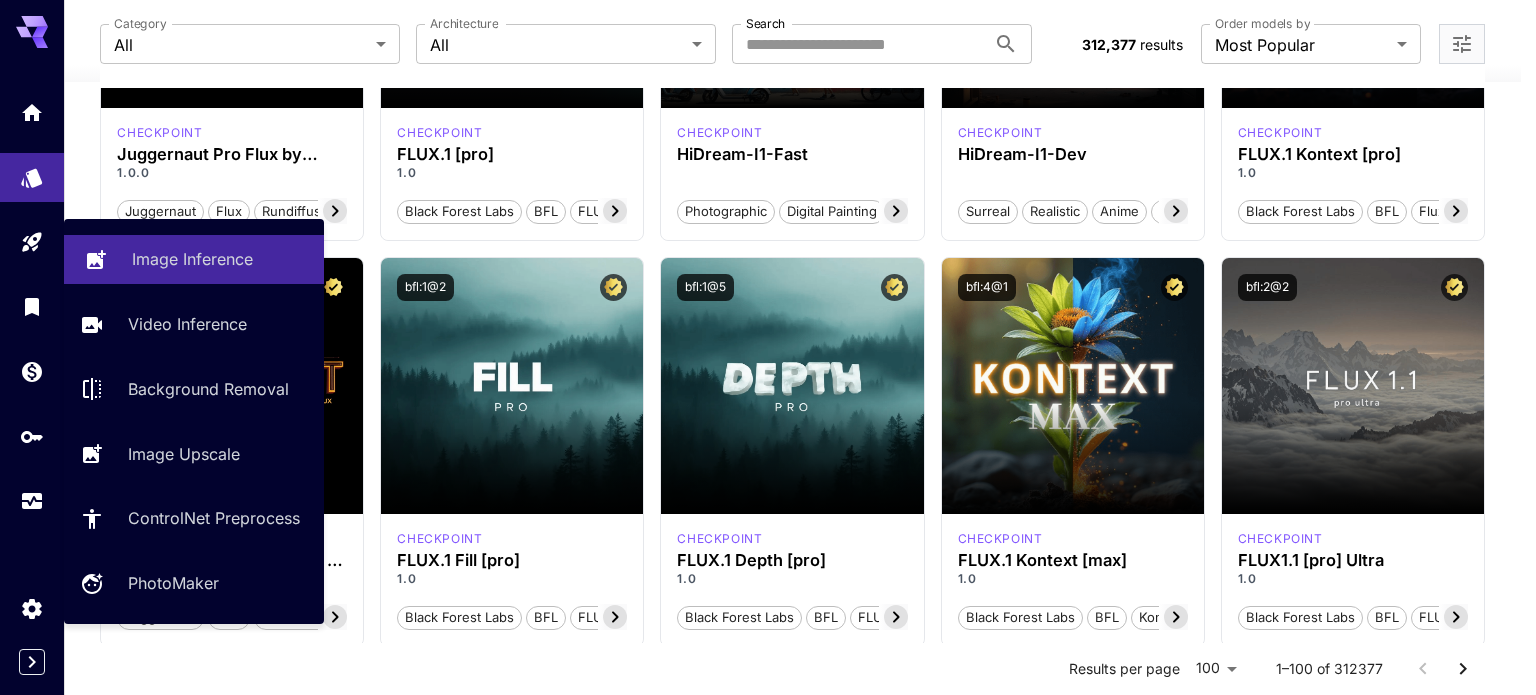 click on "Image Inference" at bounding box center (192, 259) 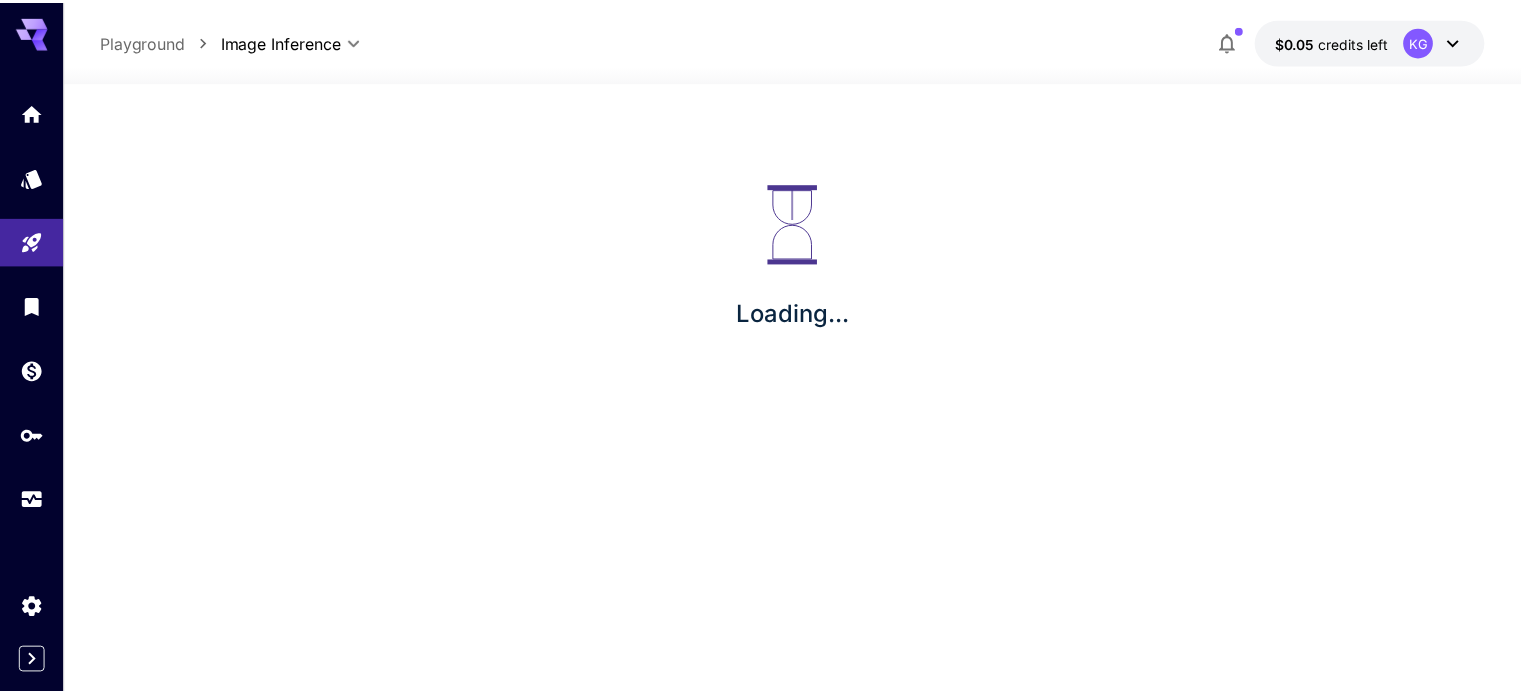 scroll, scrollTop: 0, scrollLeft: 0, axis: both 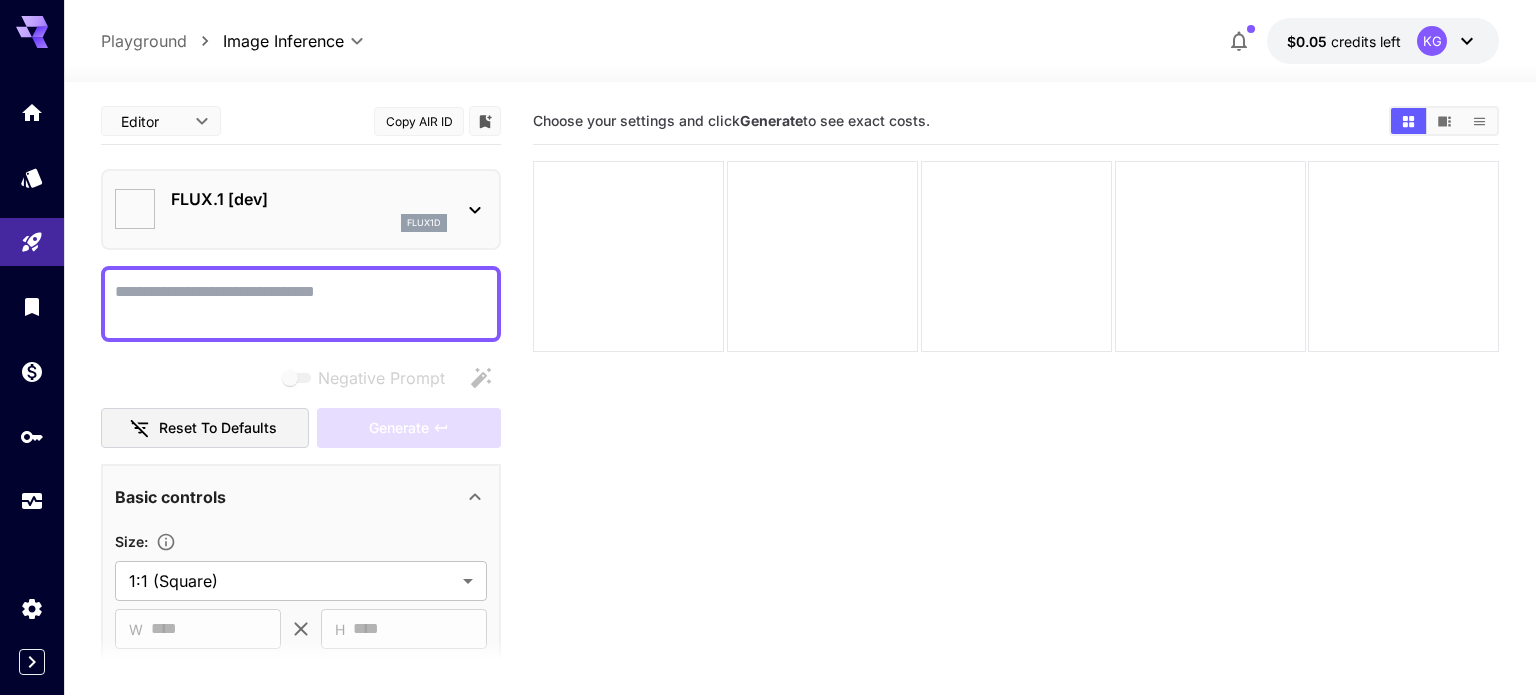 type on "**********" 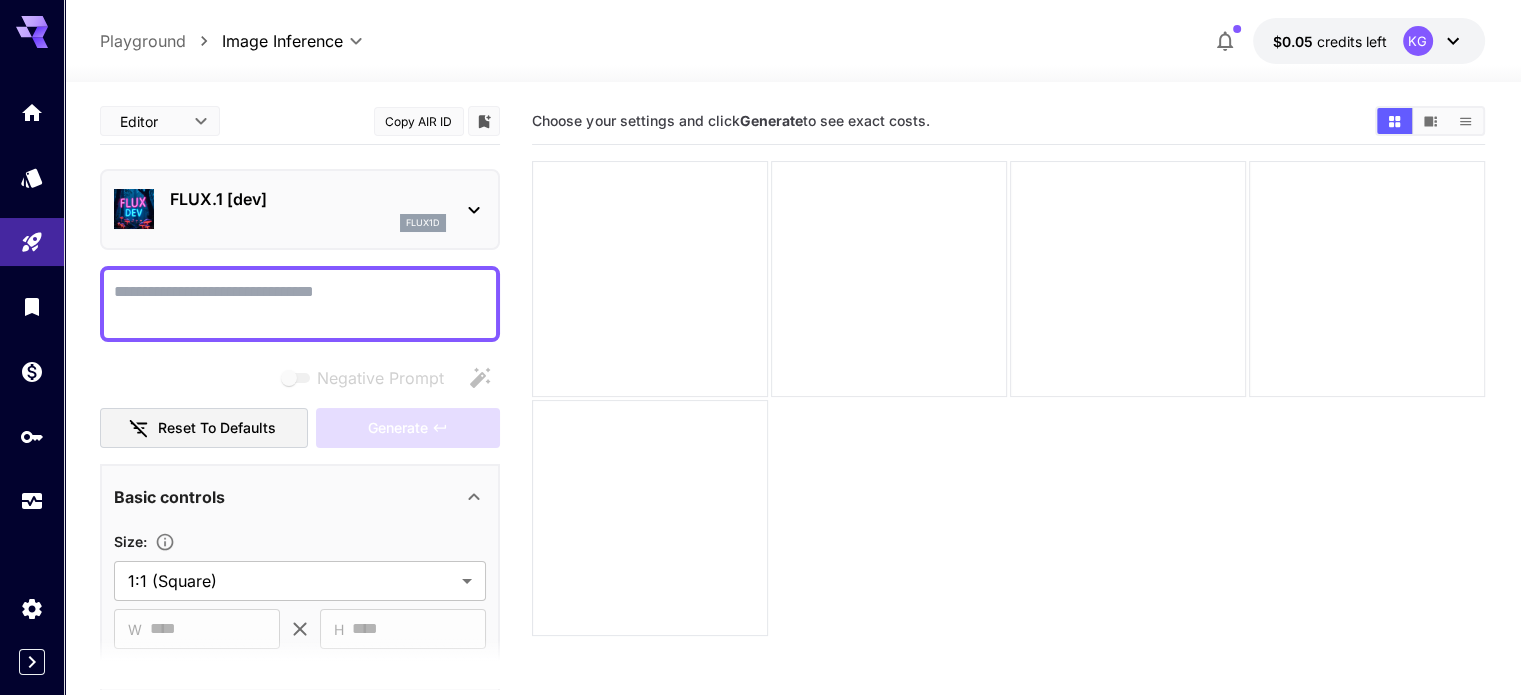 click on "Negative Prompt" at bounding box center (300, 304) 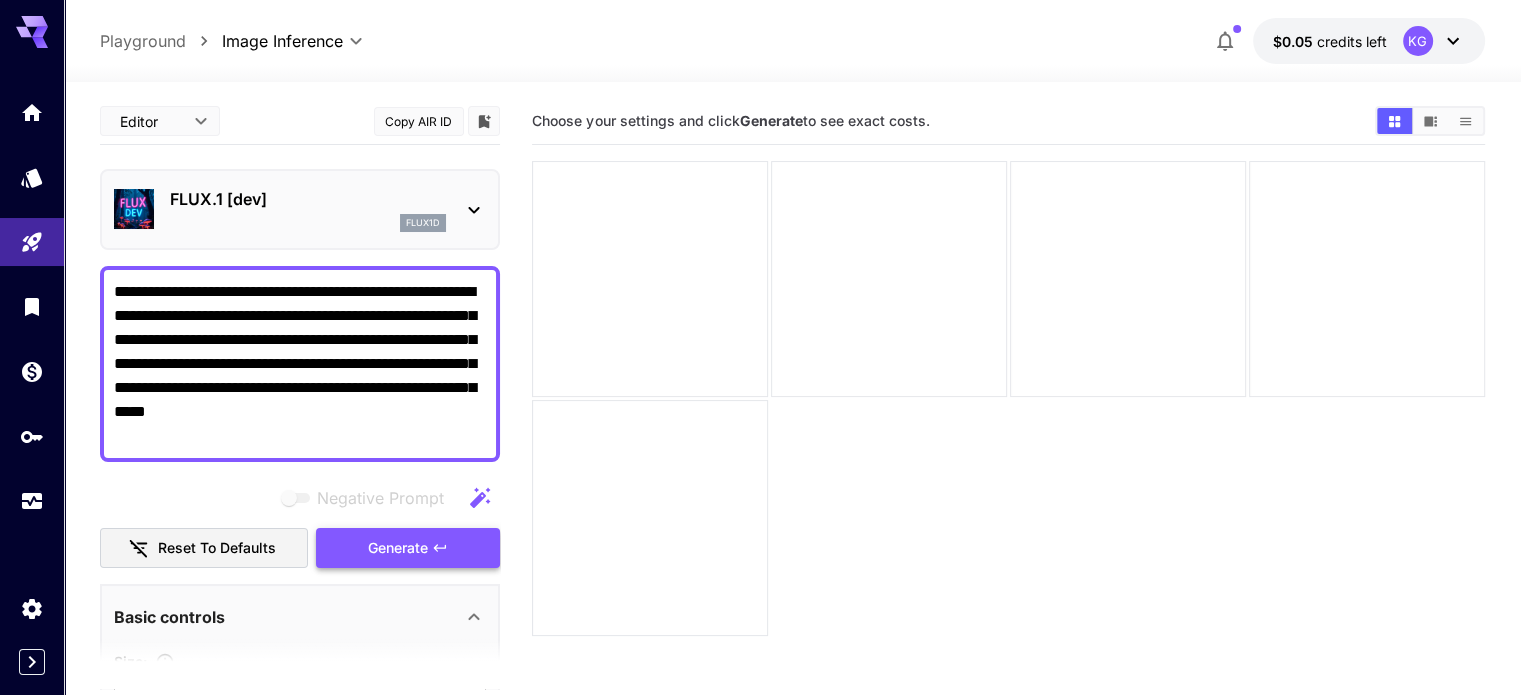 click on "Generate" at bounding box center [398, 548] 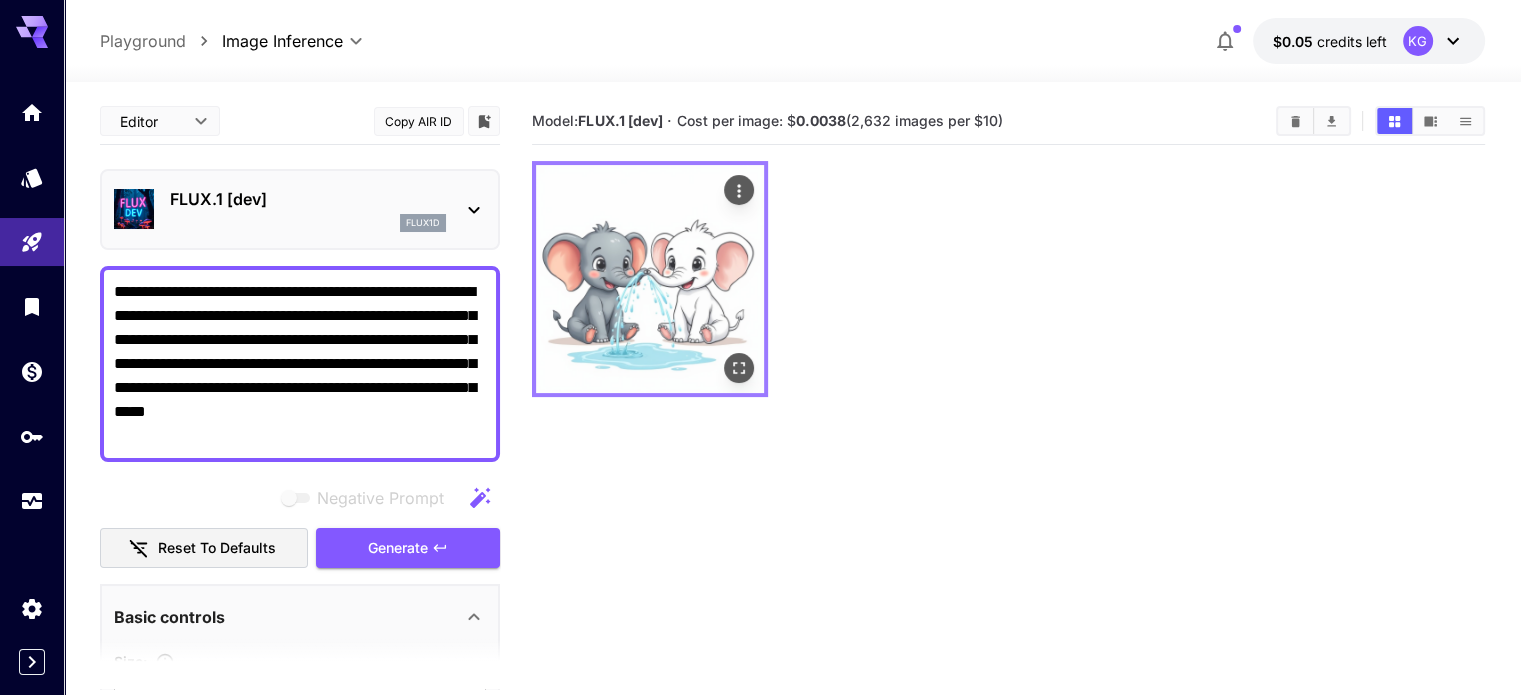 click 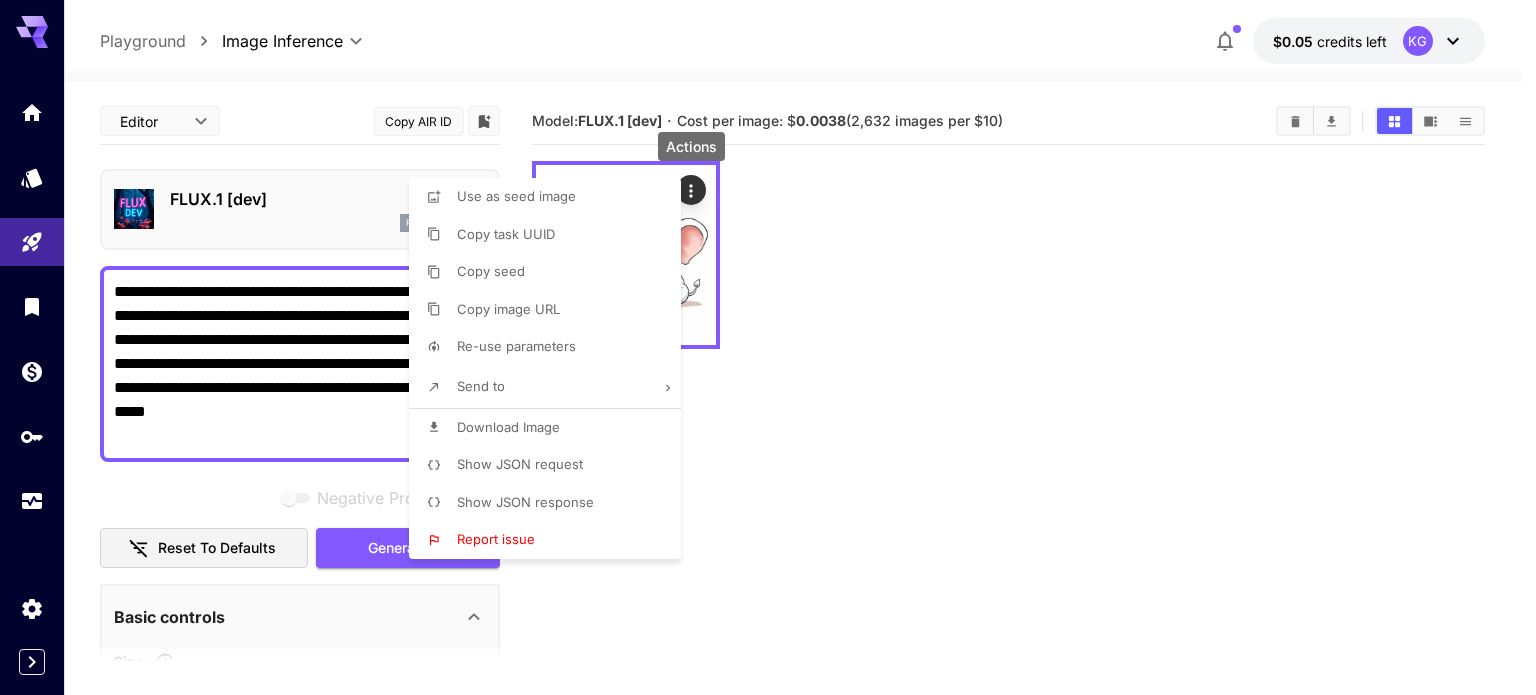 click on "Download Image" at bounding box center [551, 428] 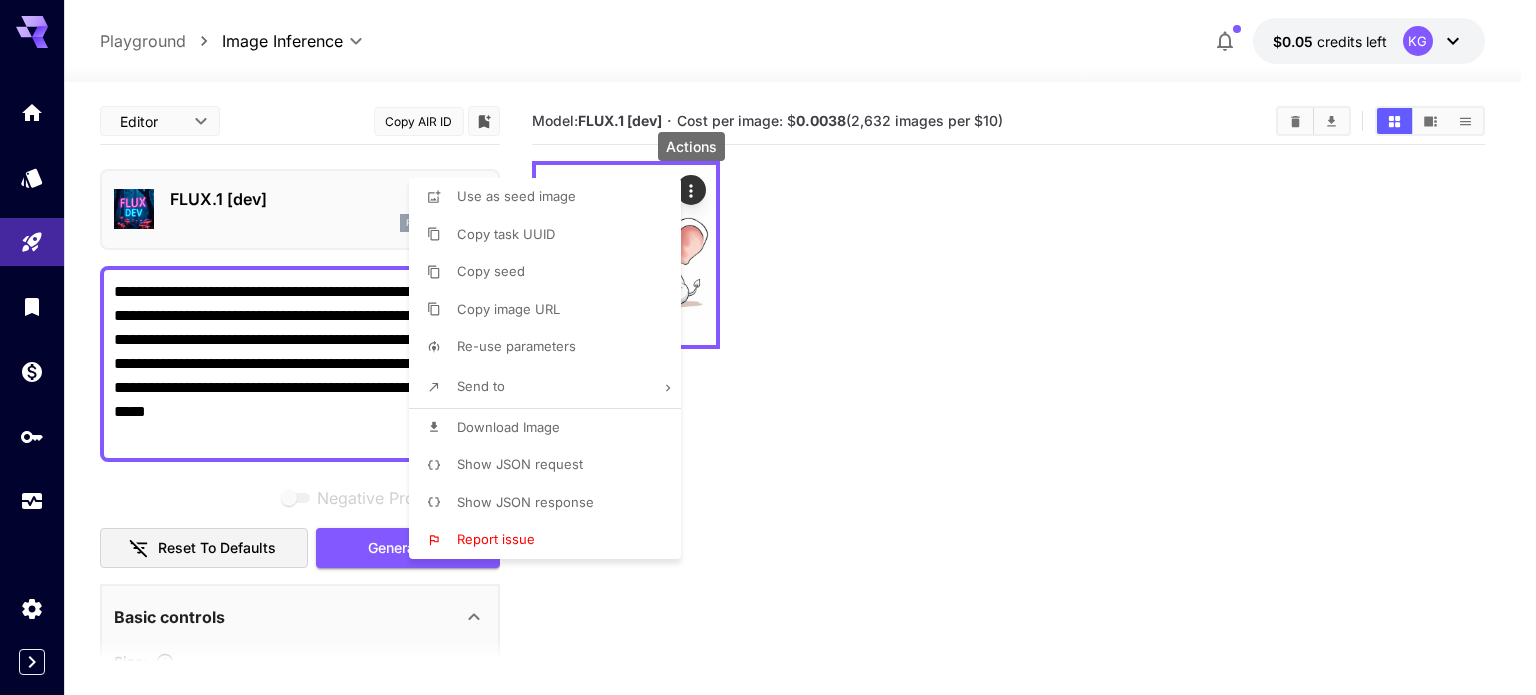 click at bounding box center (768, 347) 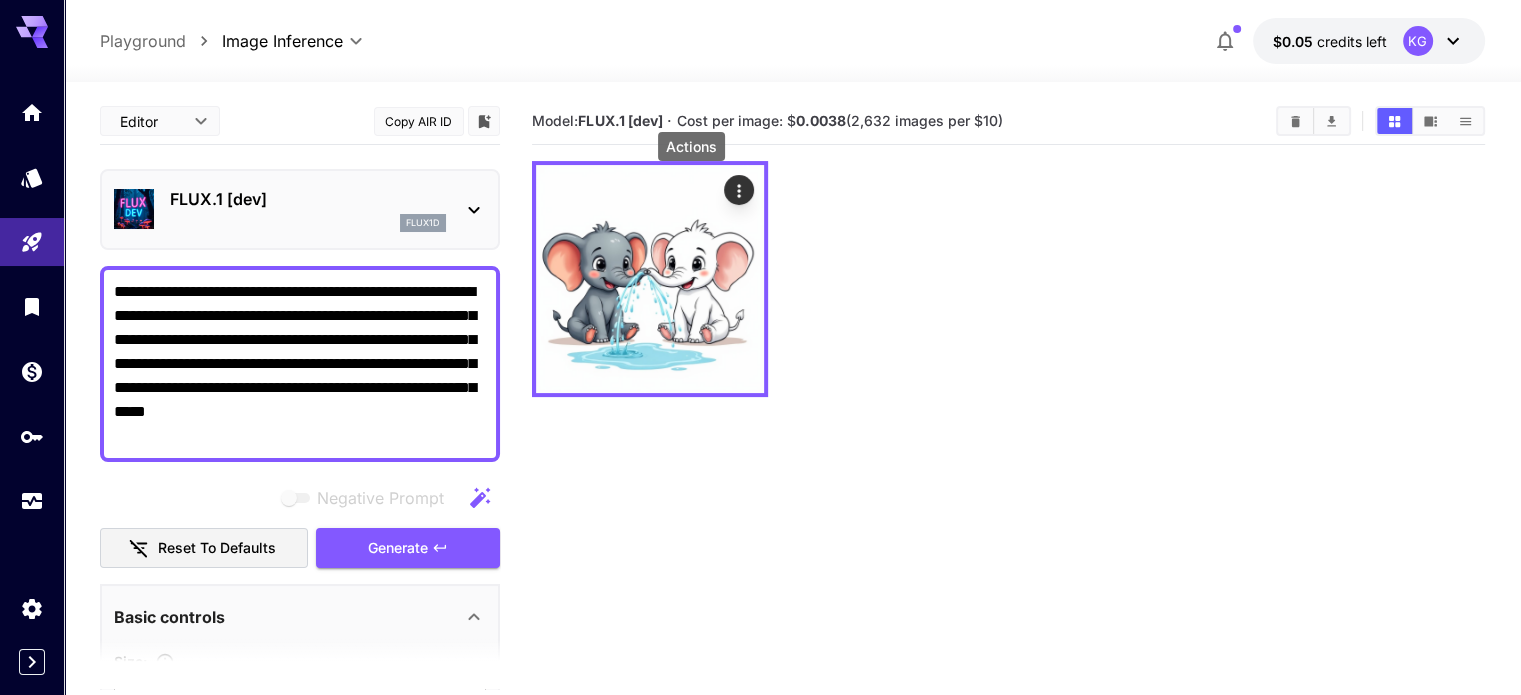 click on "**********" at bounding box center [300, 364] 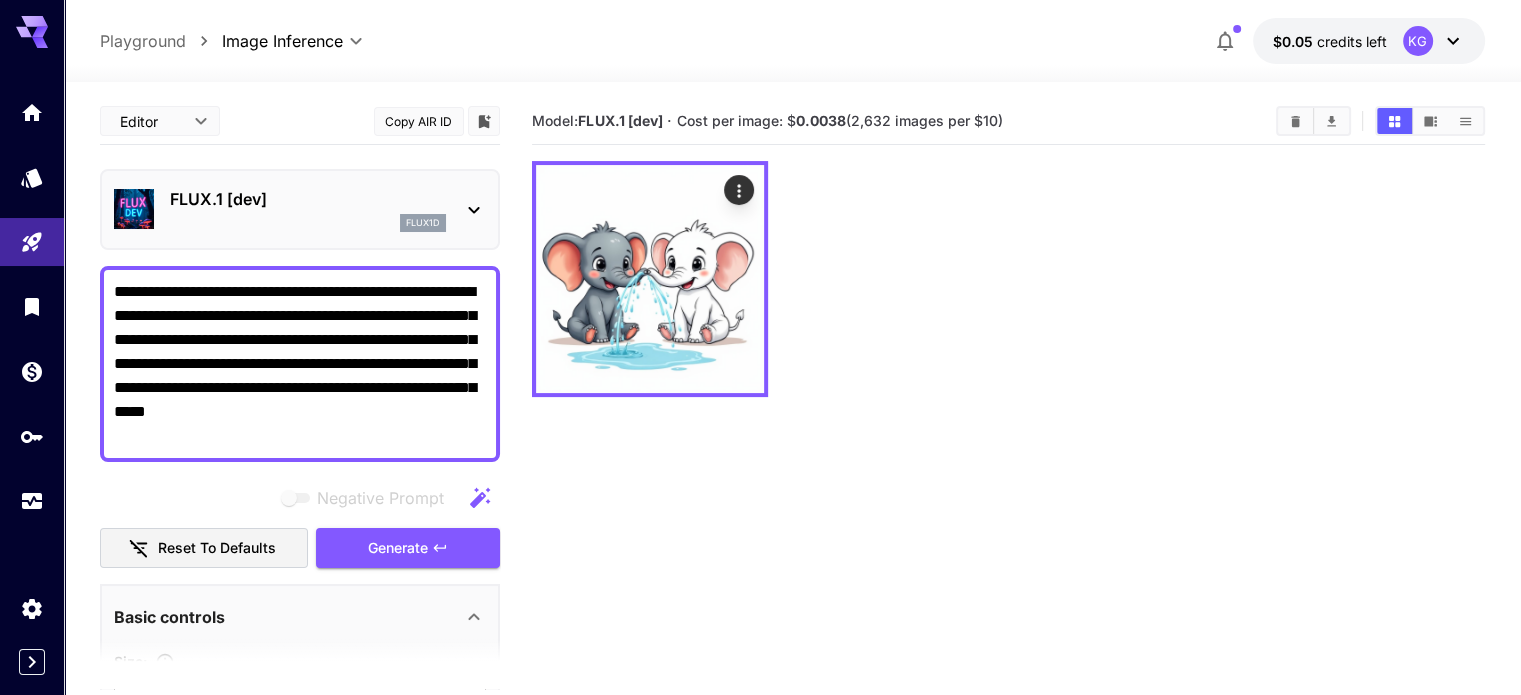 paste on "**********" 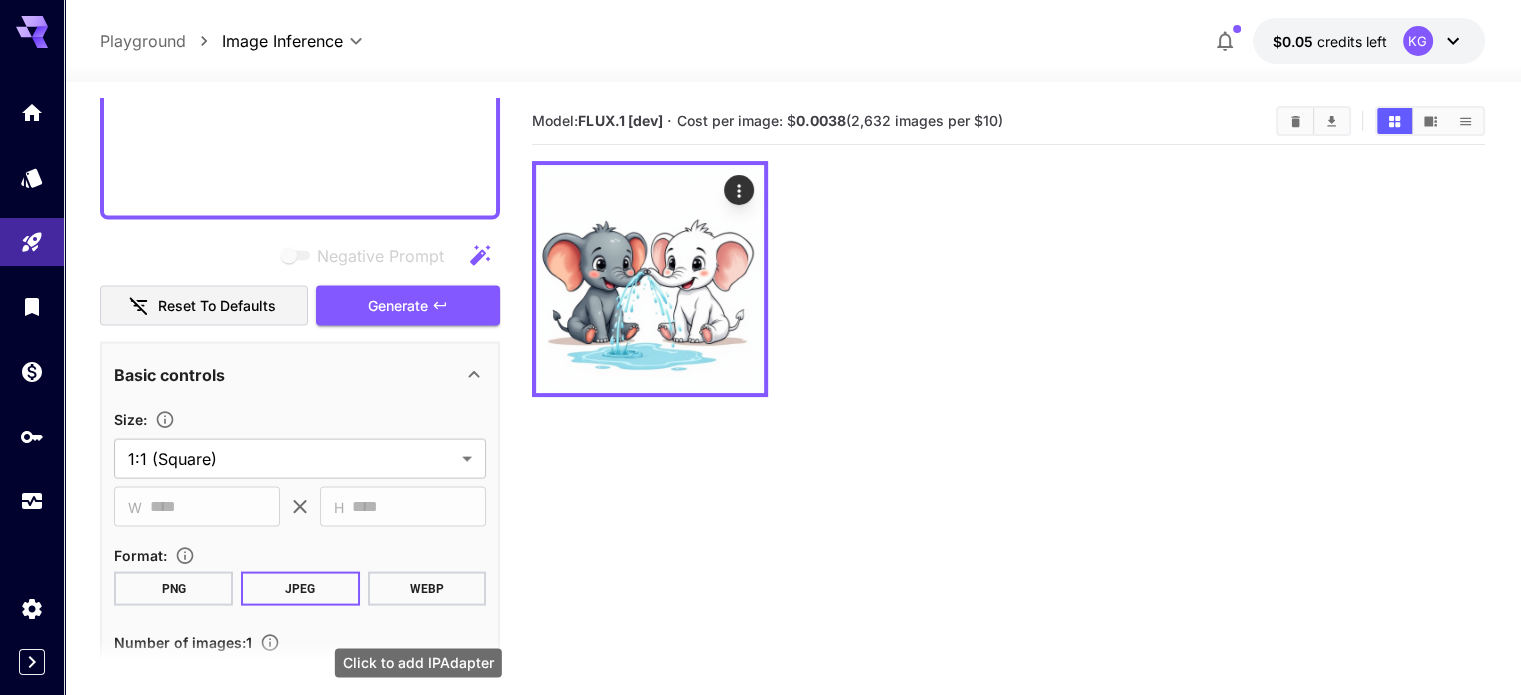 scroll, scrollTop: 4008, scrollLeft: 0, axis: vertical 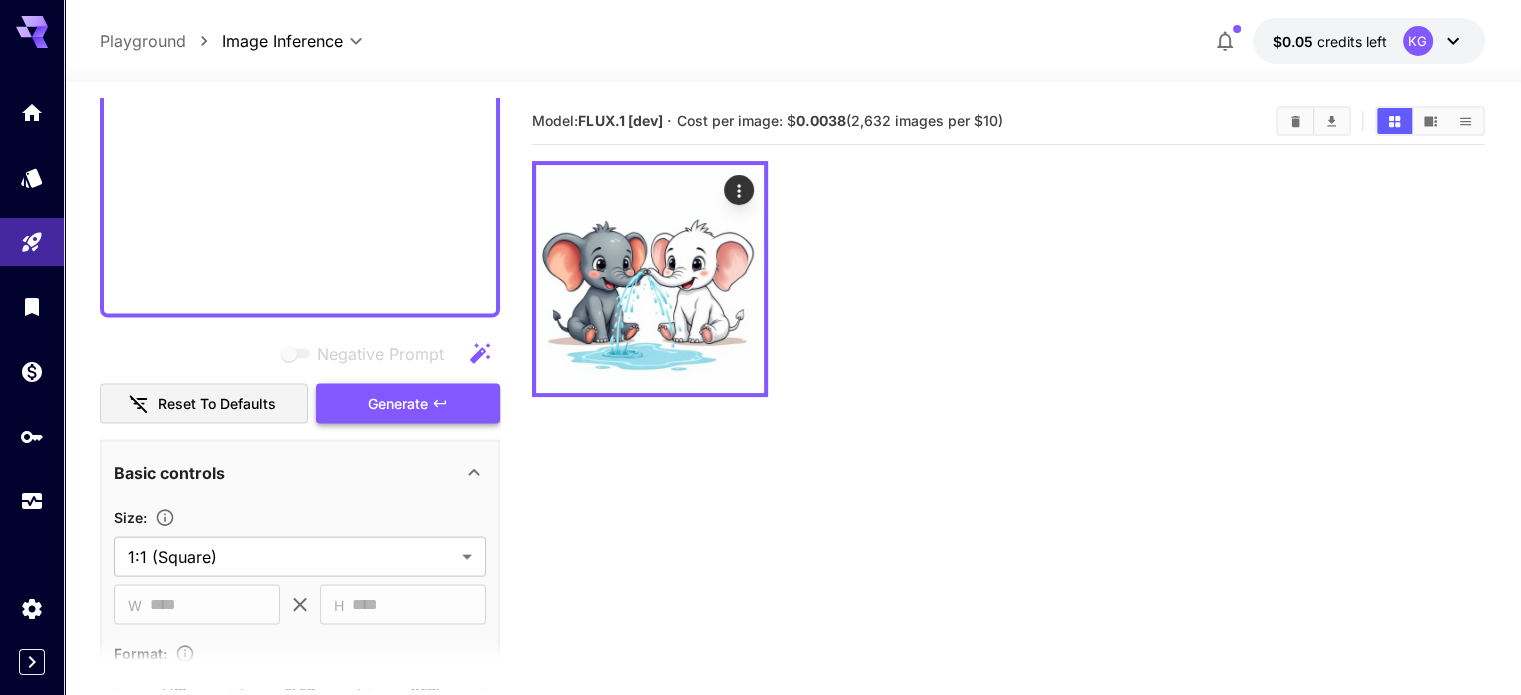 type on "**********" 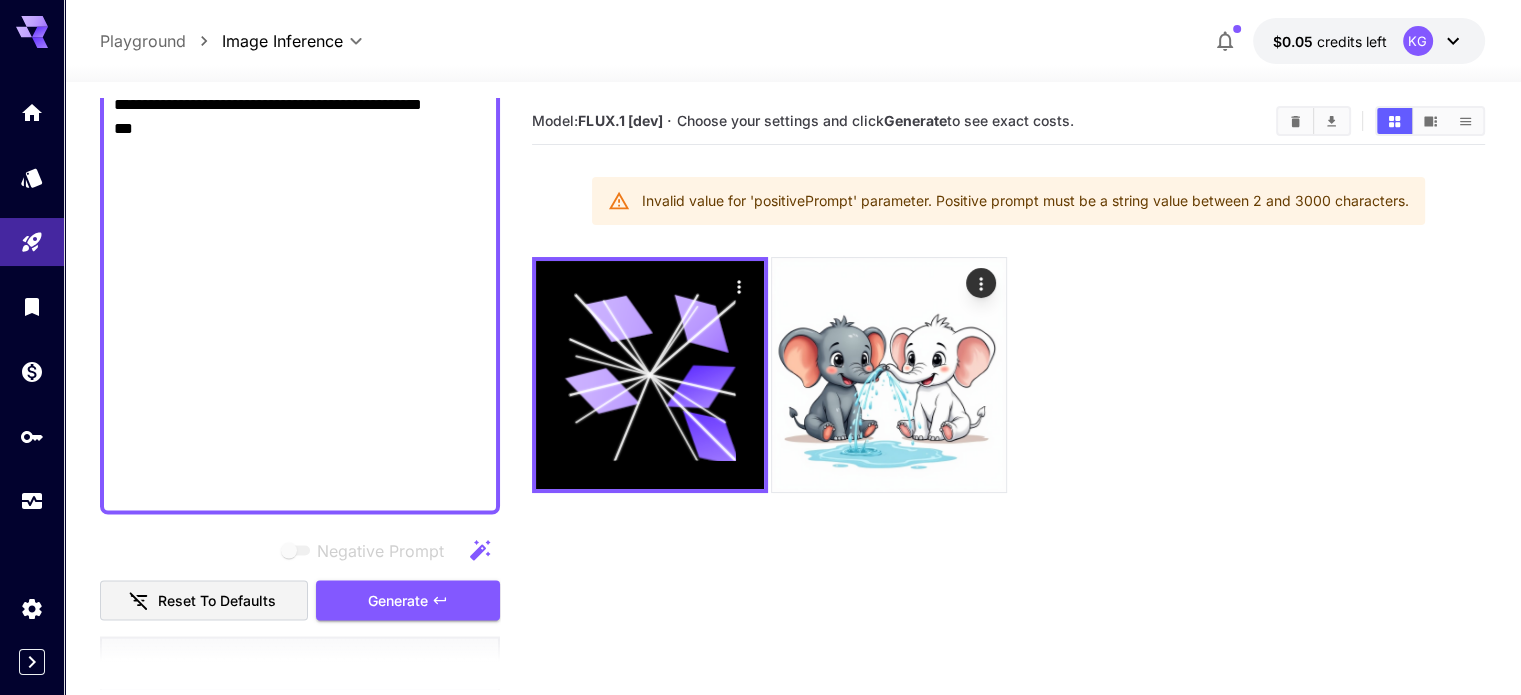 scroll, scrollTop: 3708, scrollLeft: 0, axis: vertical 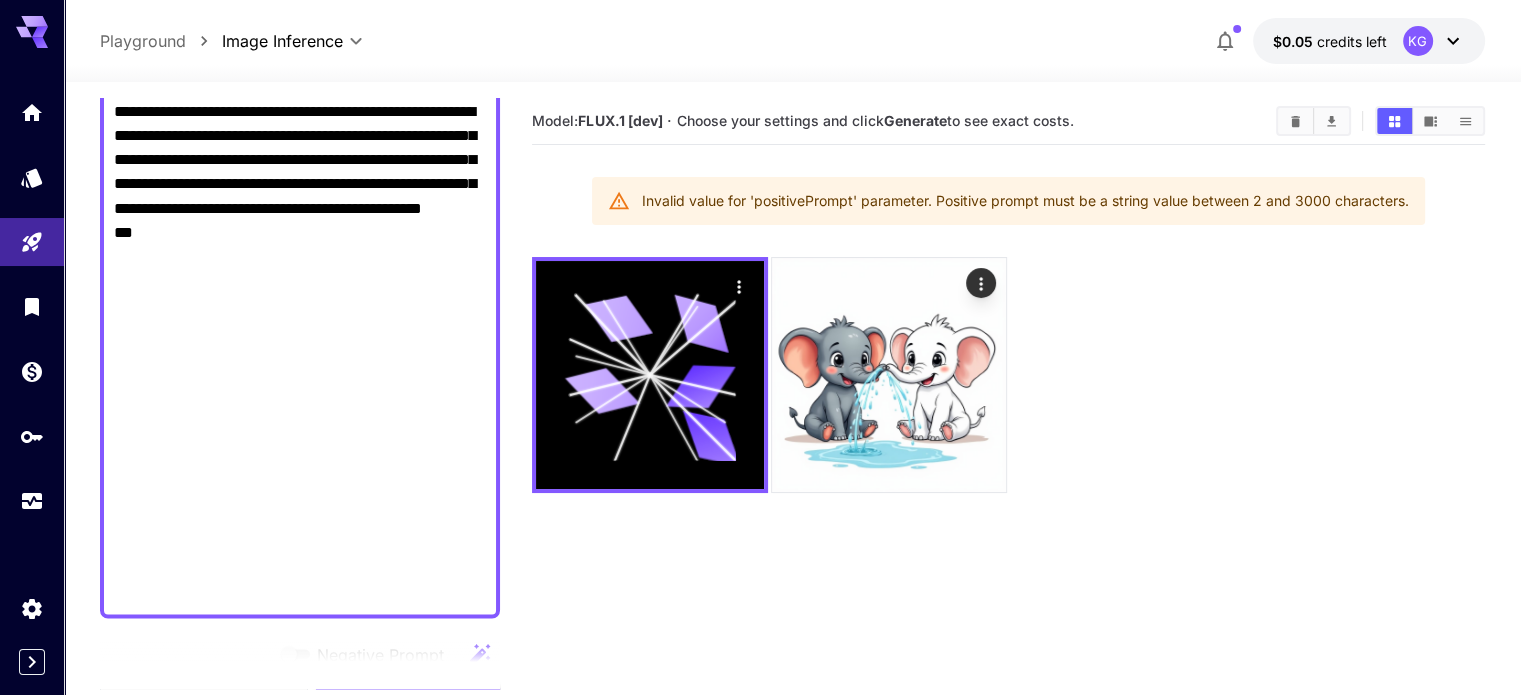 click on "Negative Prompt" at bounding box center (300, -1412) 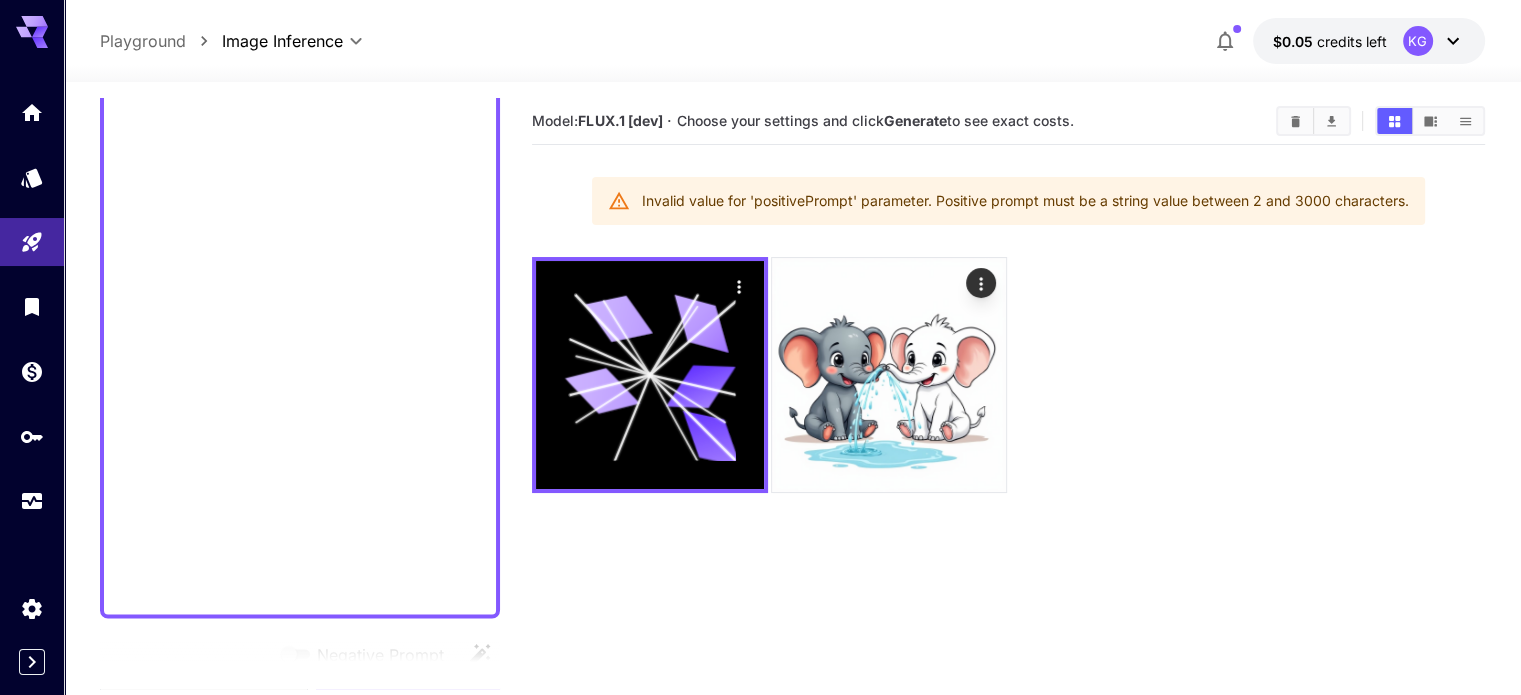 scroll, scrollTop: 0, scrollLeft: 0, axis: both 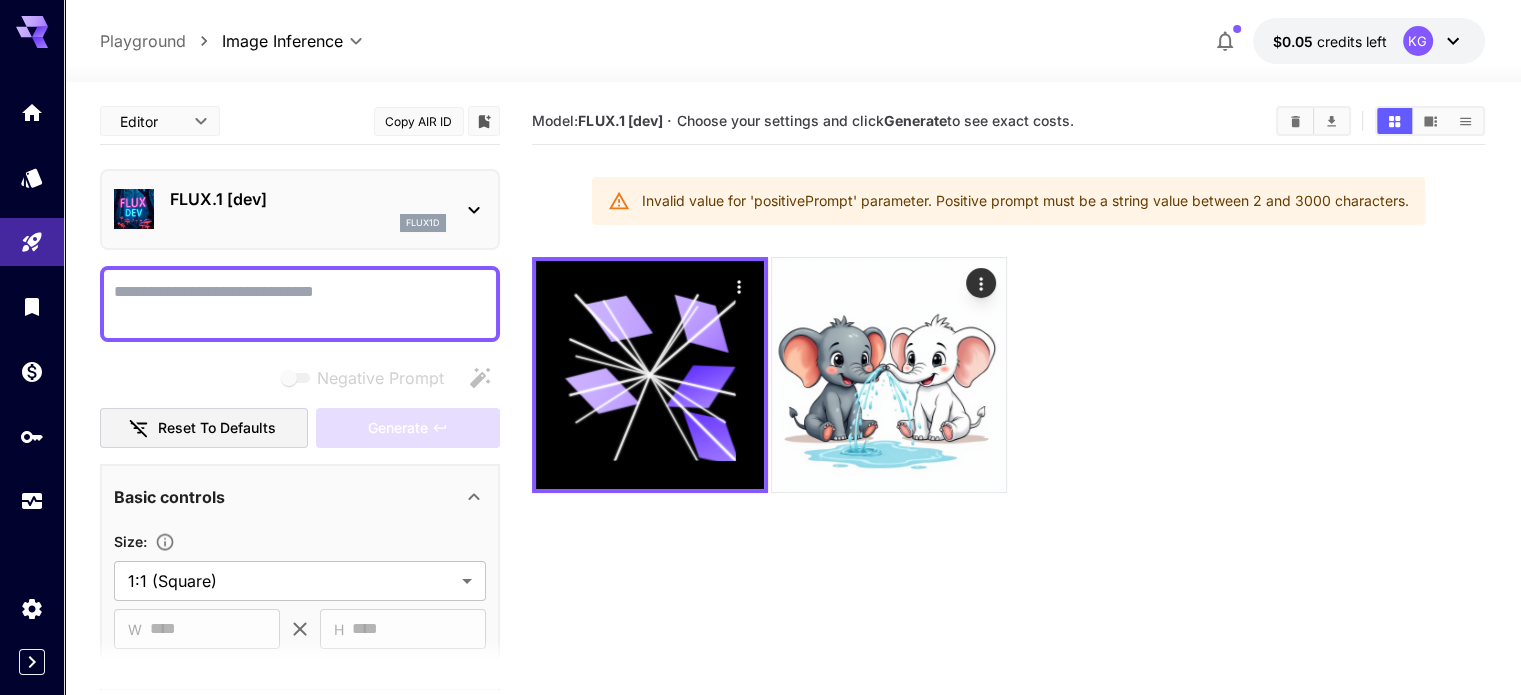 click on "Negative Prompt" at bounding box center [300, 304] 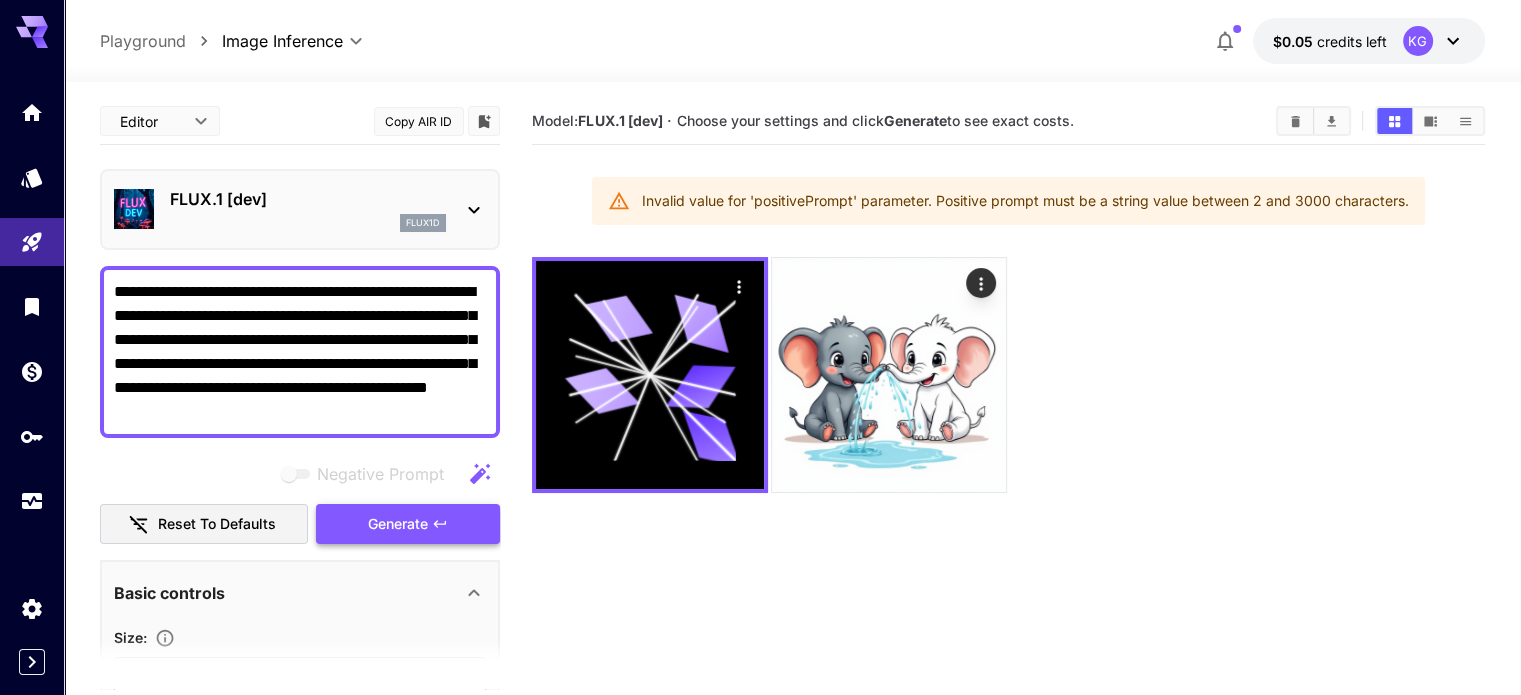 click on "Generate" at bounding box center (398, 524) 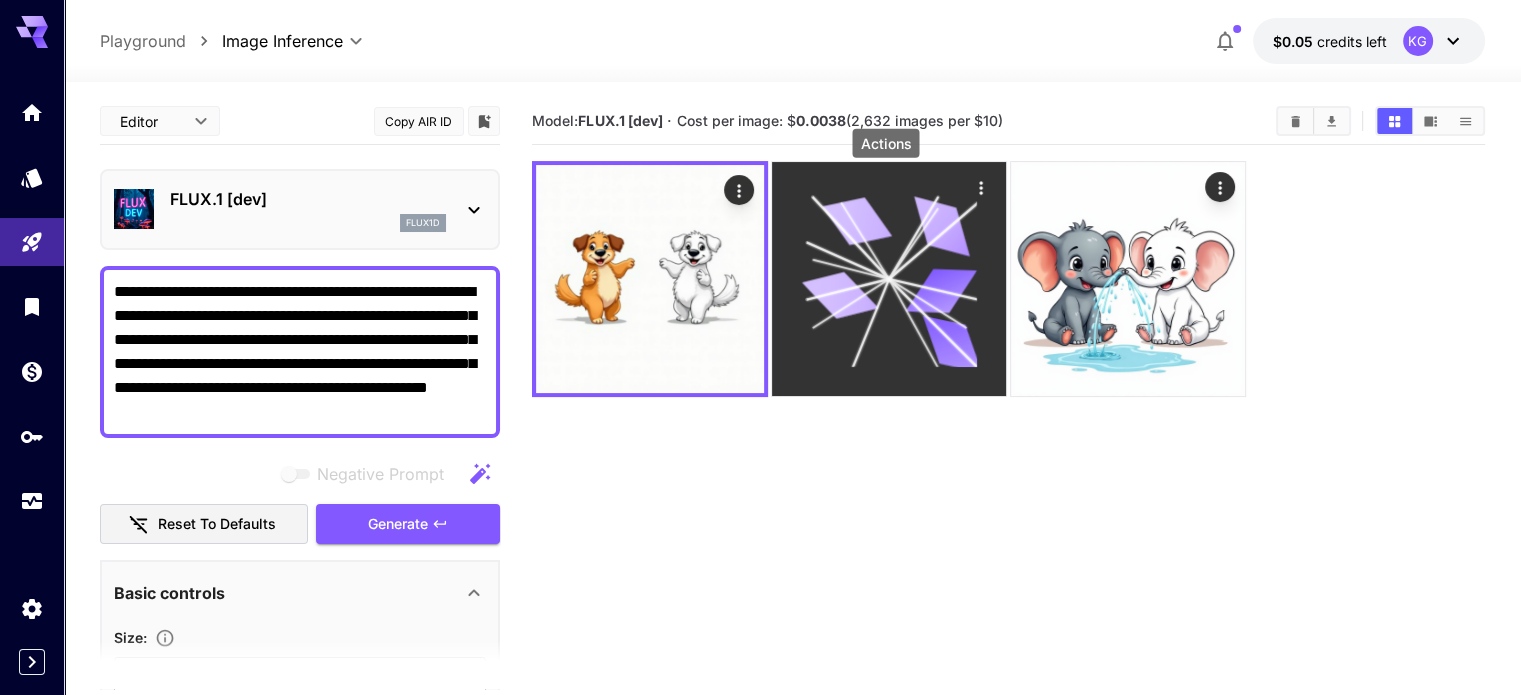 click 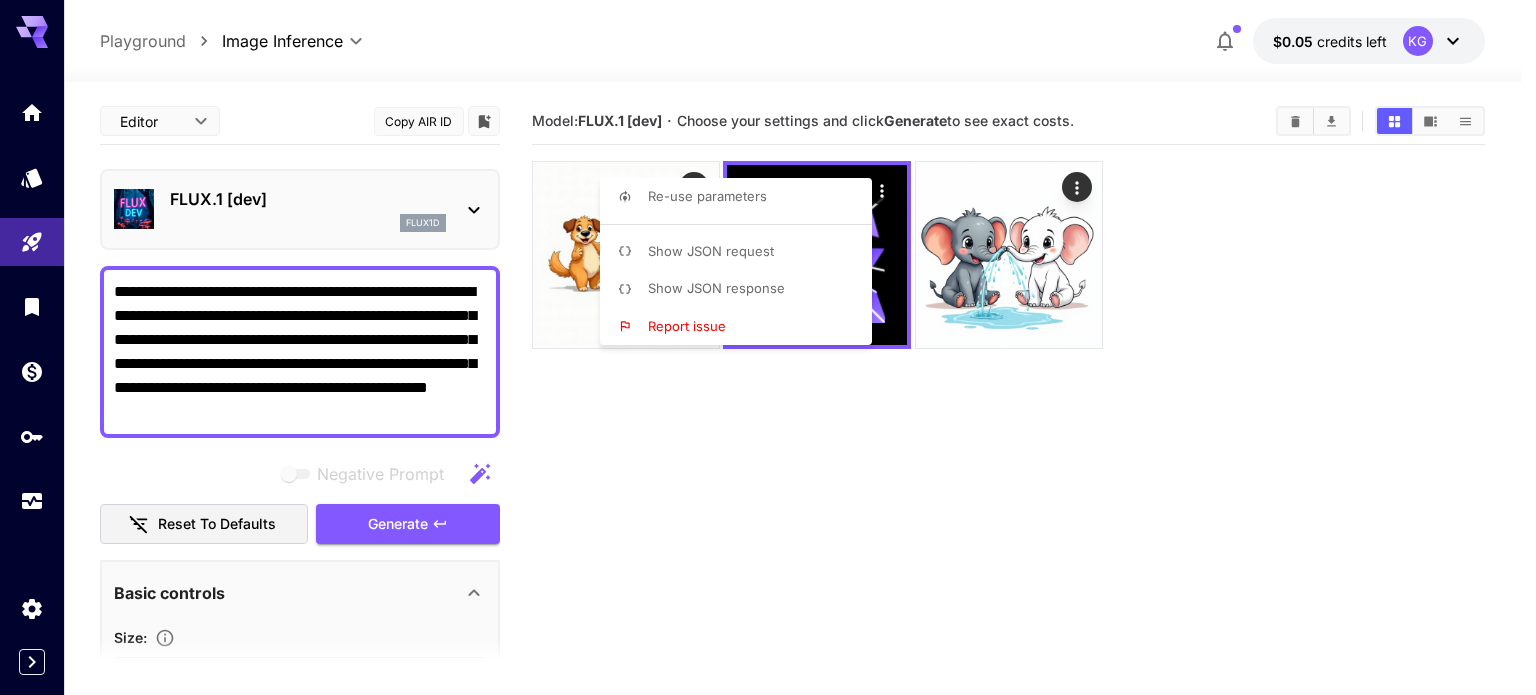 click at bounding box center (768, 347) 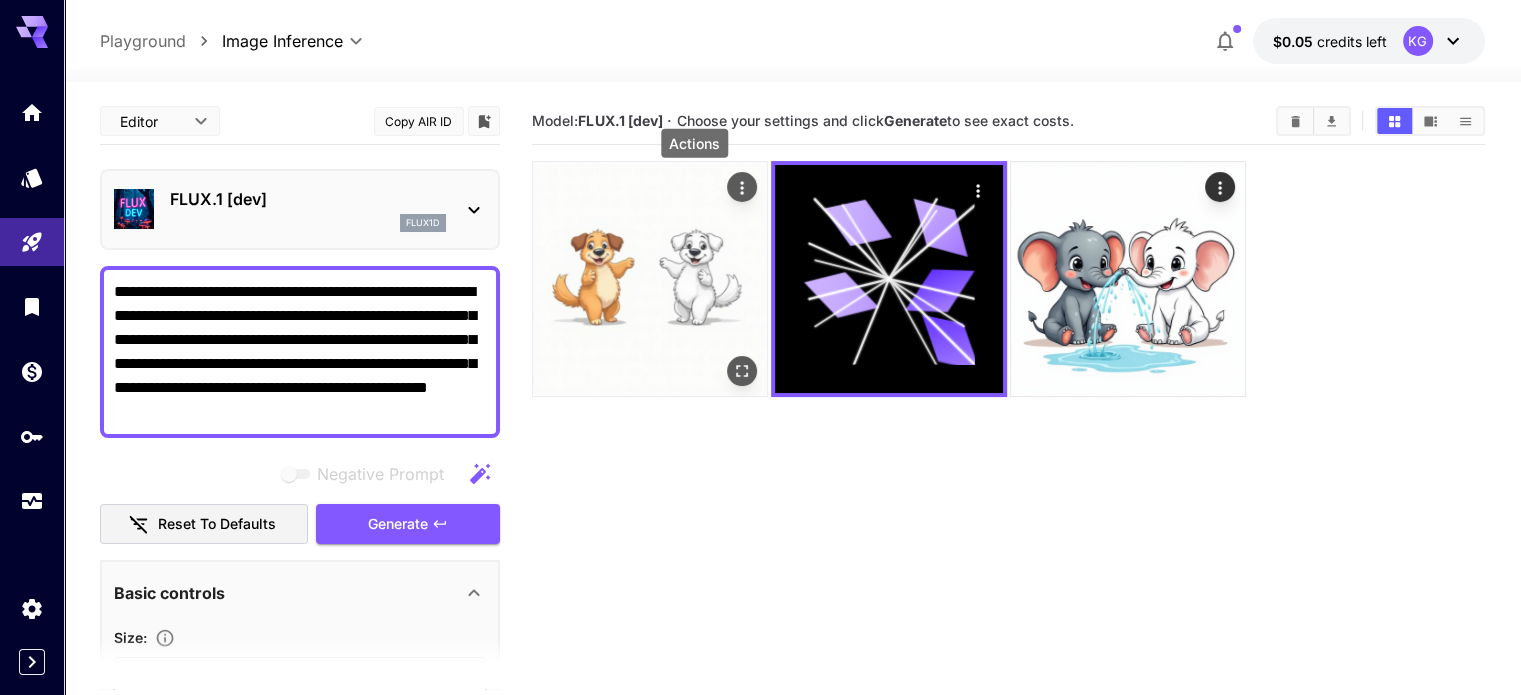 click 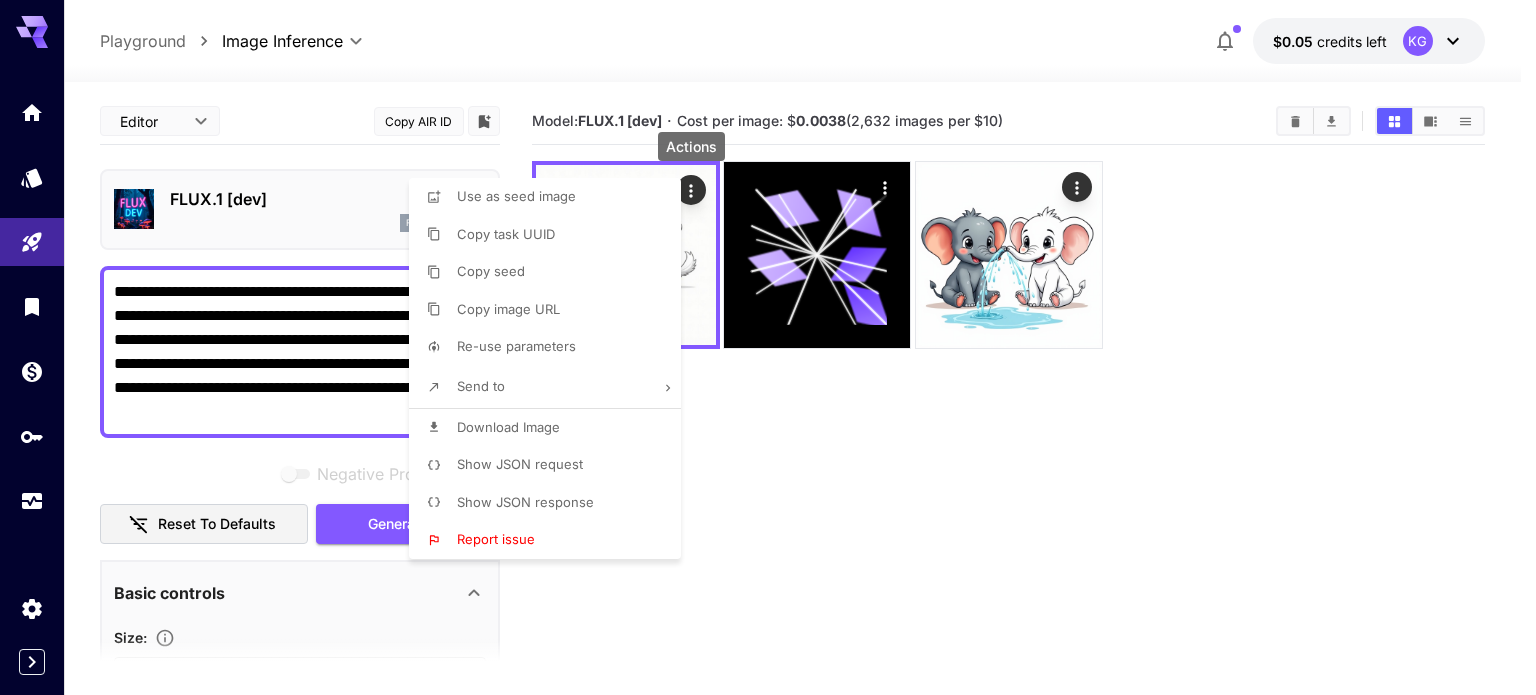 click on "Download Image" at bounding box center (551, 428) 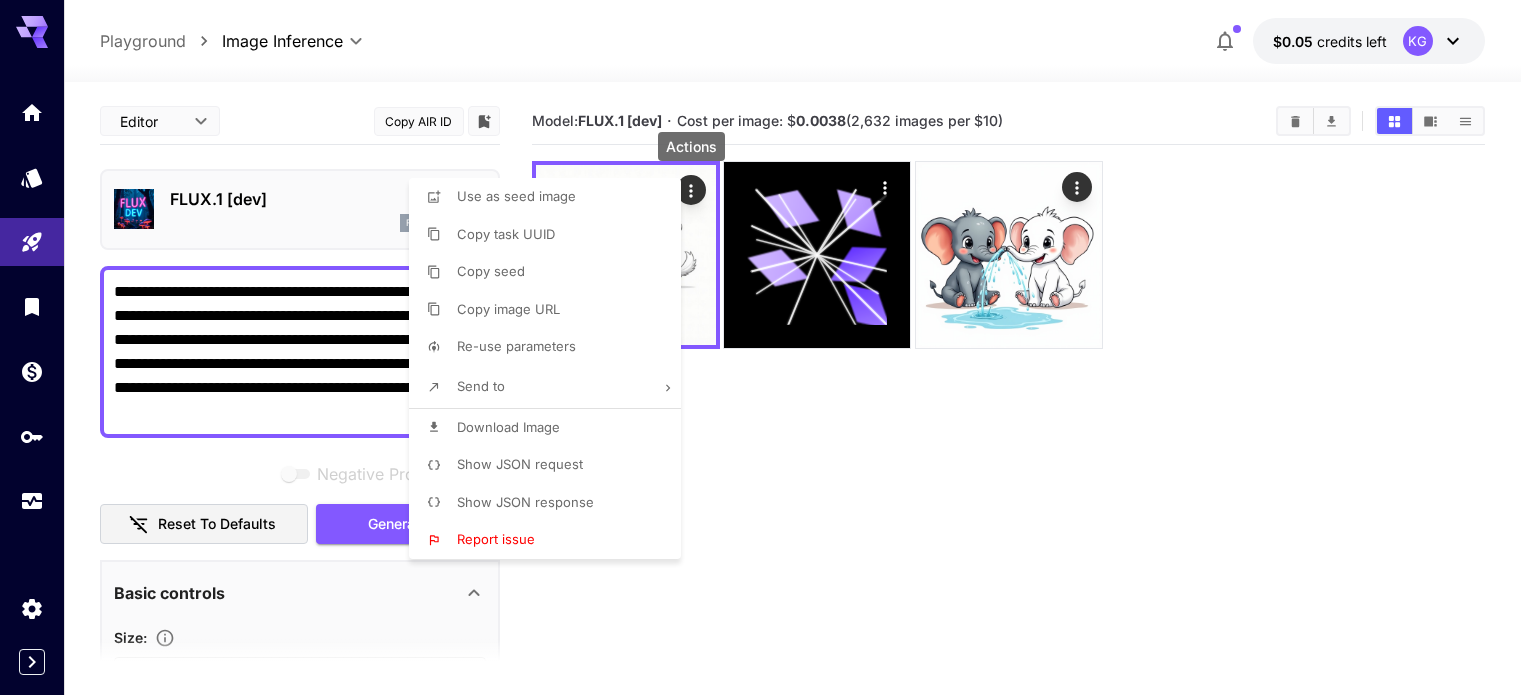 click at bounding box center (768, 347) 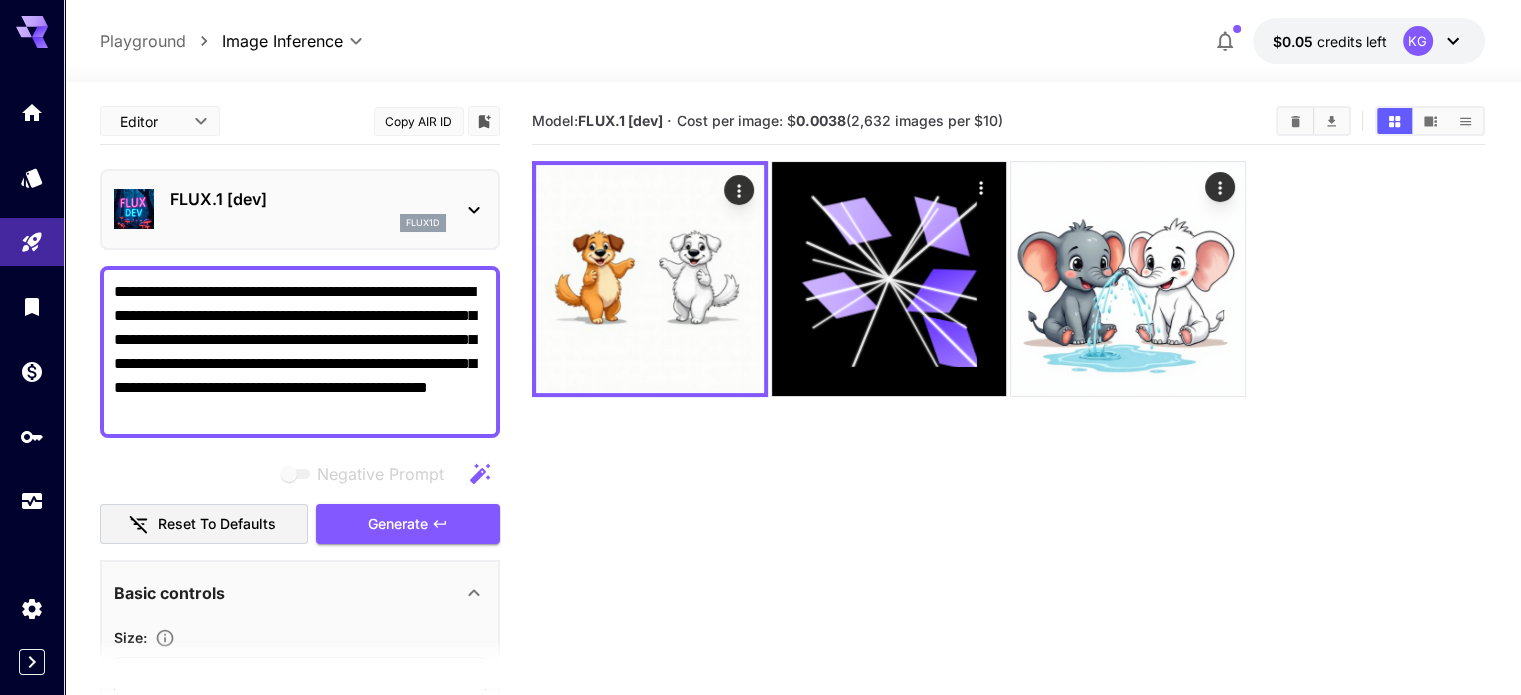click on "**********" at bounding box center (300, 352) 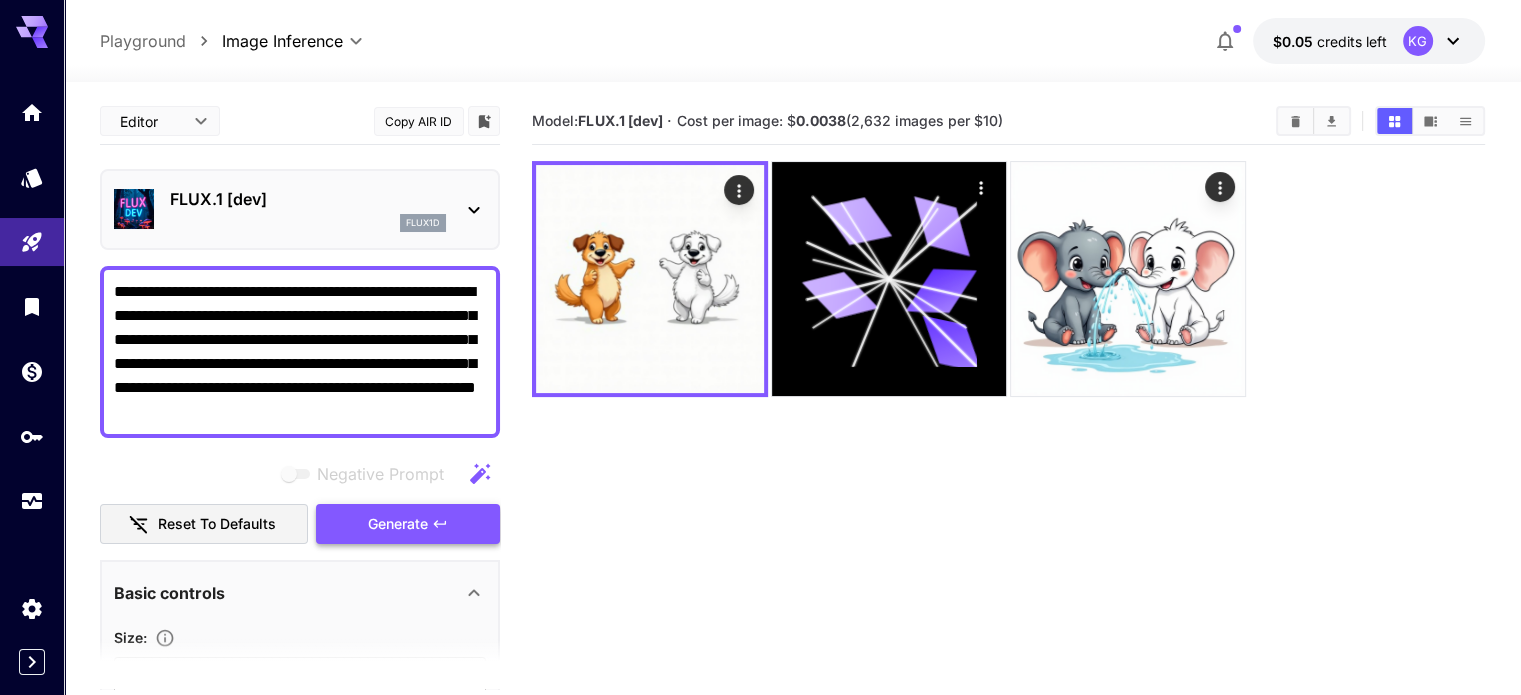 click 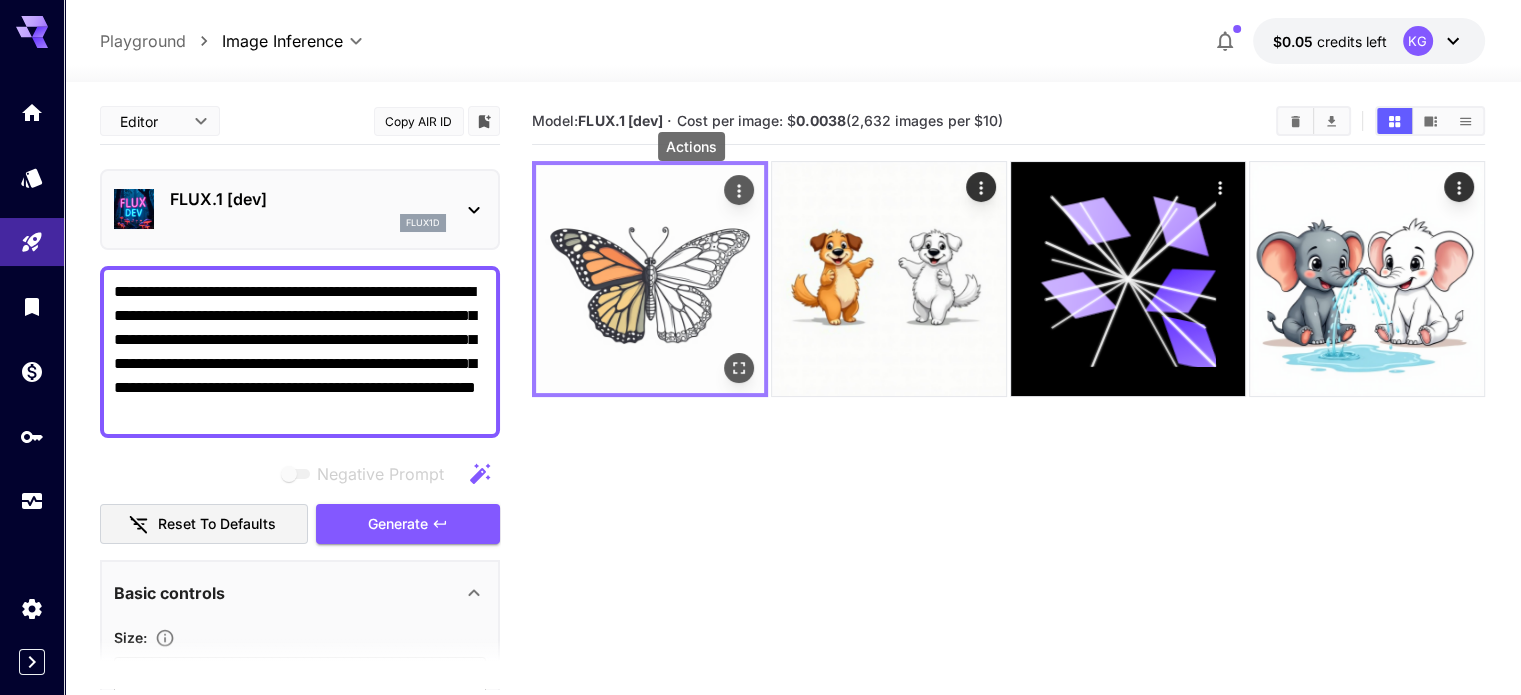 click 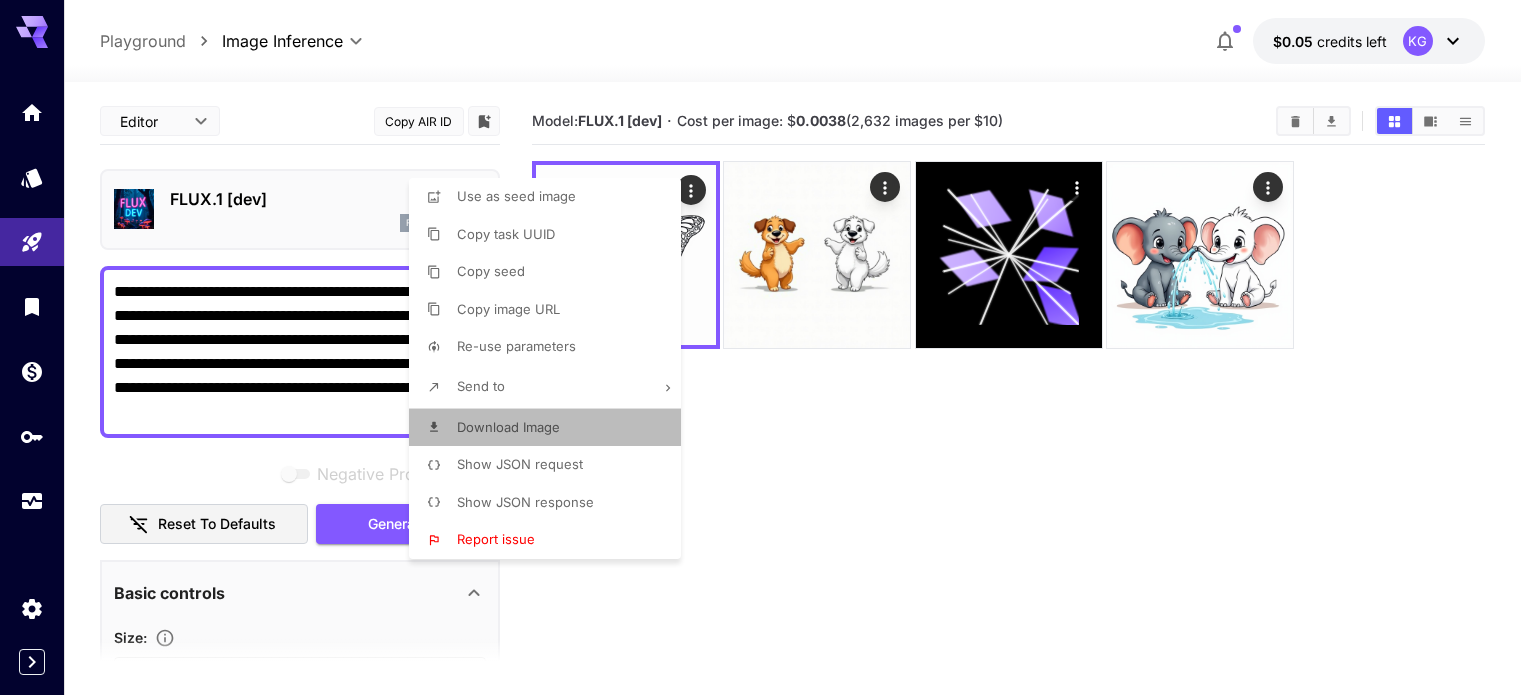 click on "Download Image" at bounding box center (551, 428) 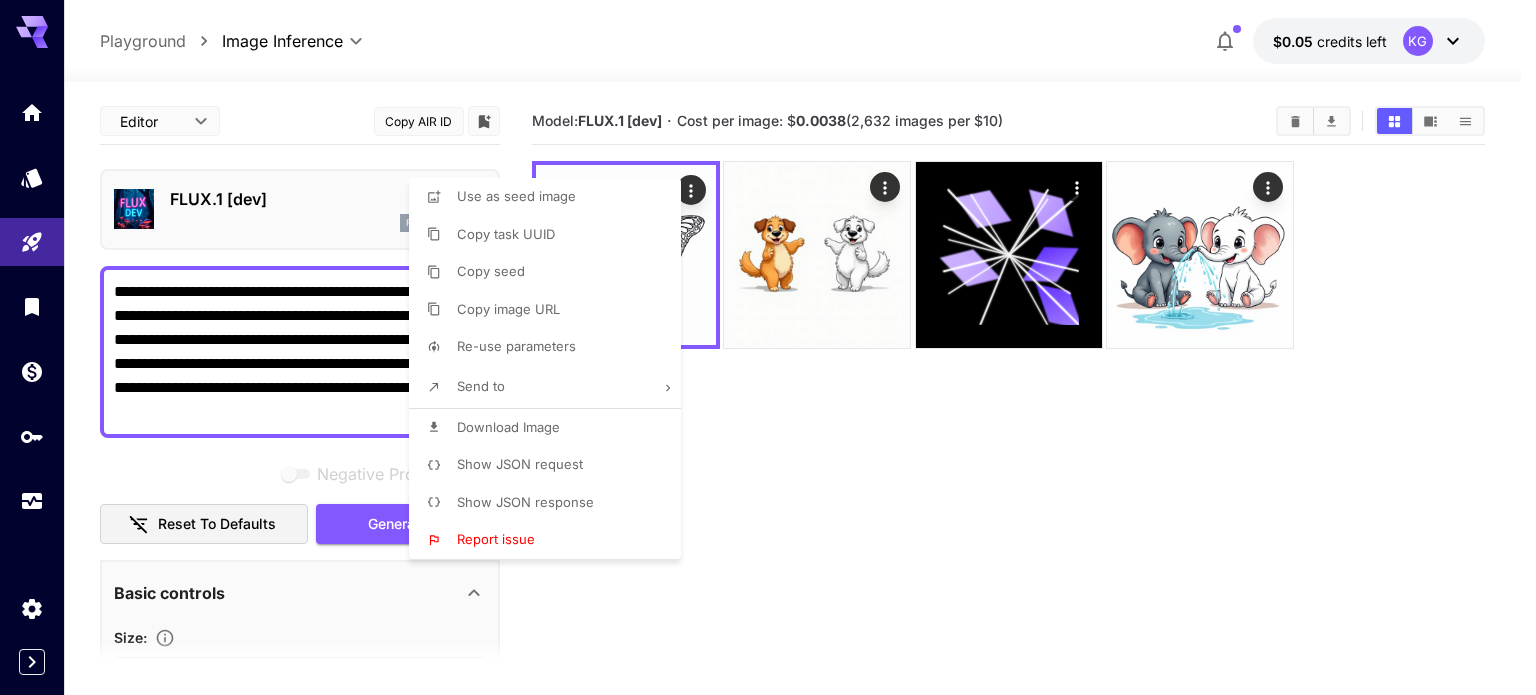 click at bounding box center (768, 347) 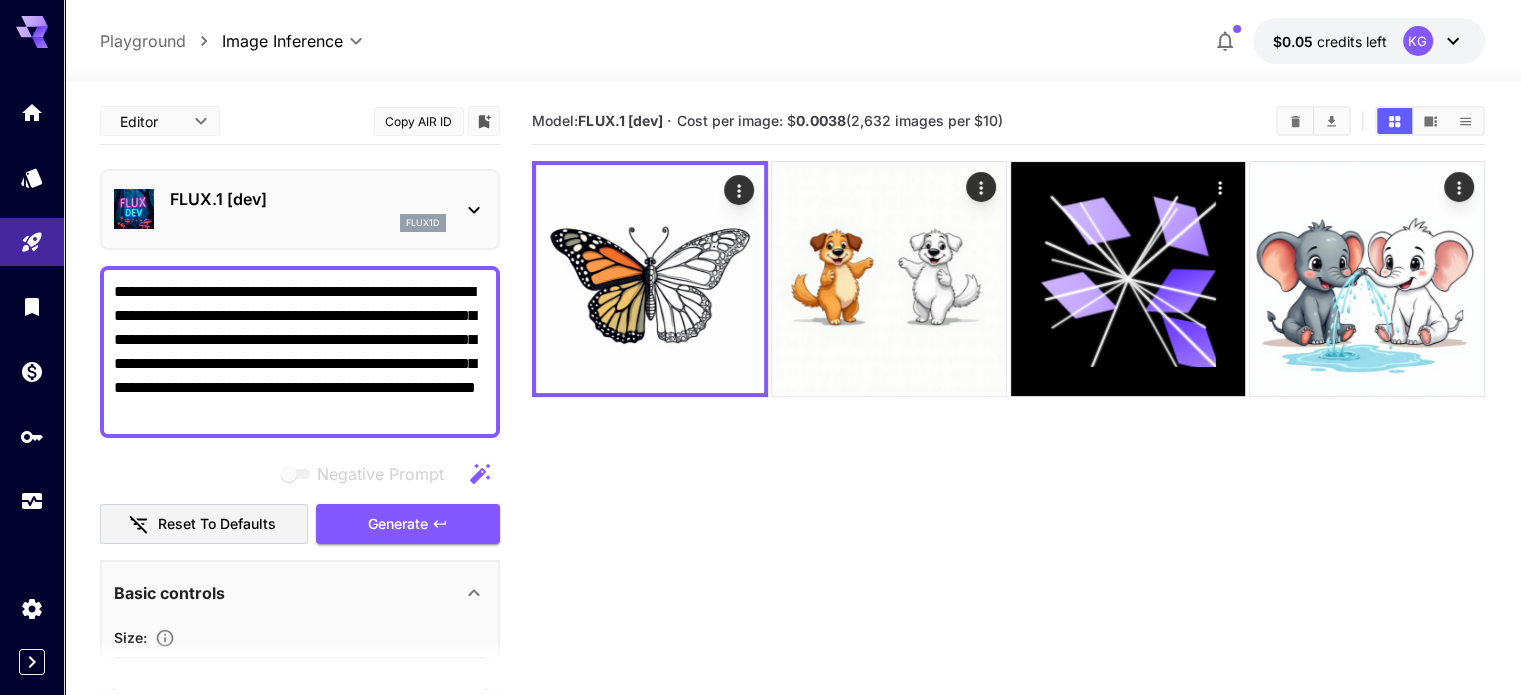 click on "**********" at bounding box center [300, 352] 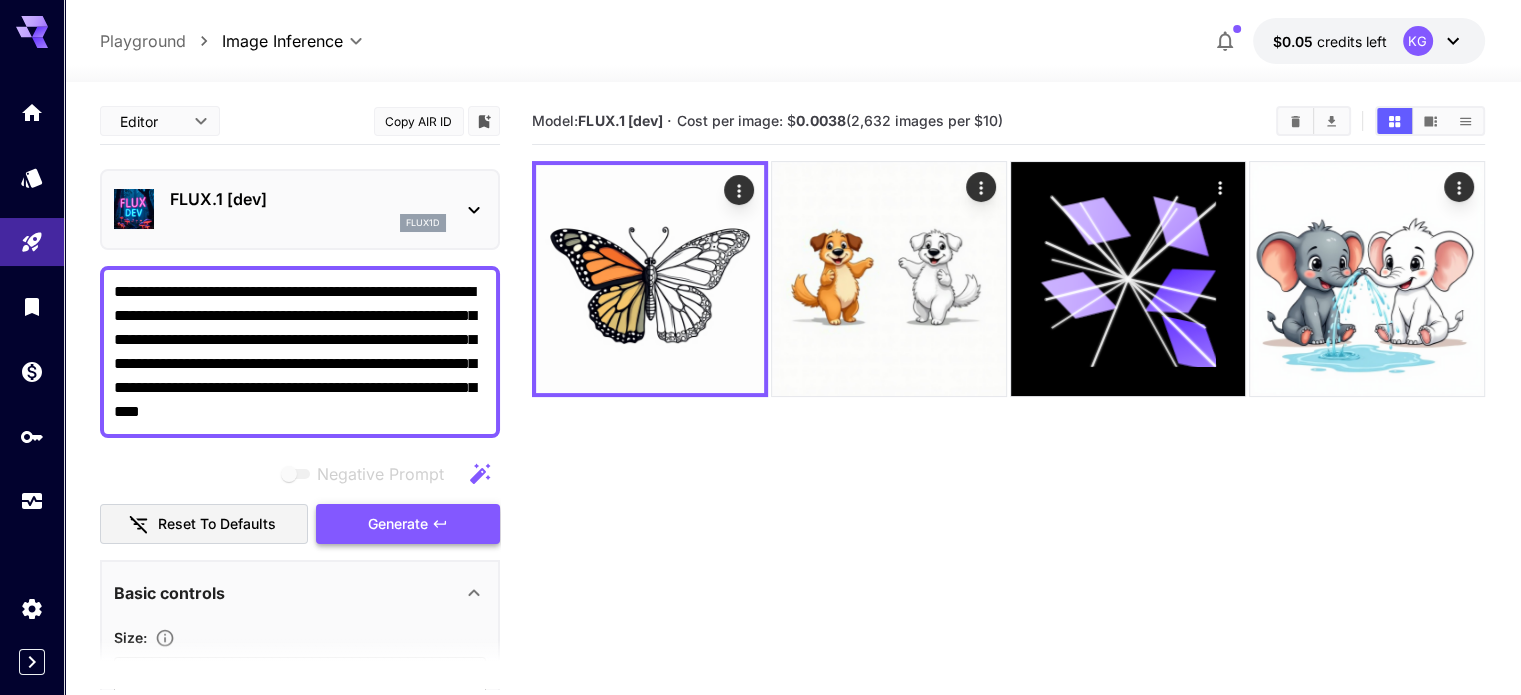 click on "Generate" at bounding box center (398, 524) 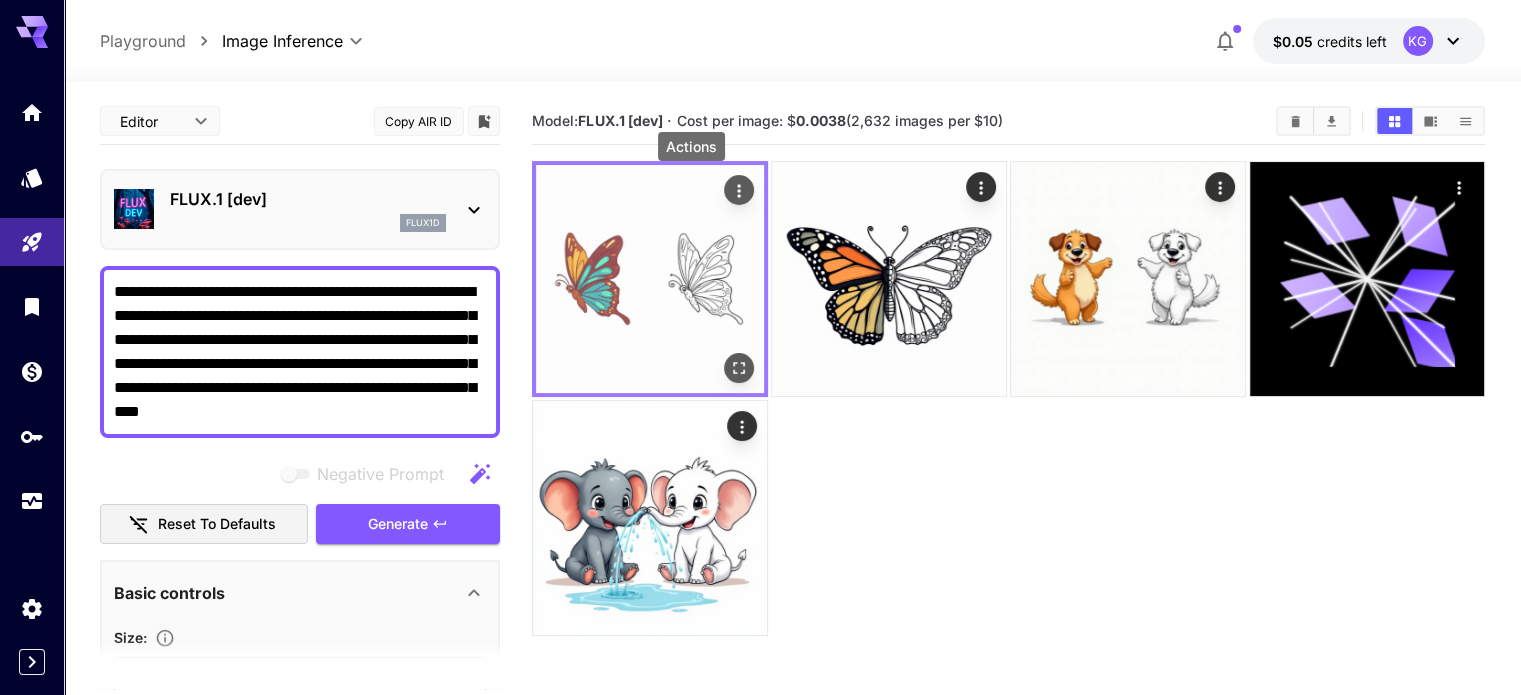 click 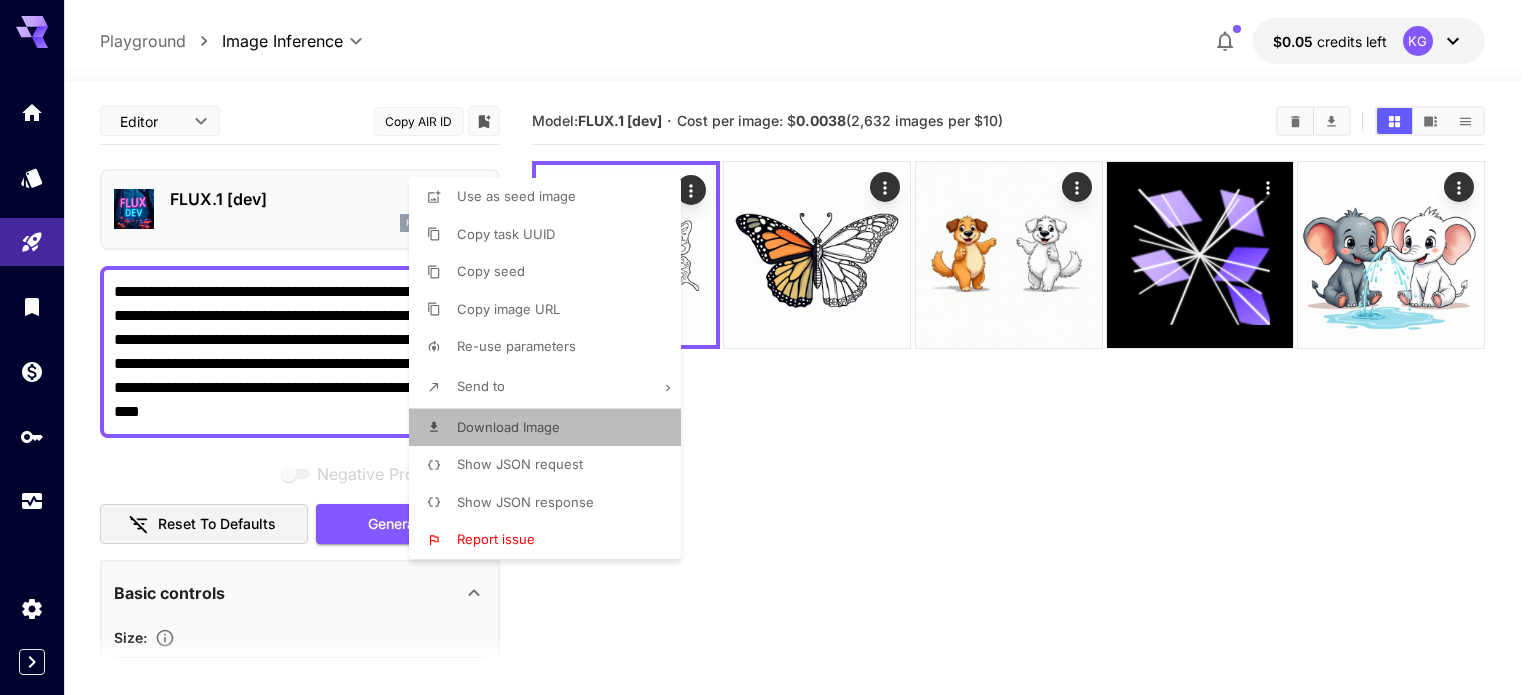 click on "Download Image" at bounding box center [508, 427] 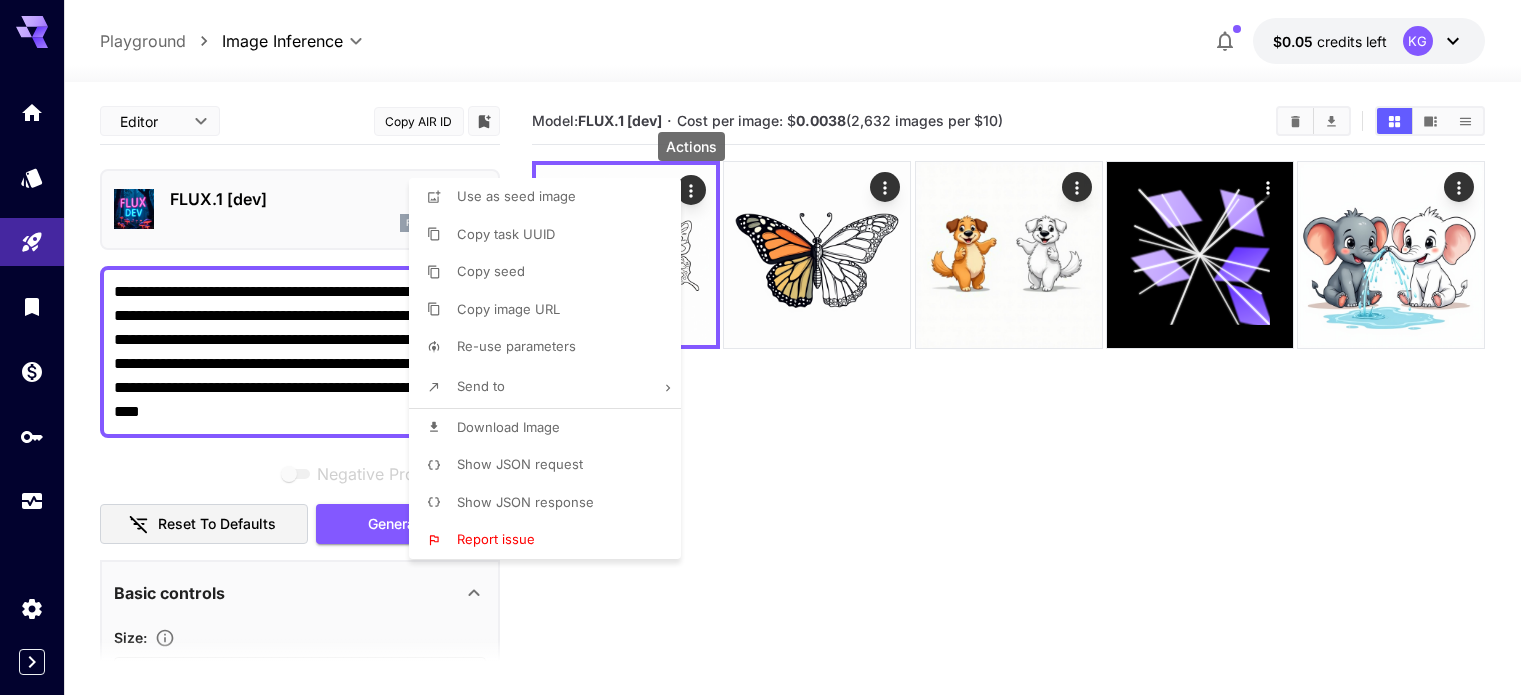 click at bounding box center (768, 347) 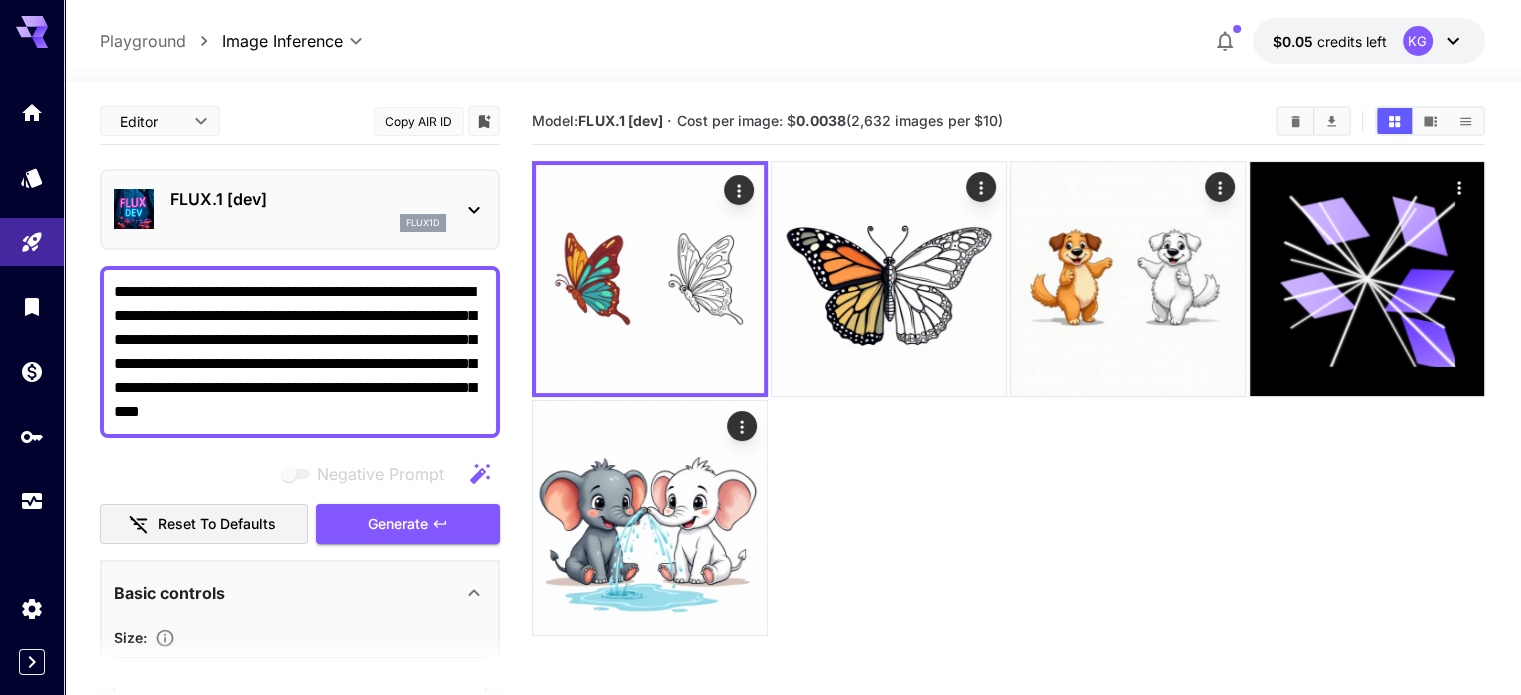click on "**********" at bounding box center [300, 352] 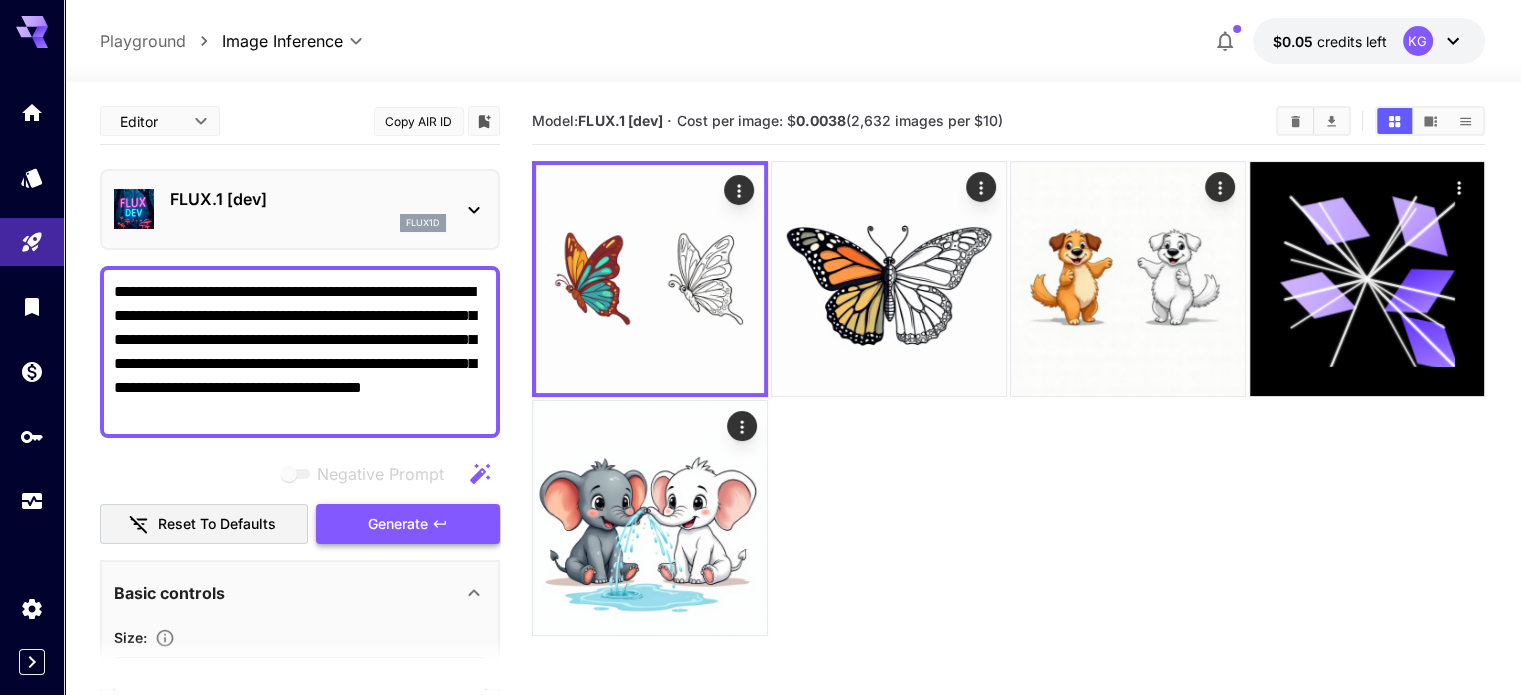 click 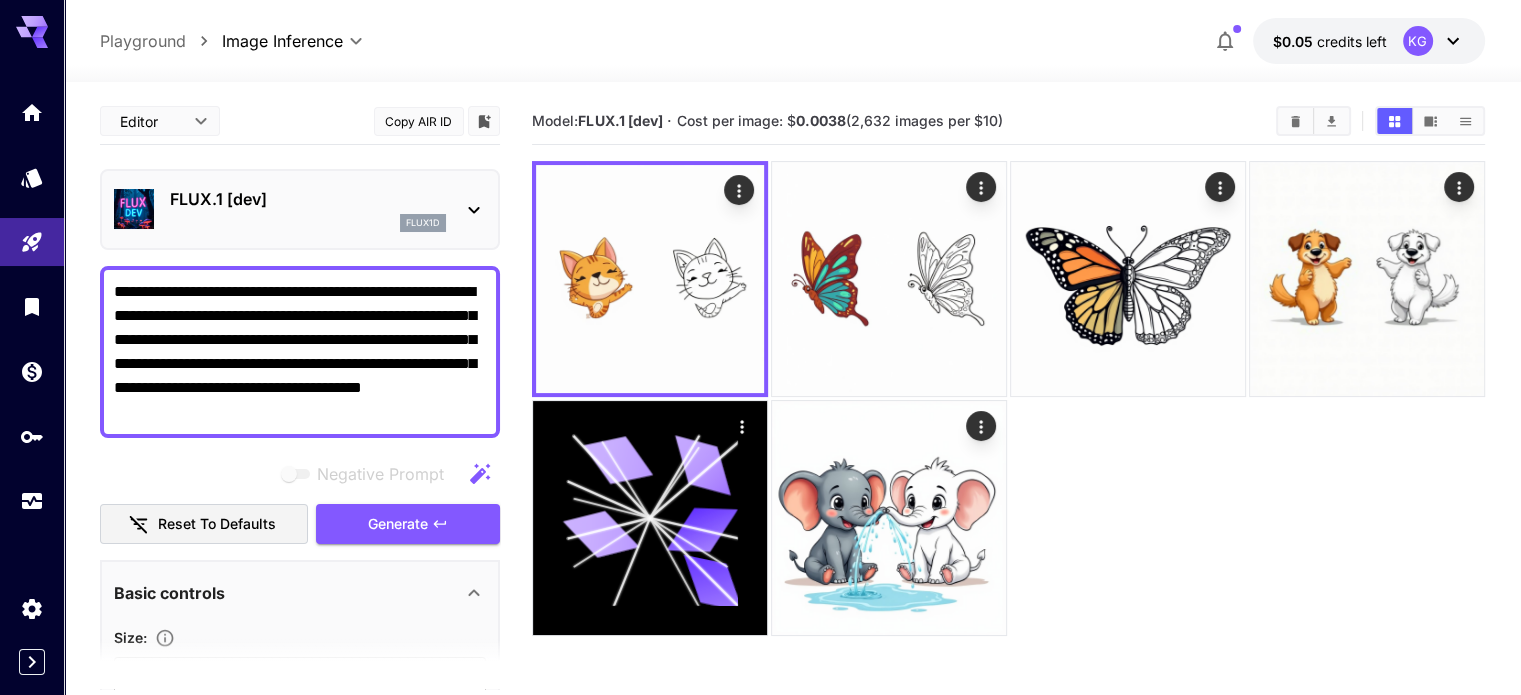 click on "**********" at bounding box center [300, 352] 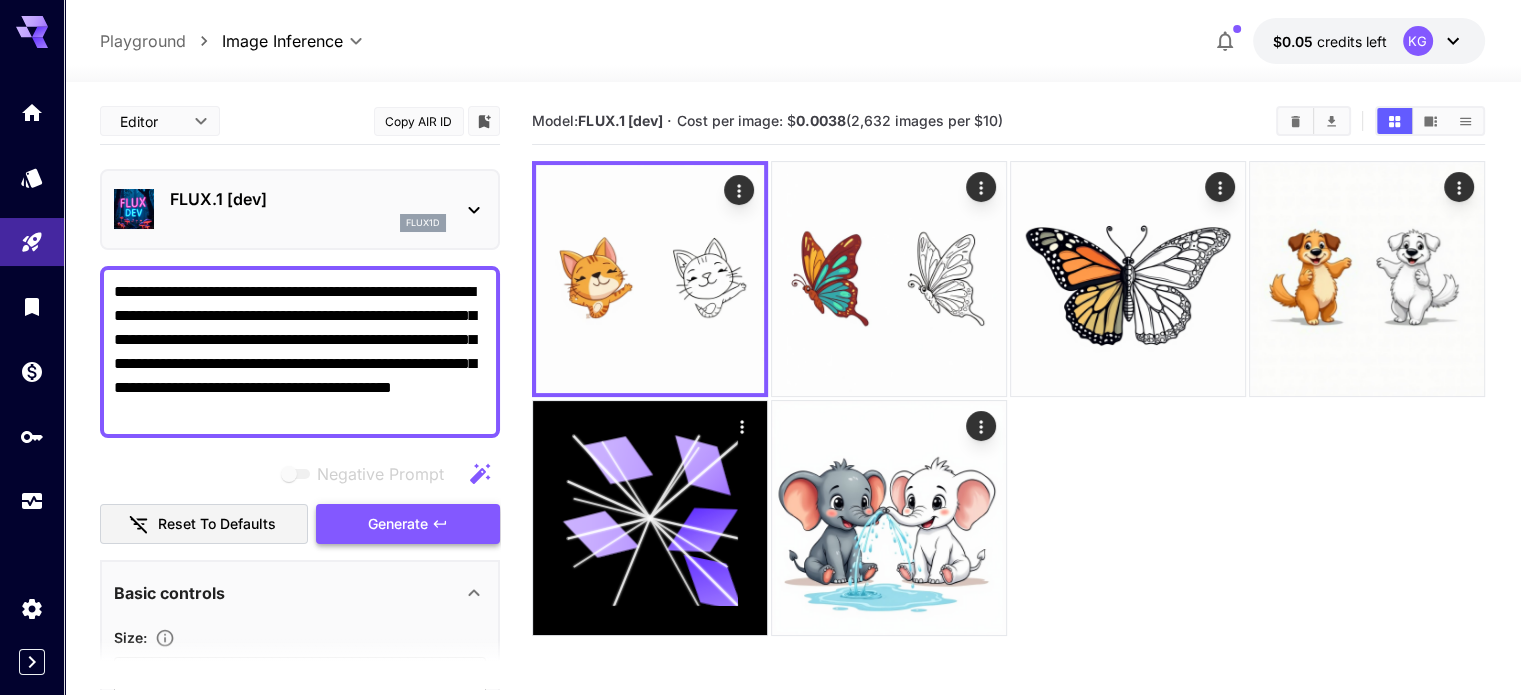 click on "Generate" at bounding box center (408, 524) 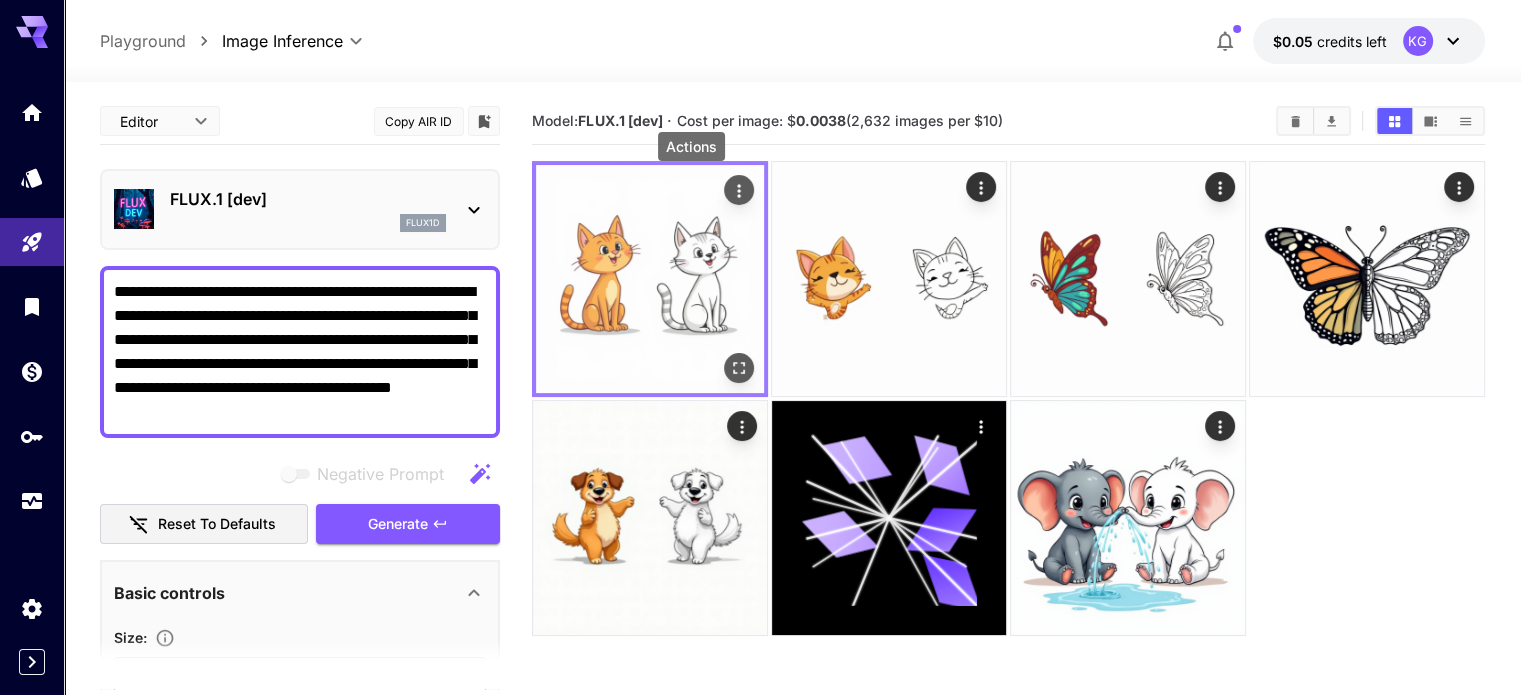 click 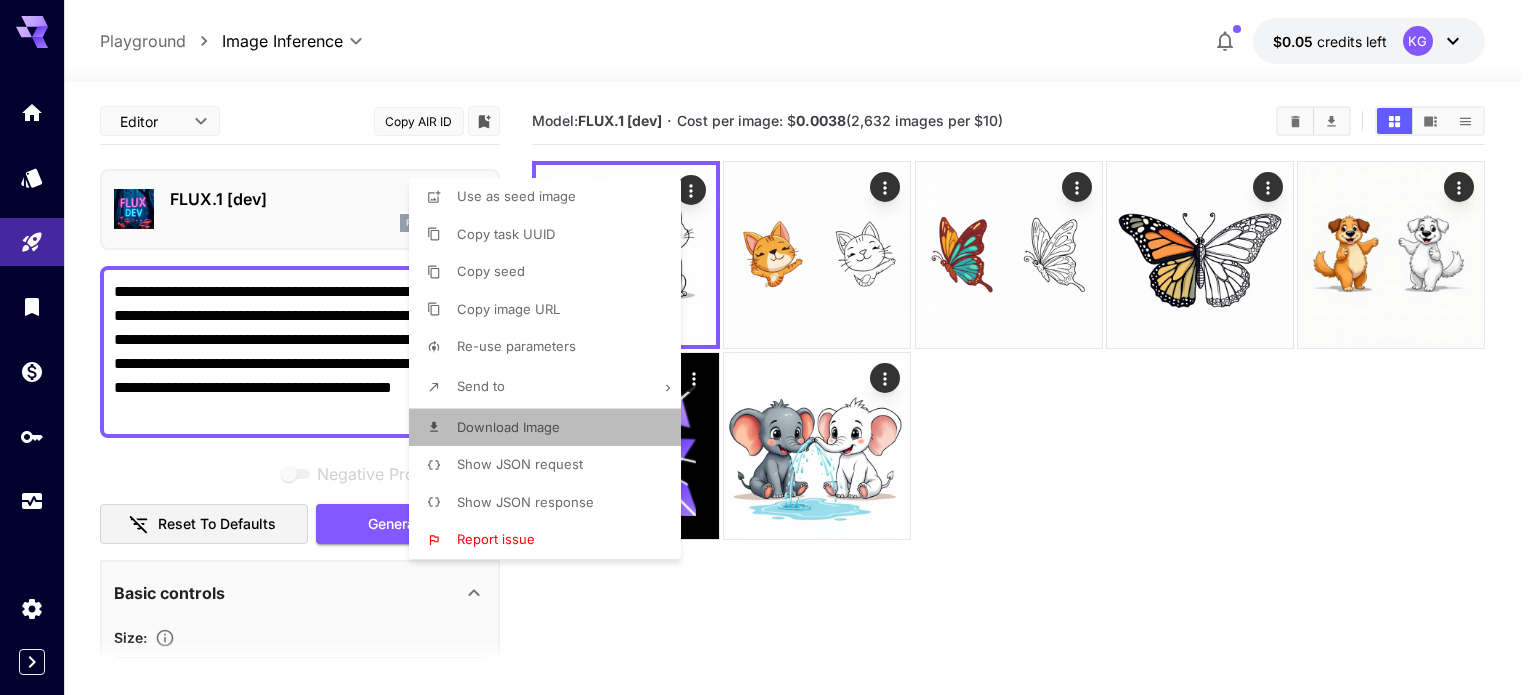 click on "Download Image" at bounding box center [508, 427] 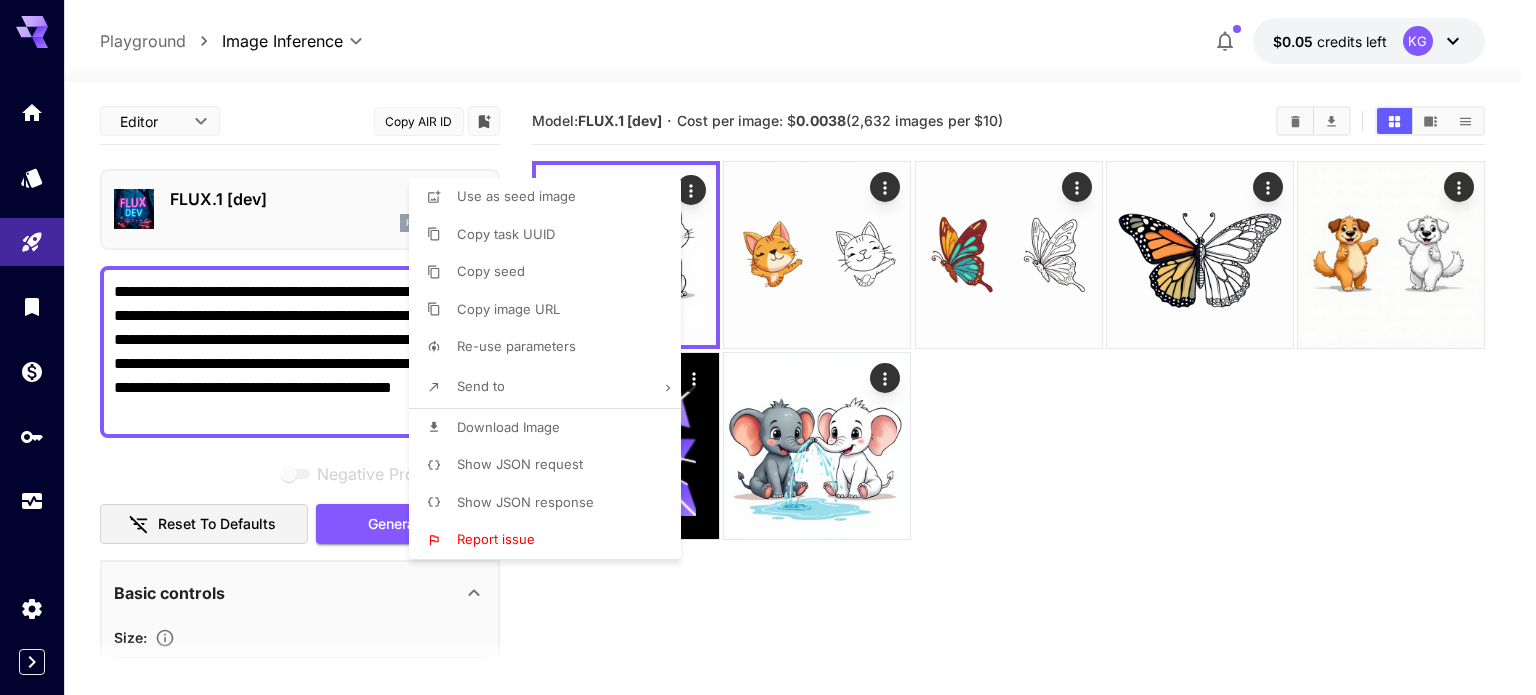 click at bounding box center (768, 347) 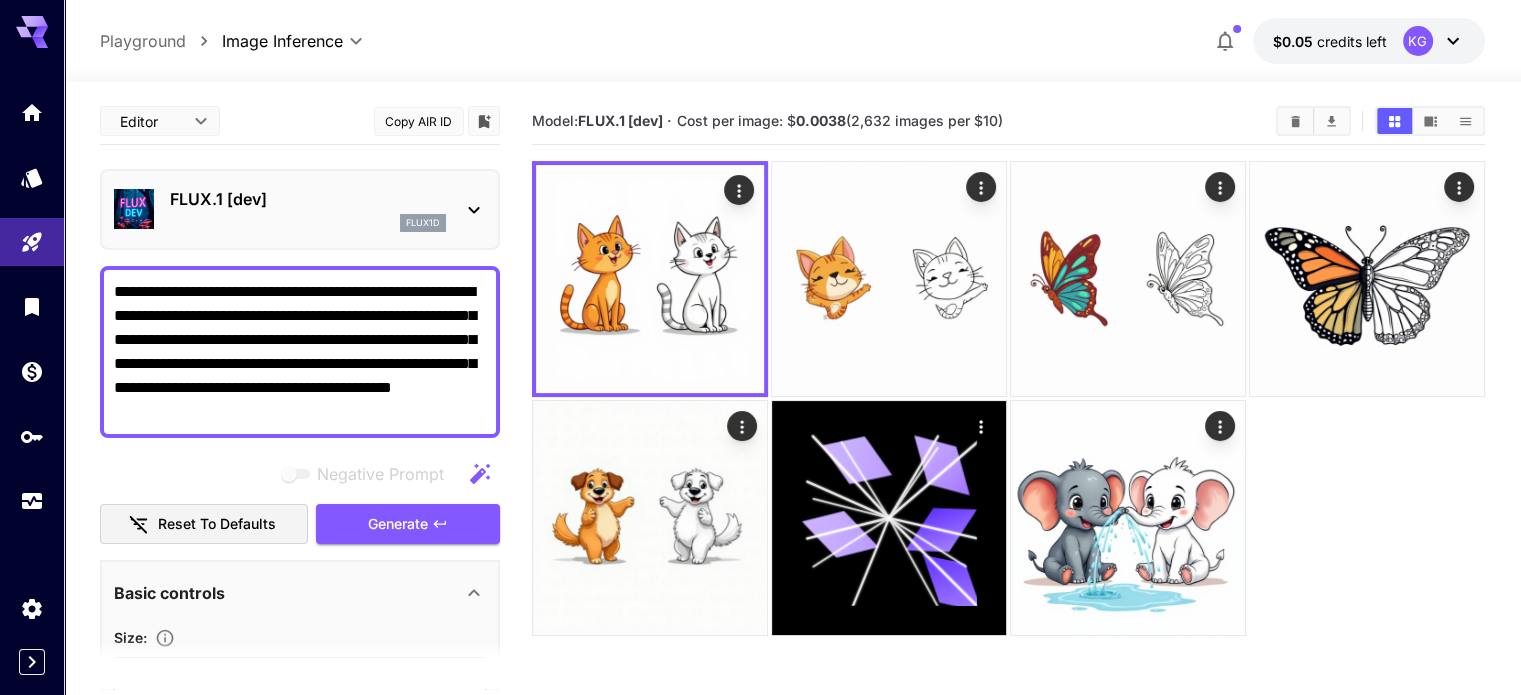 click at bounding box center [1008, 398] 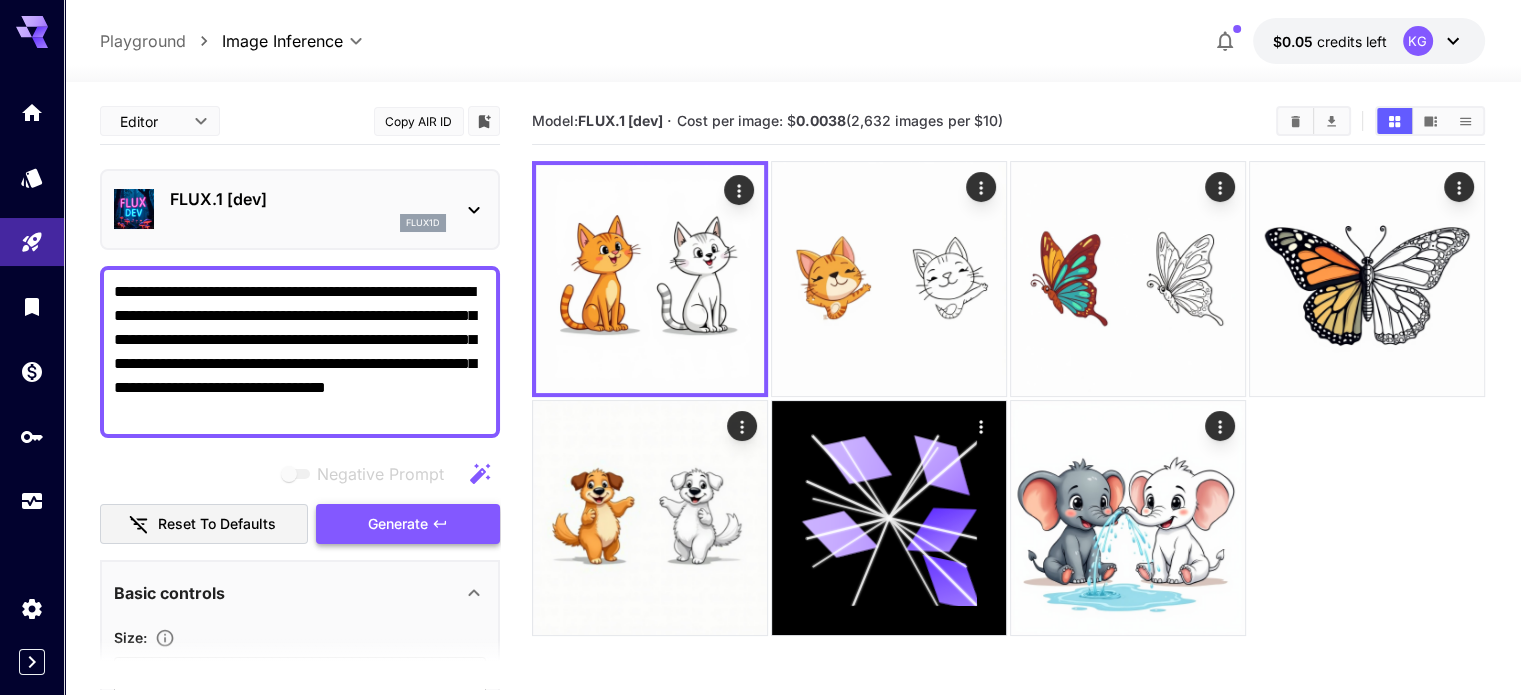 click on "Generate" at bounding box center [398, 524] 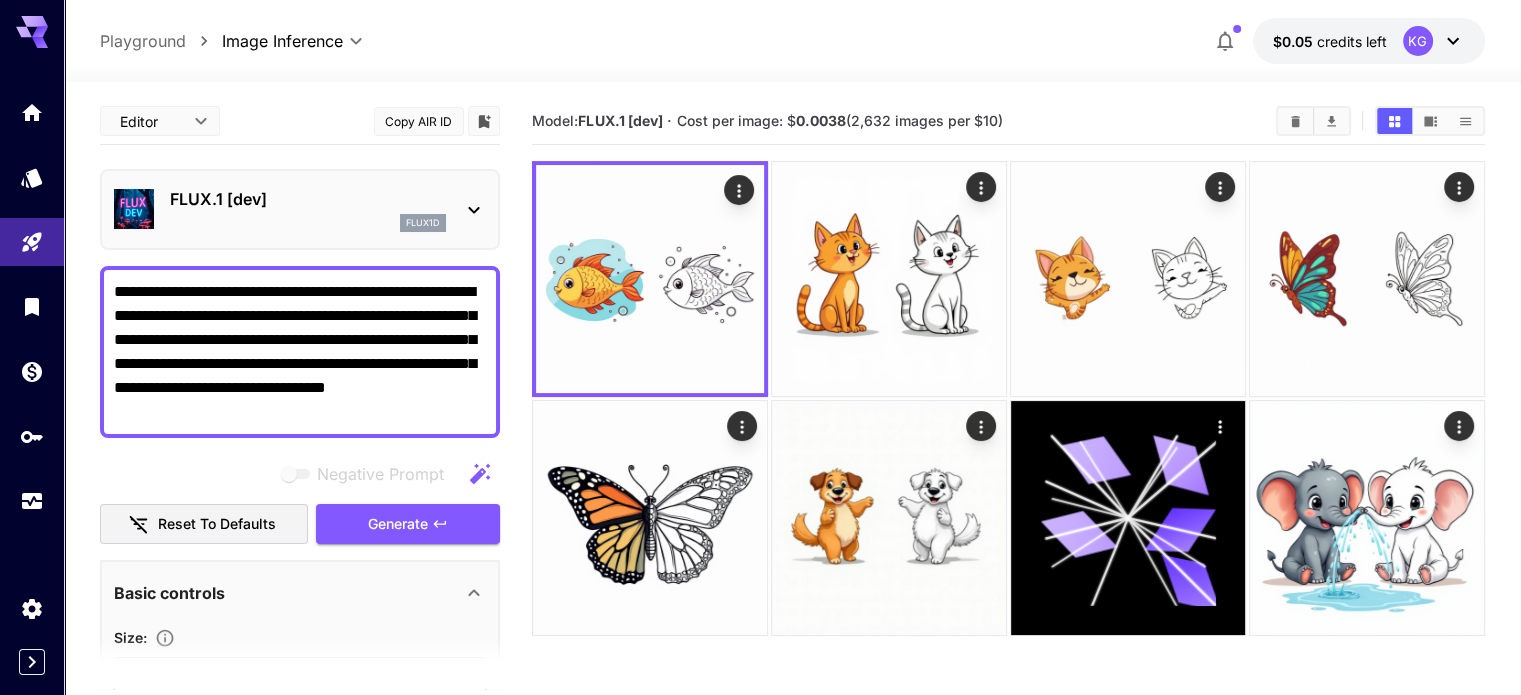 click on "**********" at bounding box center (300, 352) 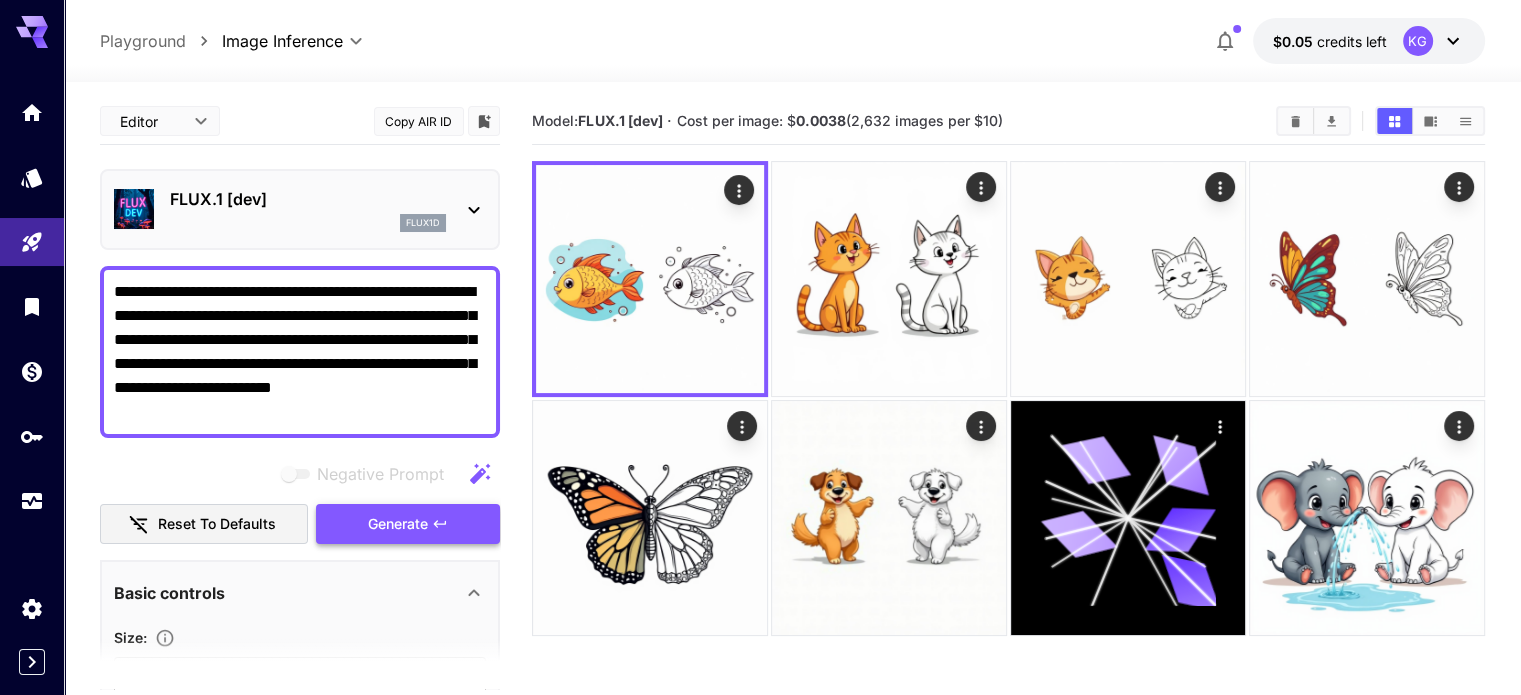 click on "Generate" at bounding box center (408, 524) 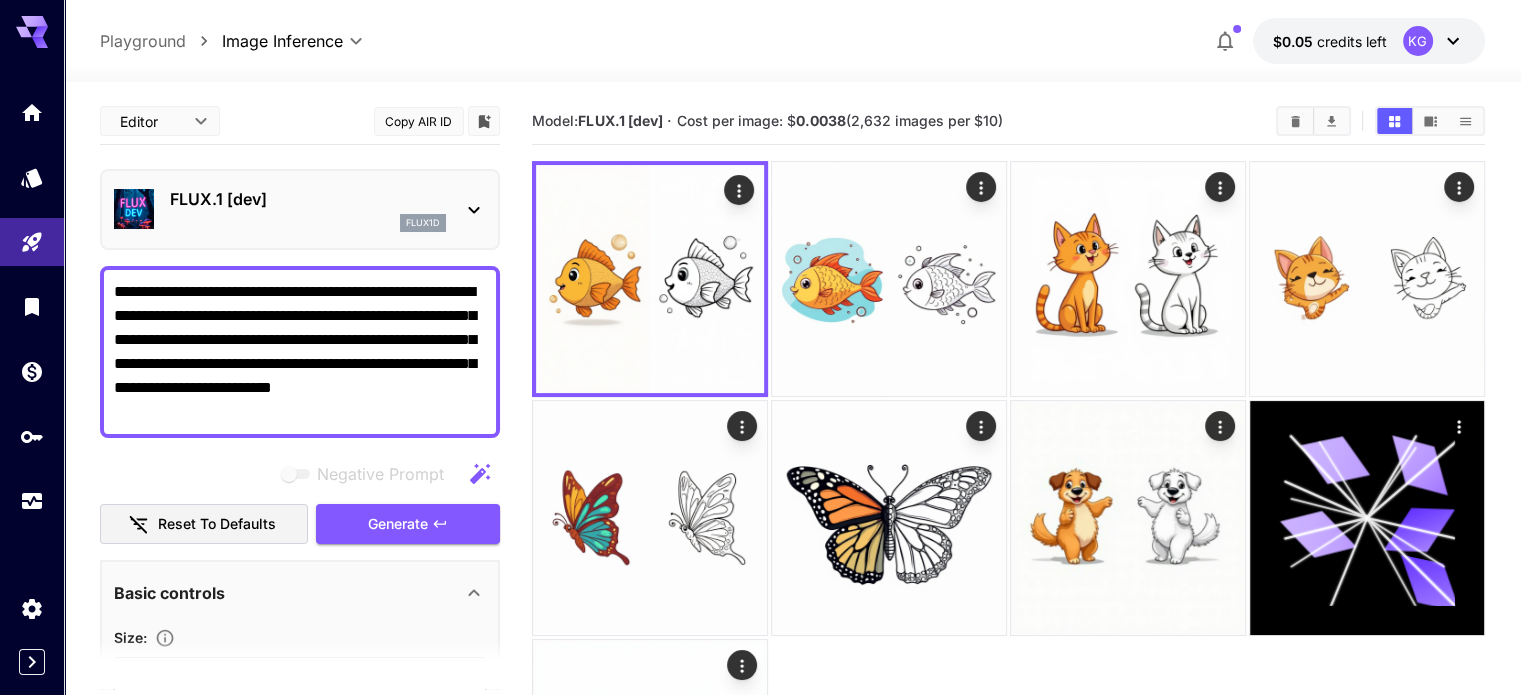 drag, startPoint x: 786, startPoint y: 635, endPoint x: 668, endPoint y: 591, distance: 125.93649 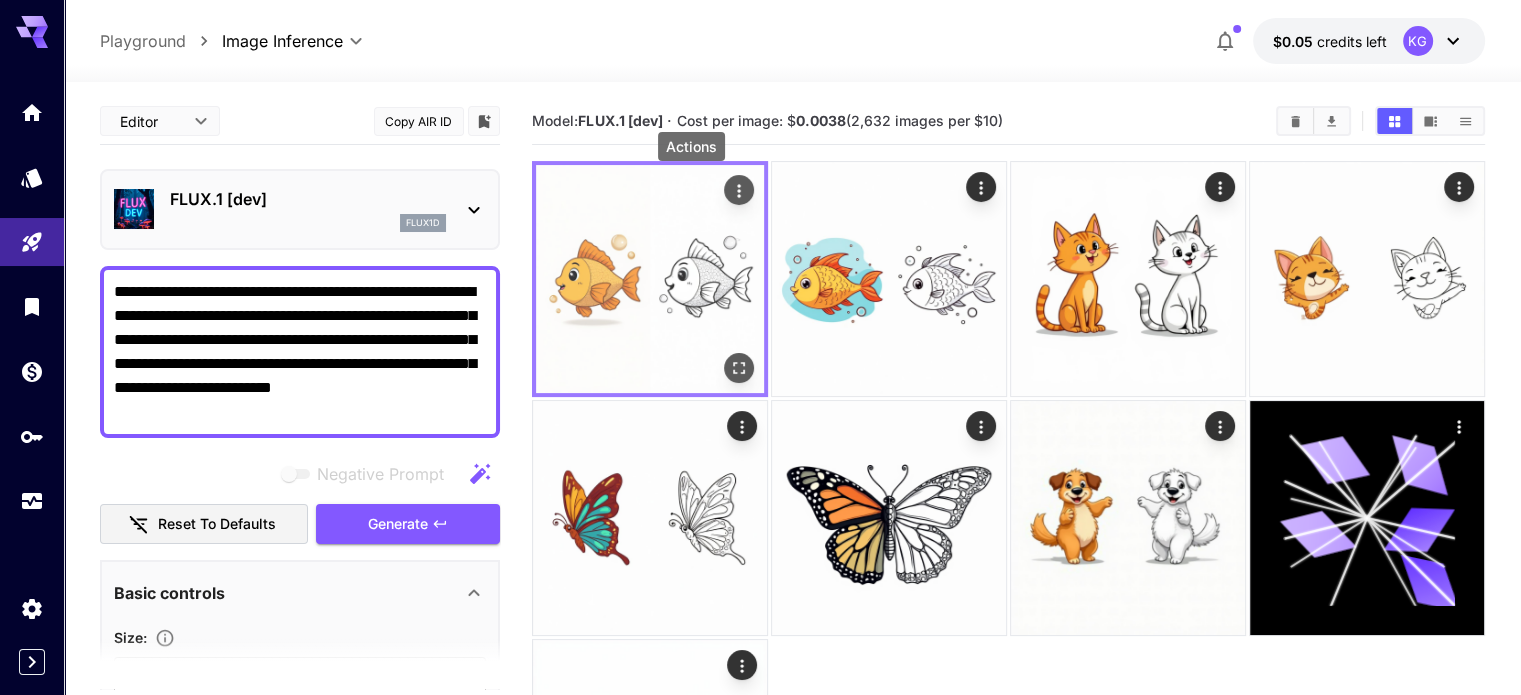 click 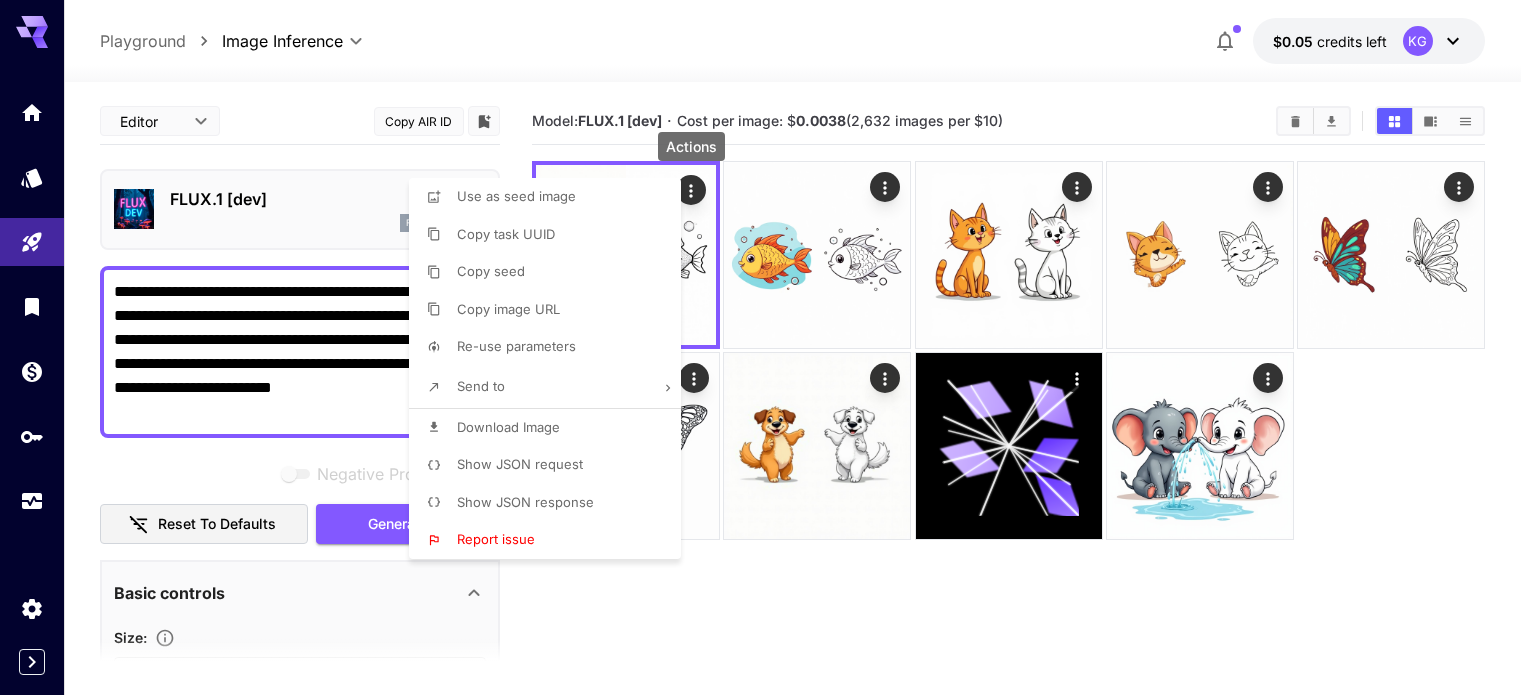 click on "Download Image" at bounding box center (508, 427) 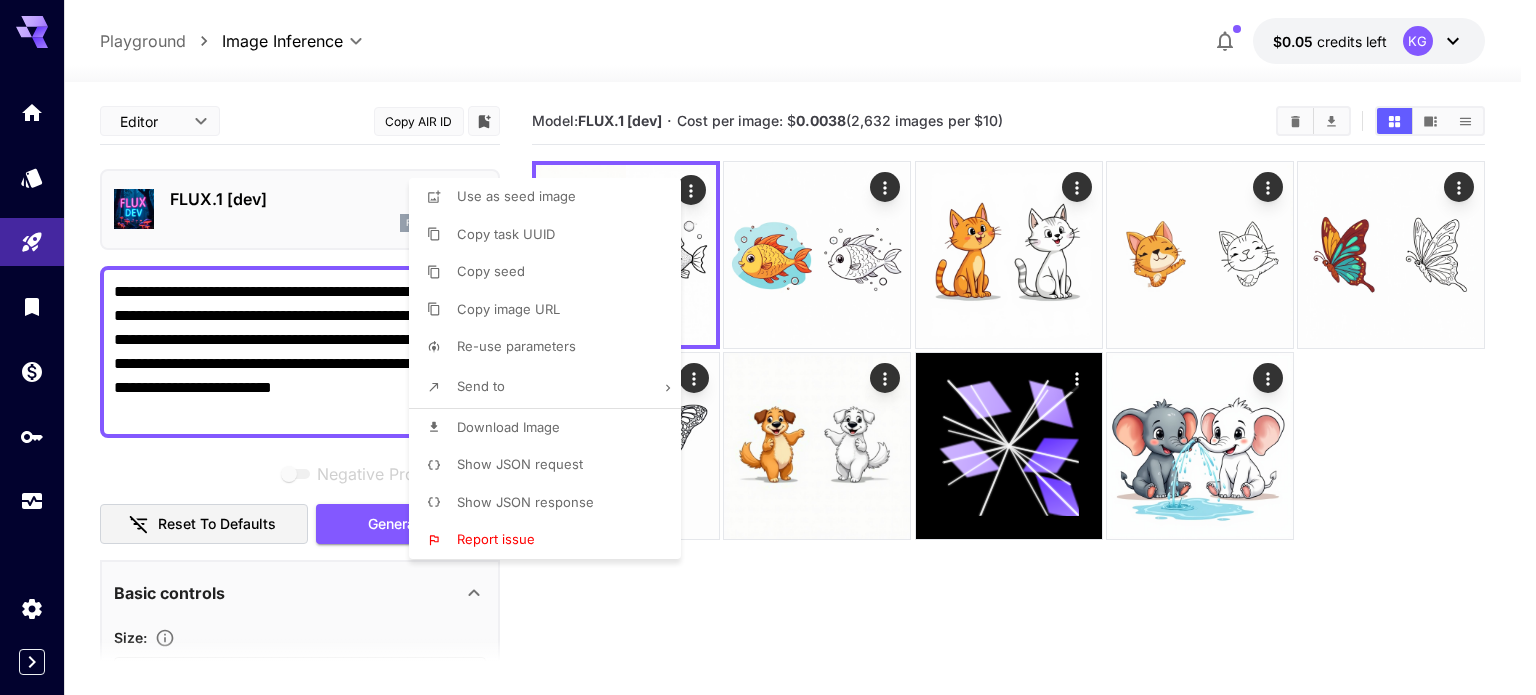 click at bounding box center (768, 347) 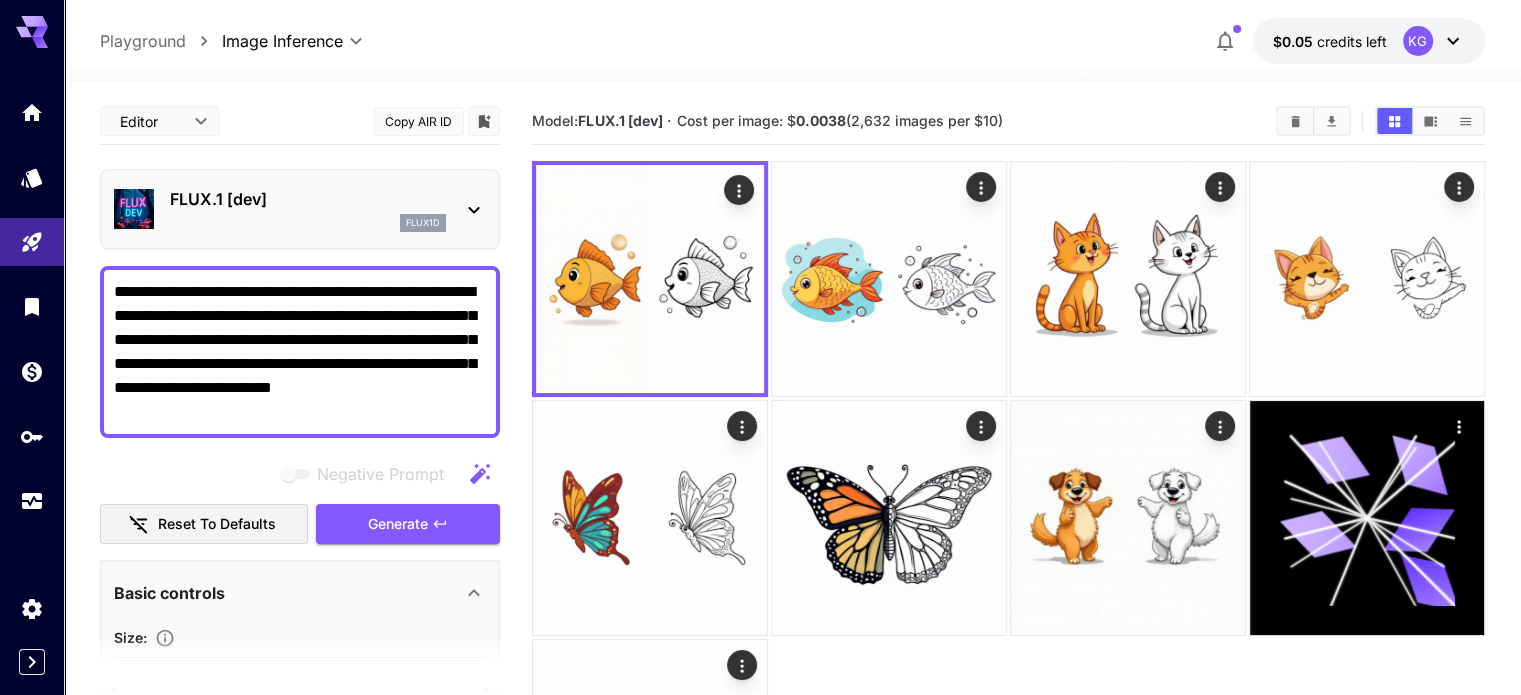 click on "**********" at bounding box center [300, 352] 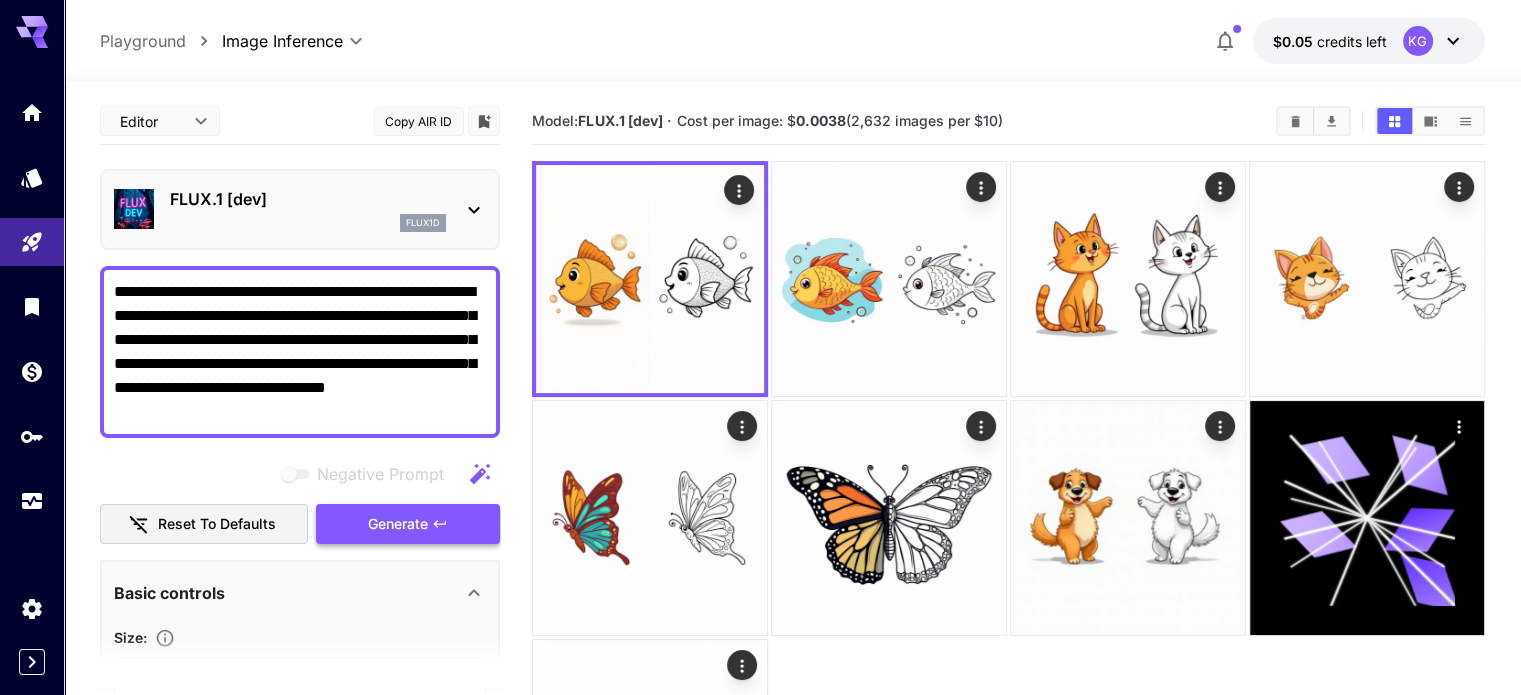 click on "Generate" at bounding box center (398, 524) 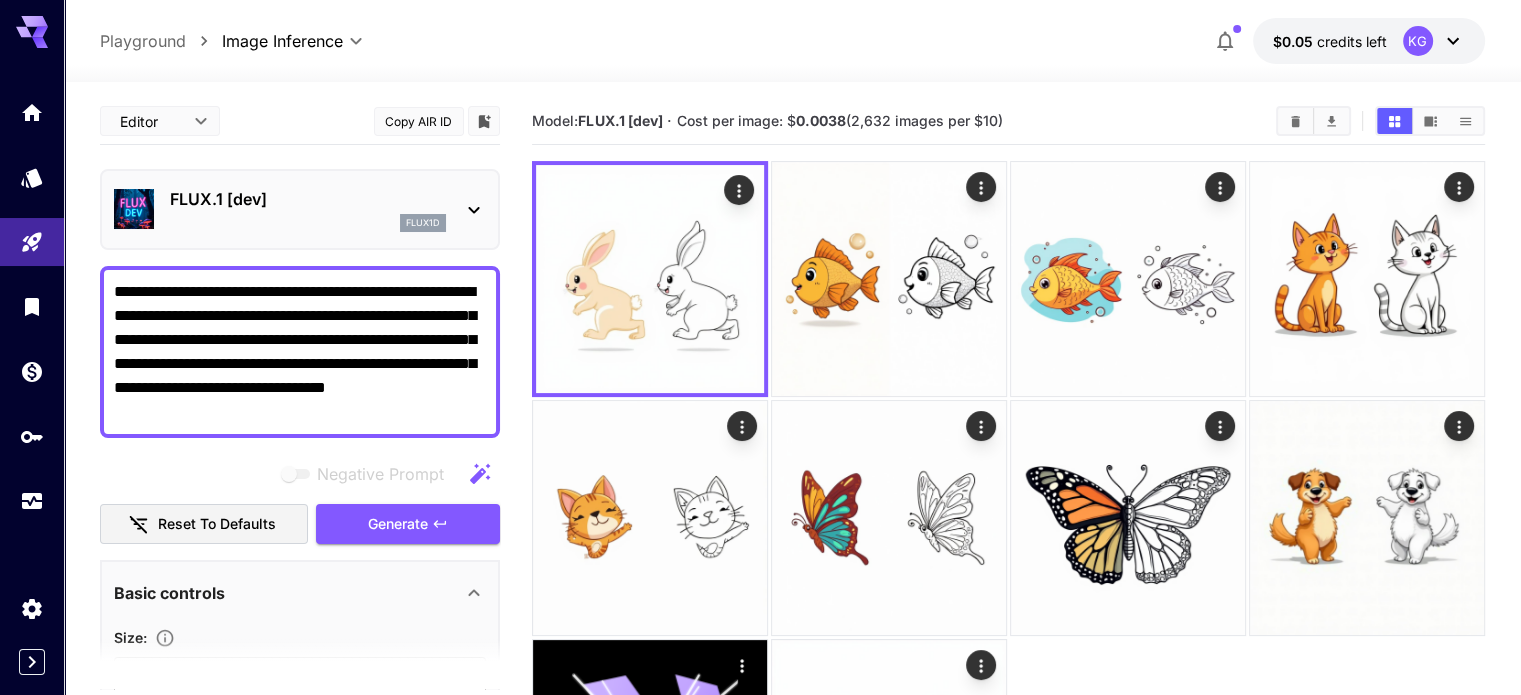 click on "**********" at bounding box center (300, 352) 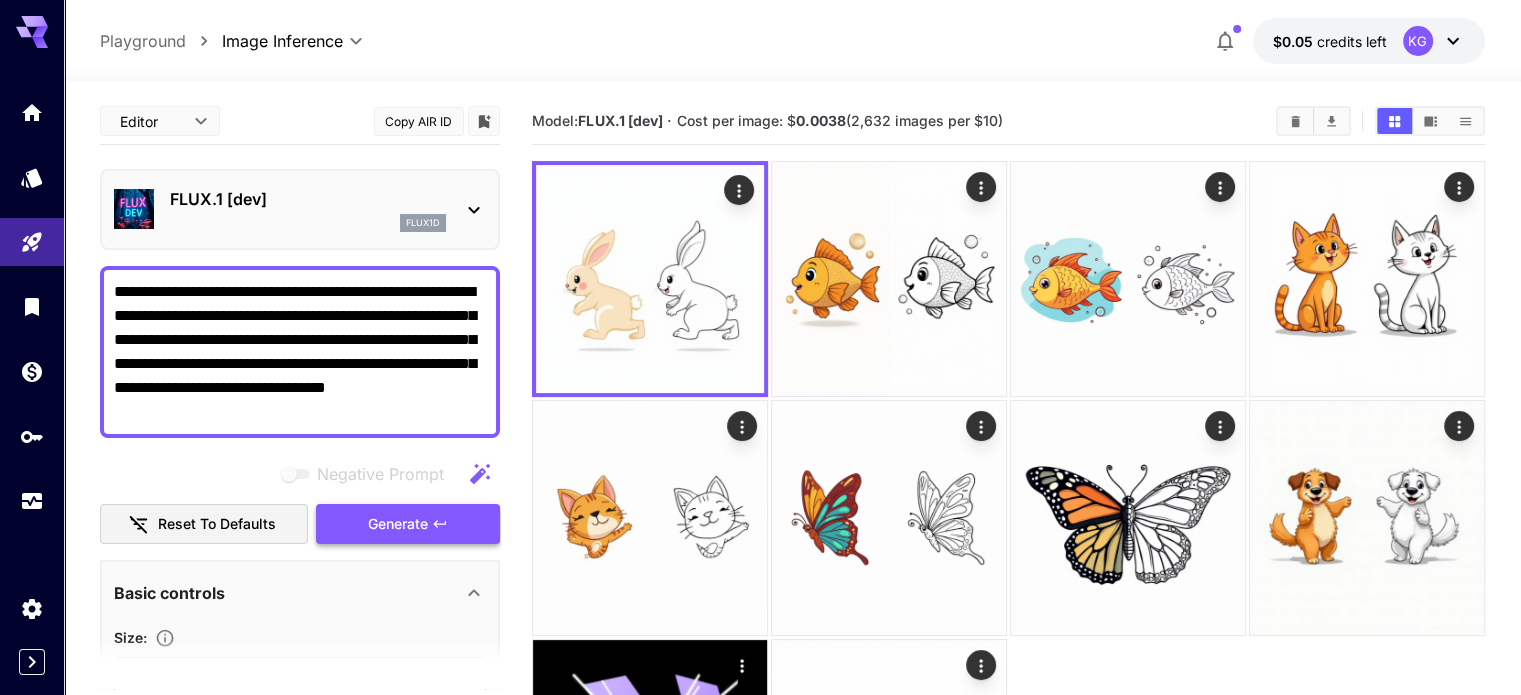 click on "Generate" at bounding box center (398, 524) 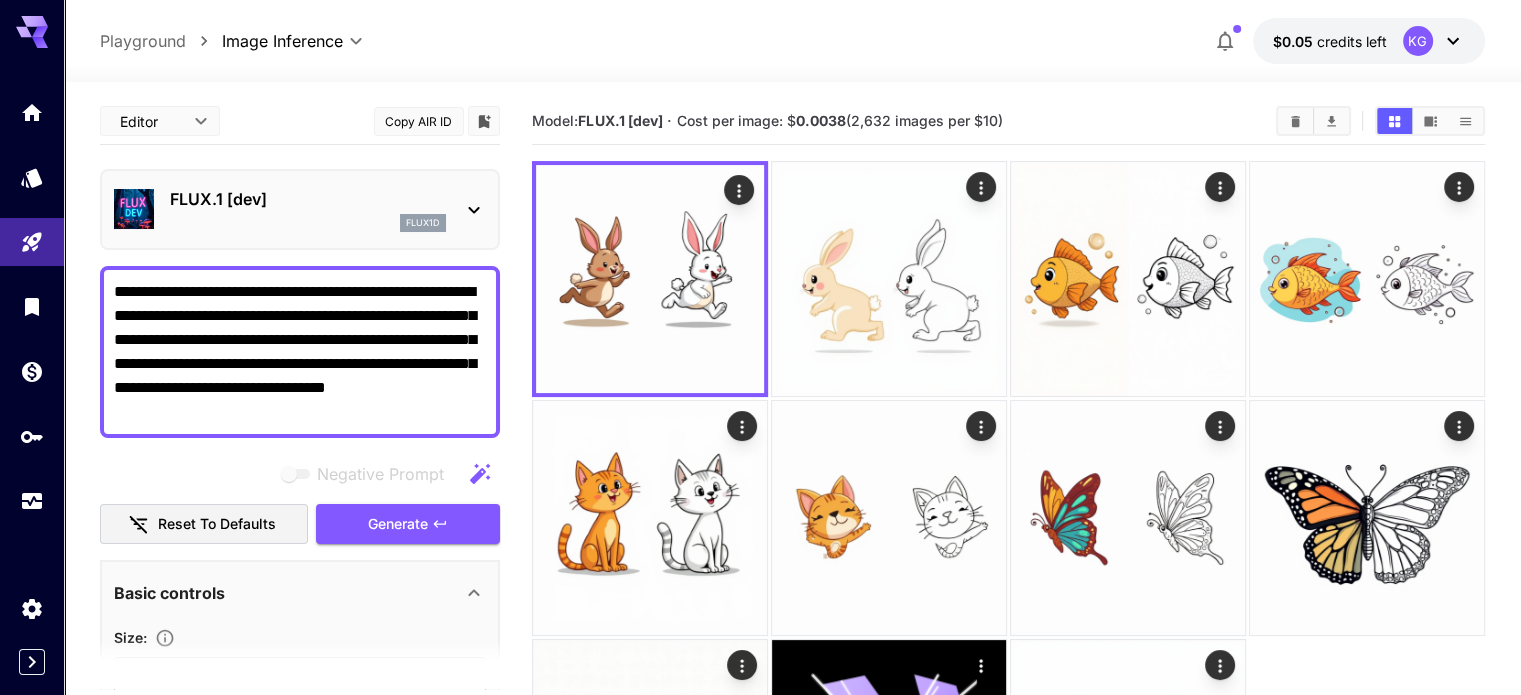 click on "**********" at bounding box center (300, 352) 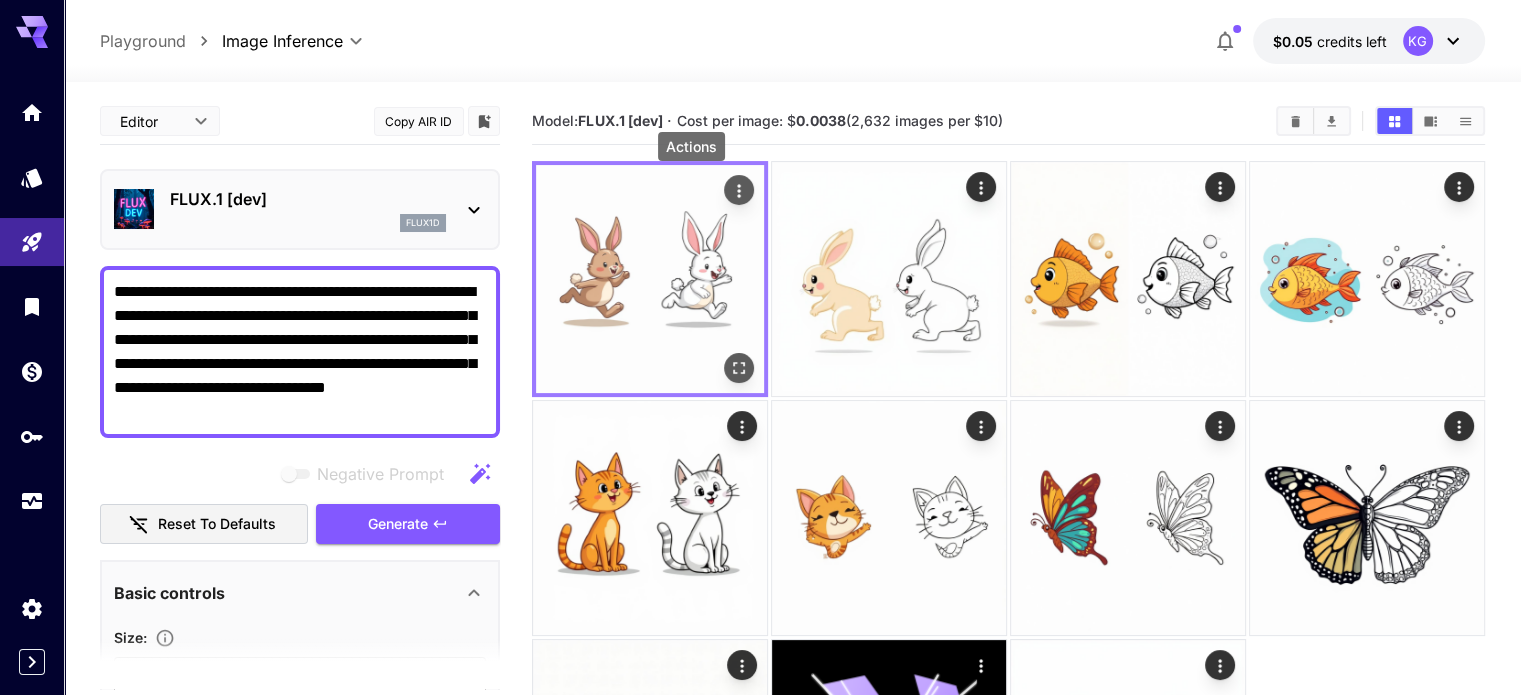 click 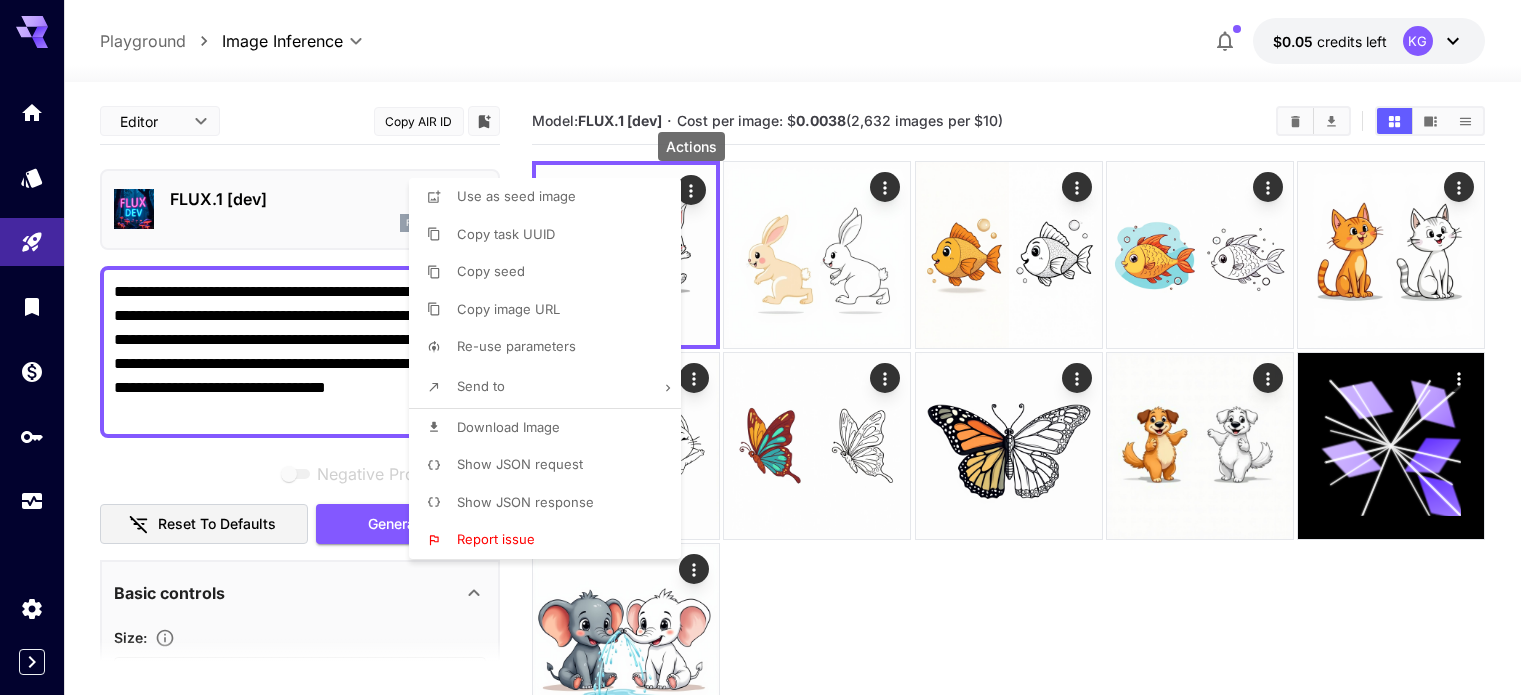 click at bounding box center (768, 347) 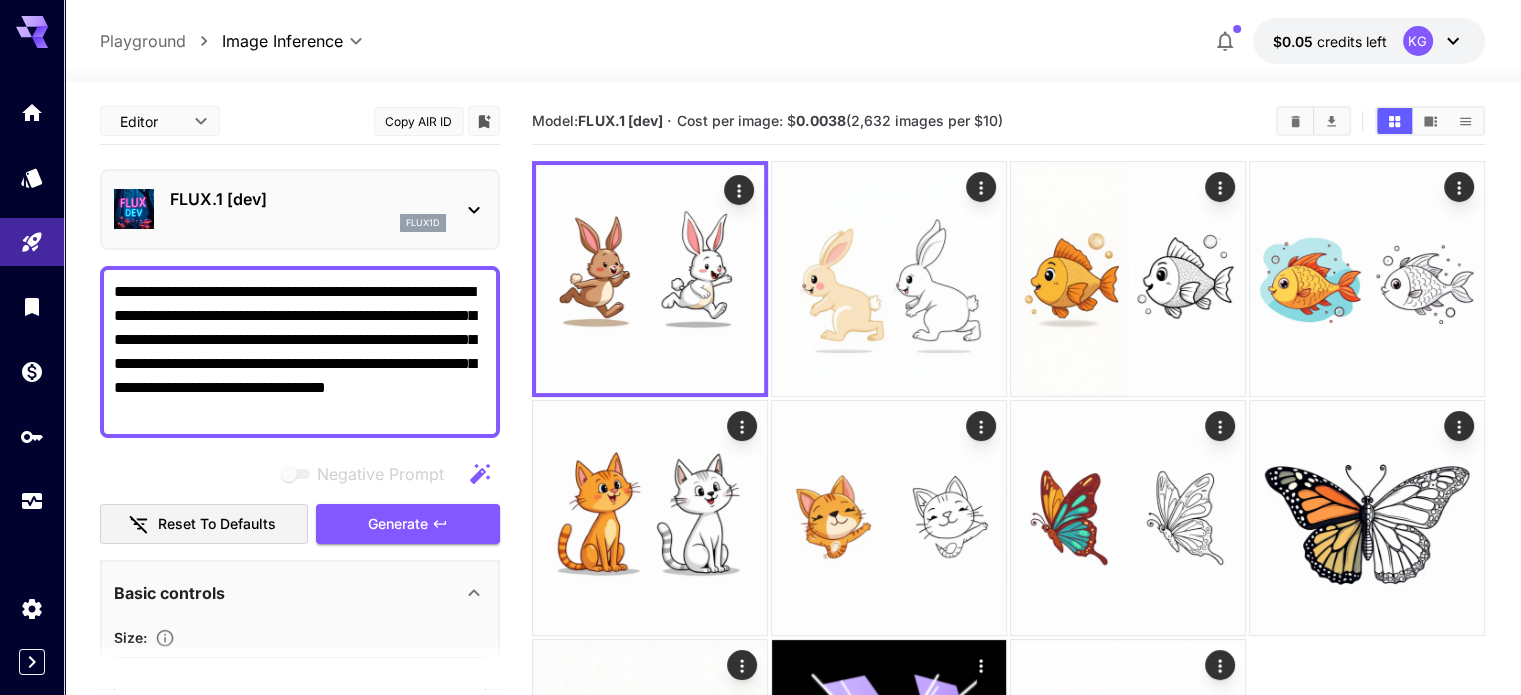 click on "**********" at bounding box center (300, 352) 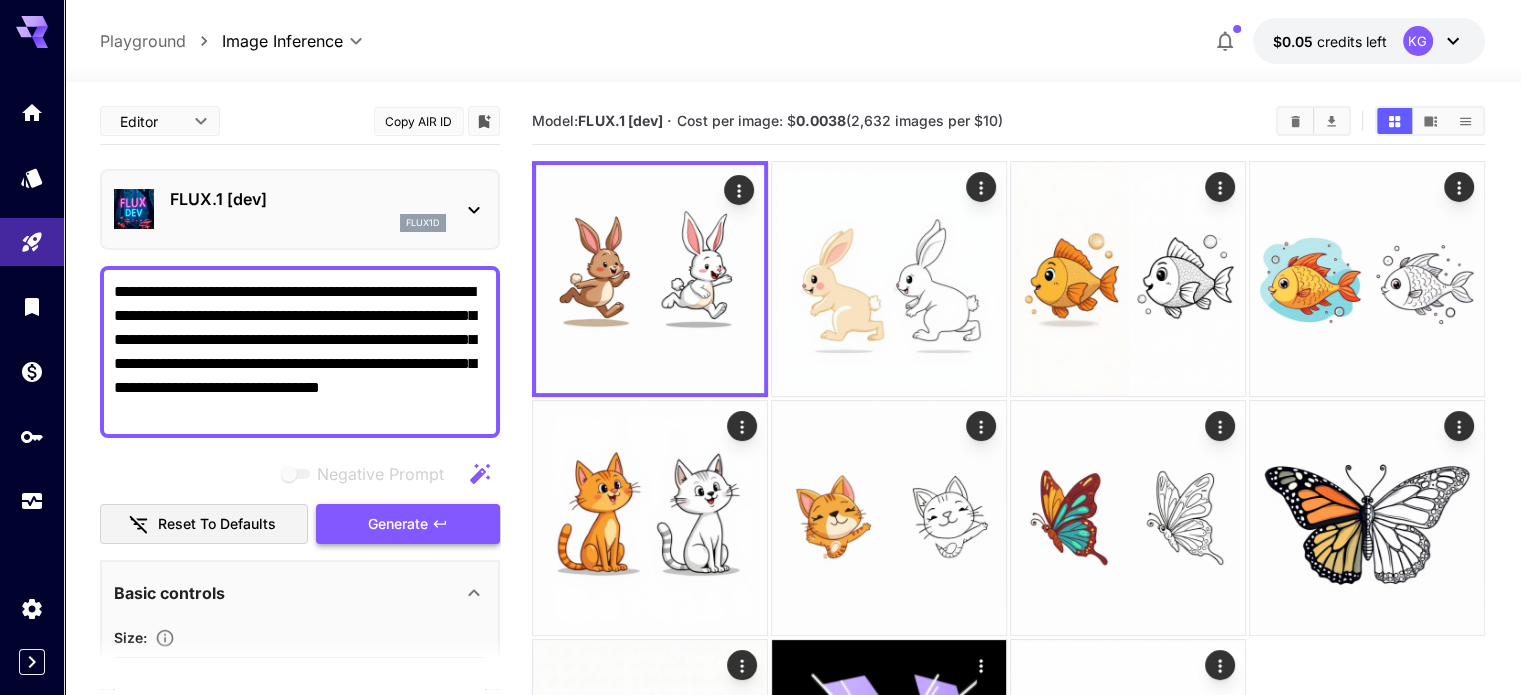 click on "Generate" at bounding box center (408, 524) 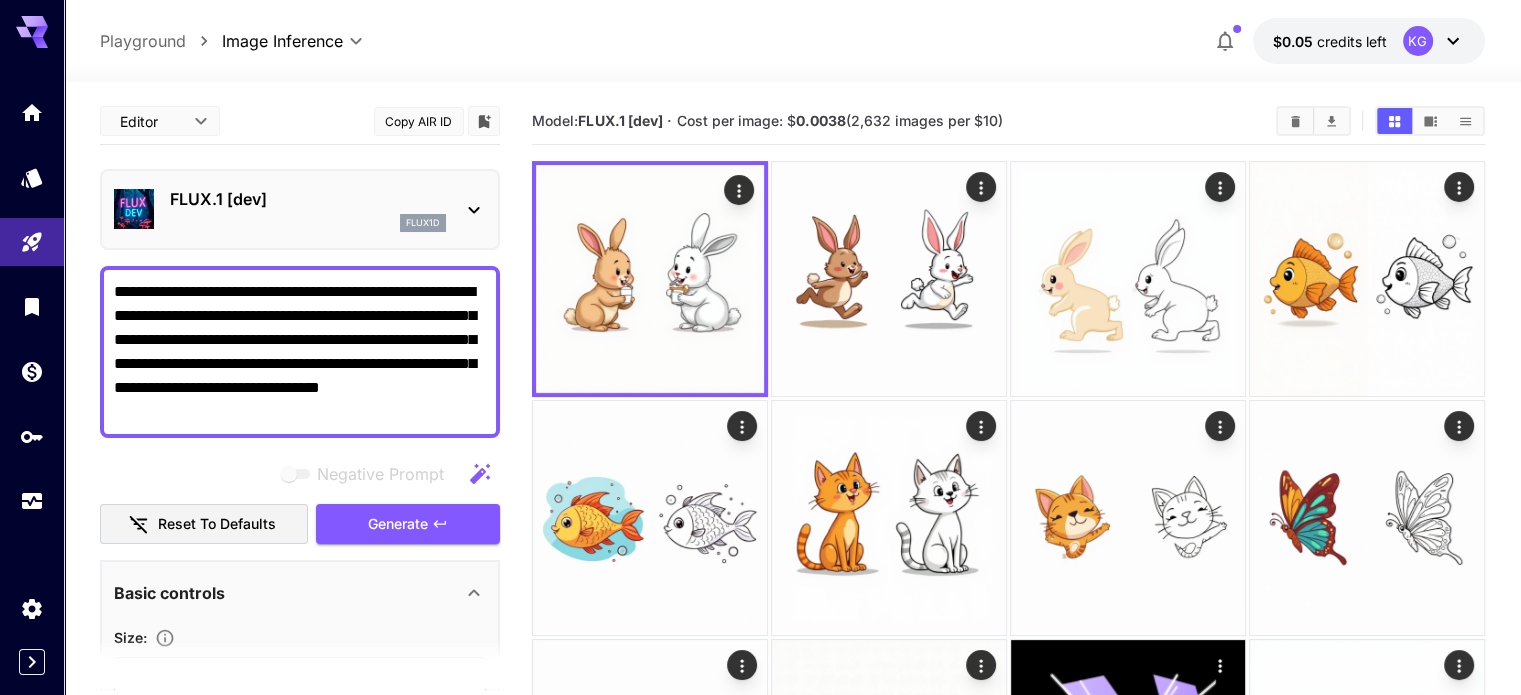 click on "**********" at bounding box center (300, 352) 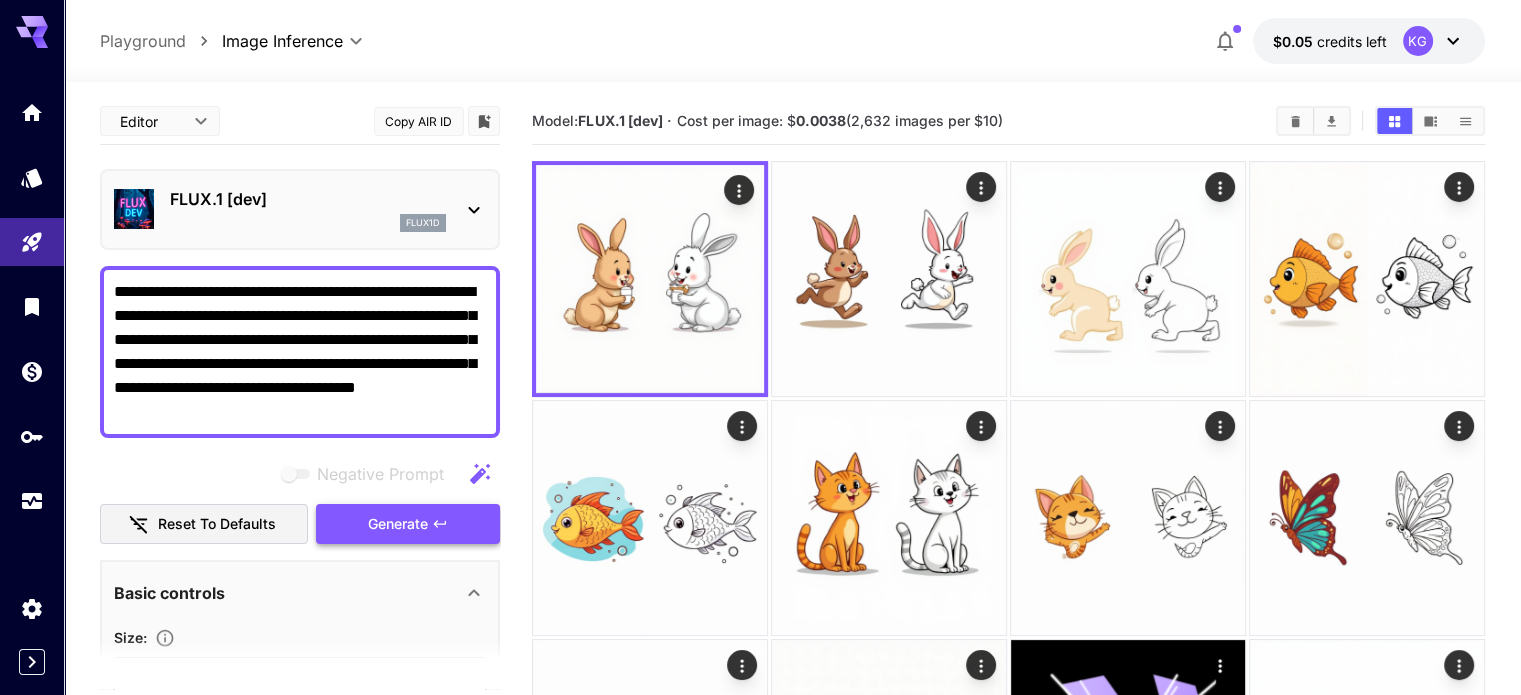 click on "Generate" at bounding box center [398, 524] 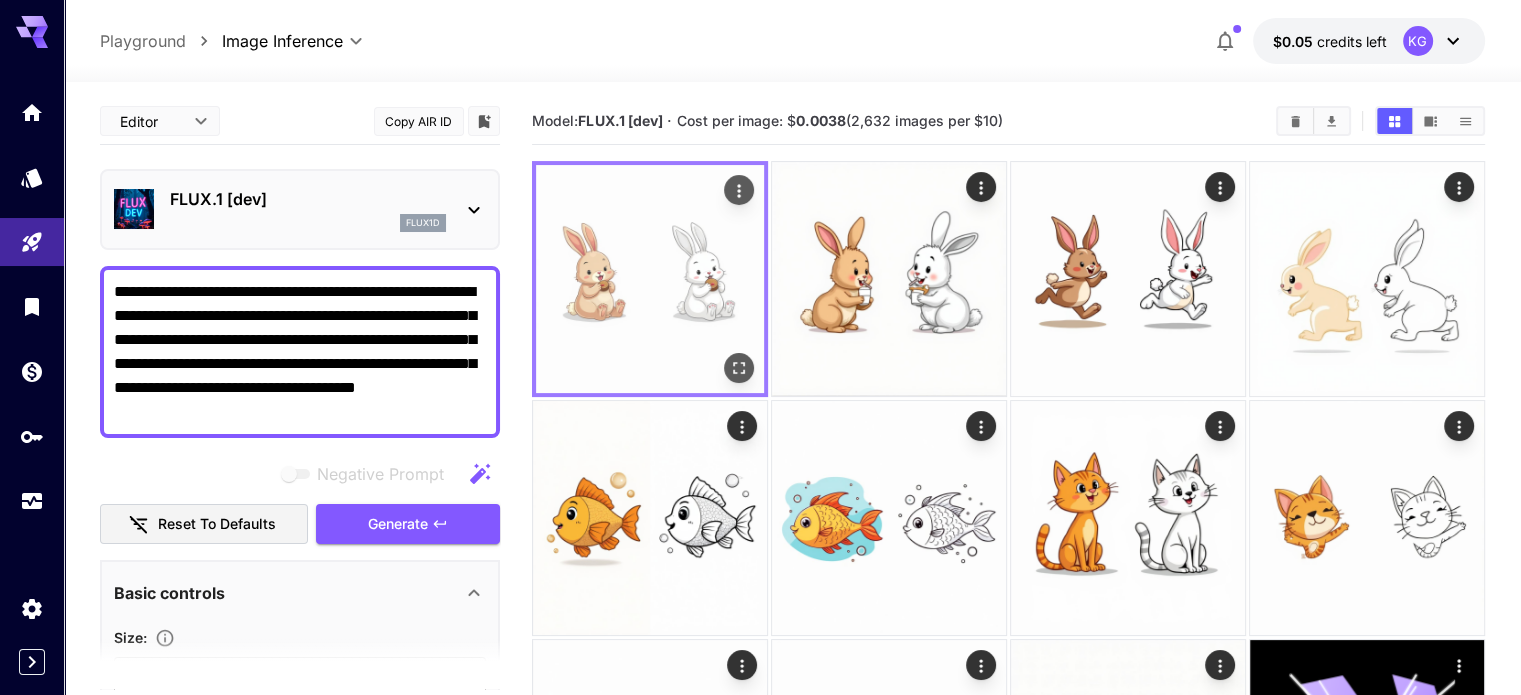 click at bounding box center [650, 279] 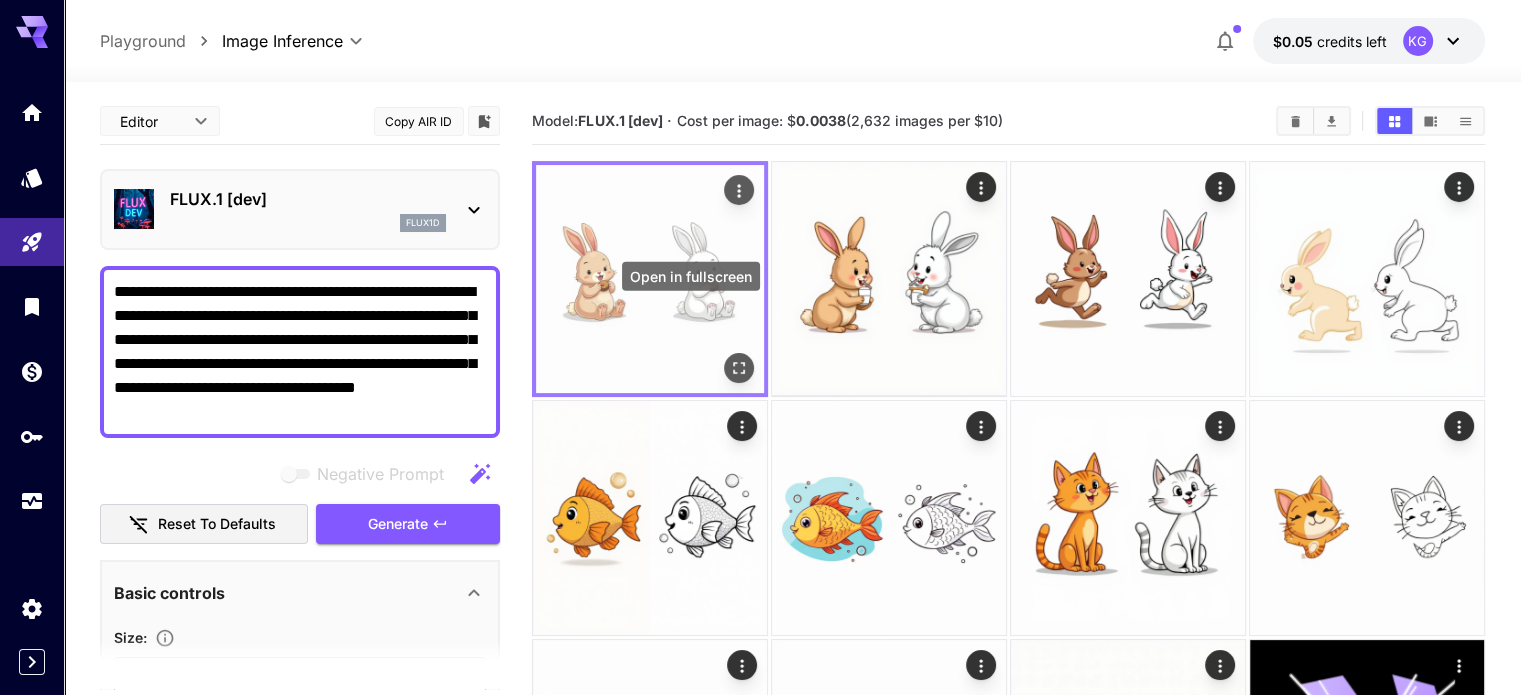 click at bounding box center [739, 368] 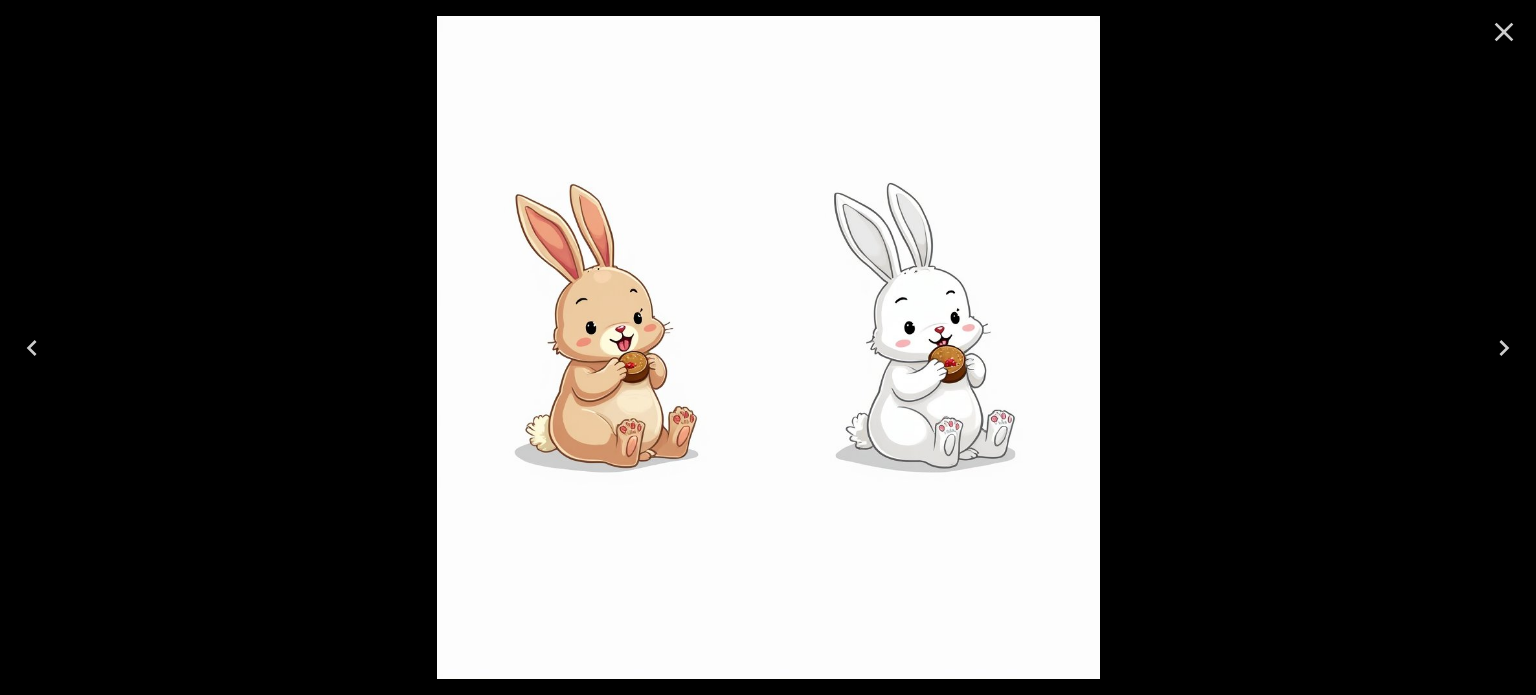 click 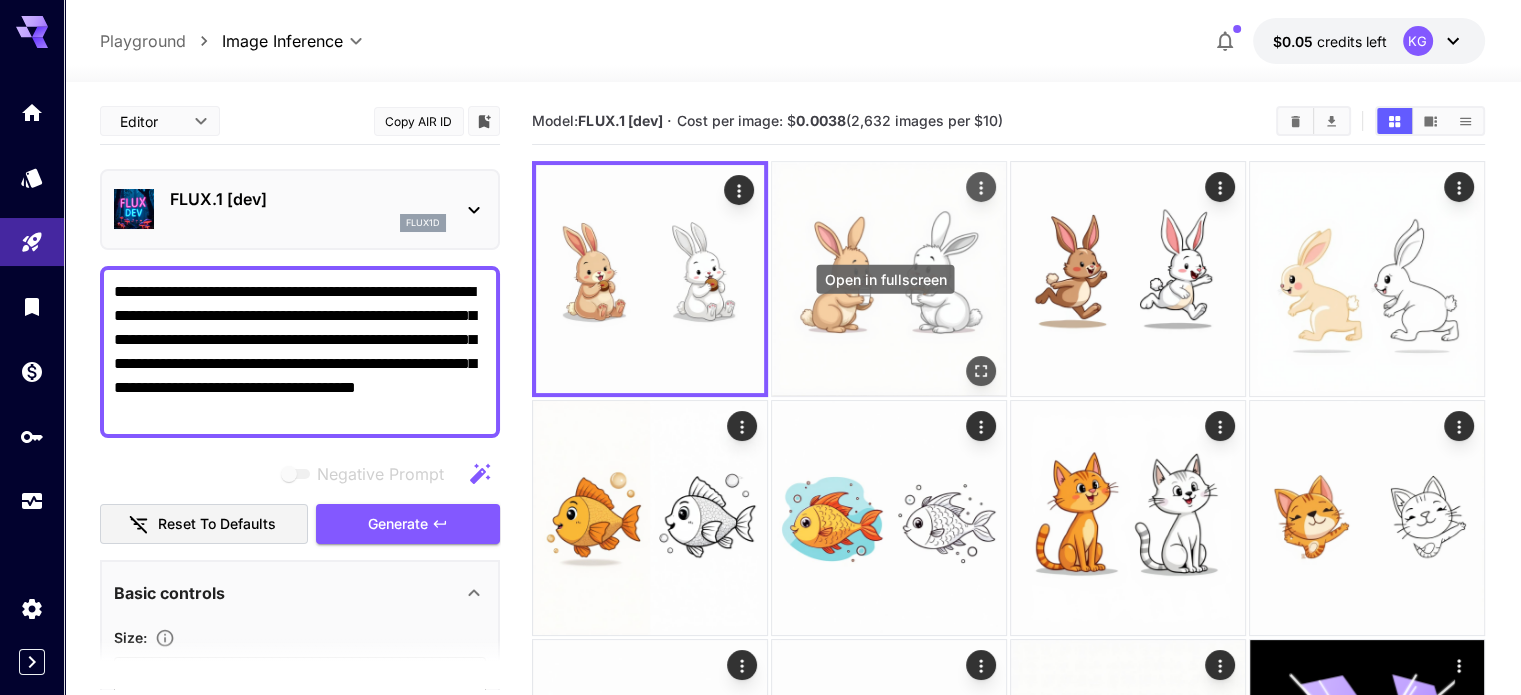 click 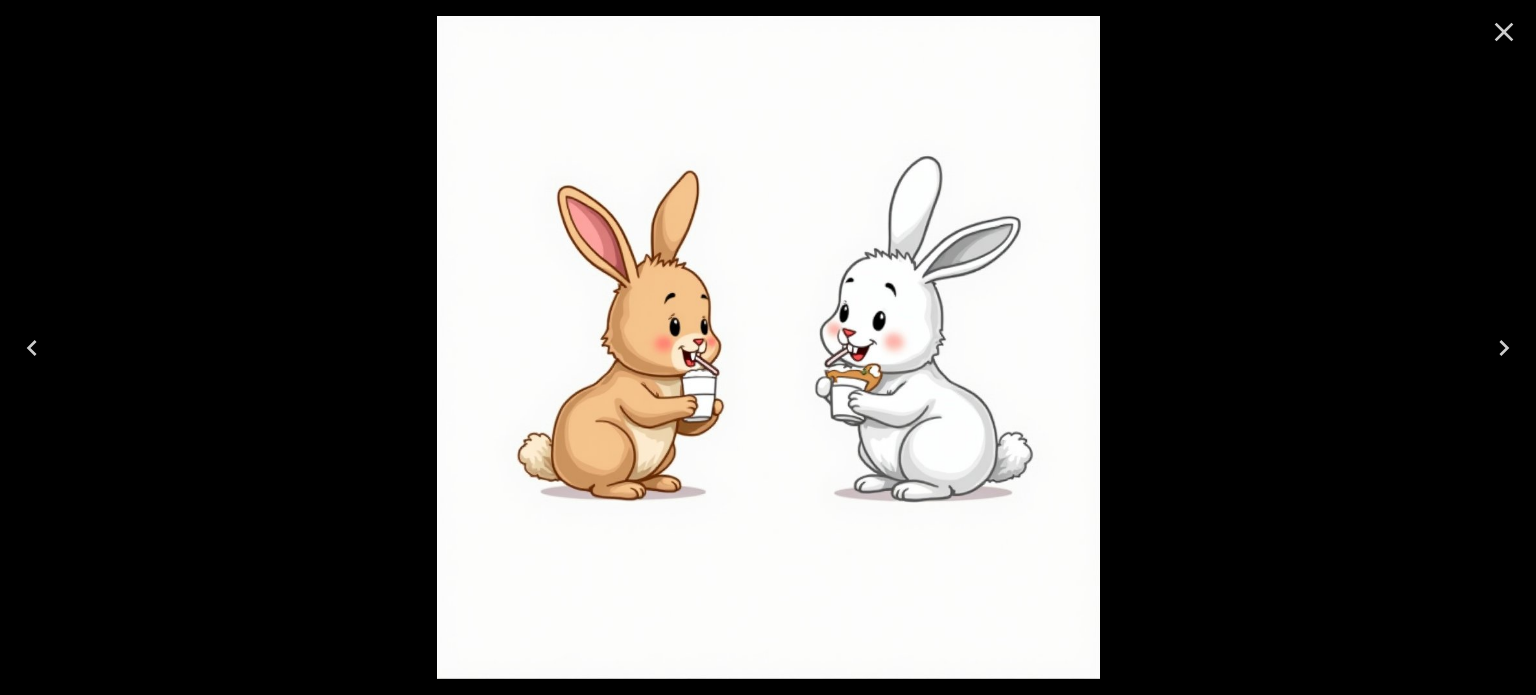 click 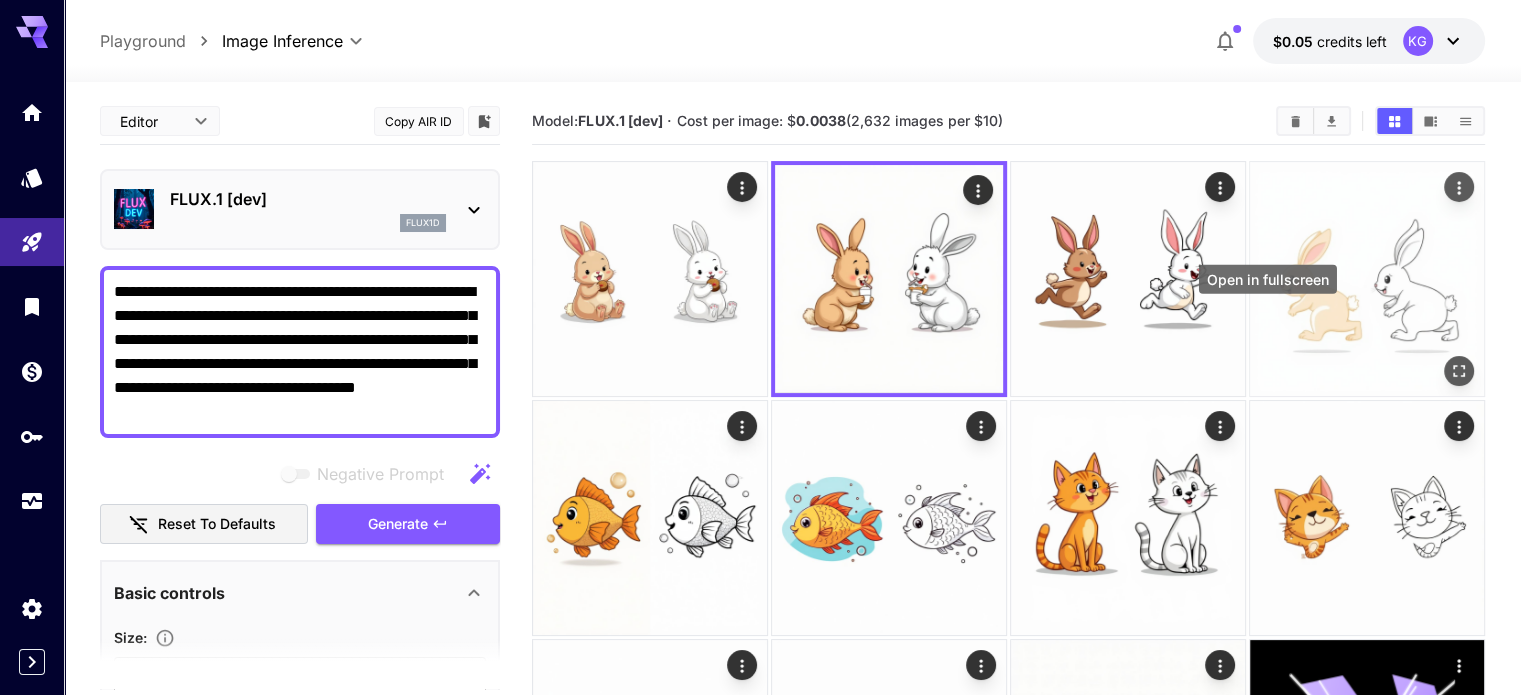click 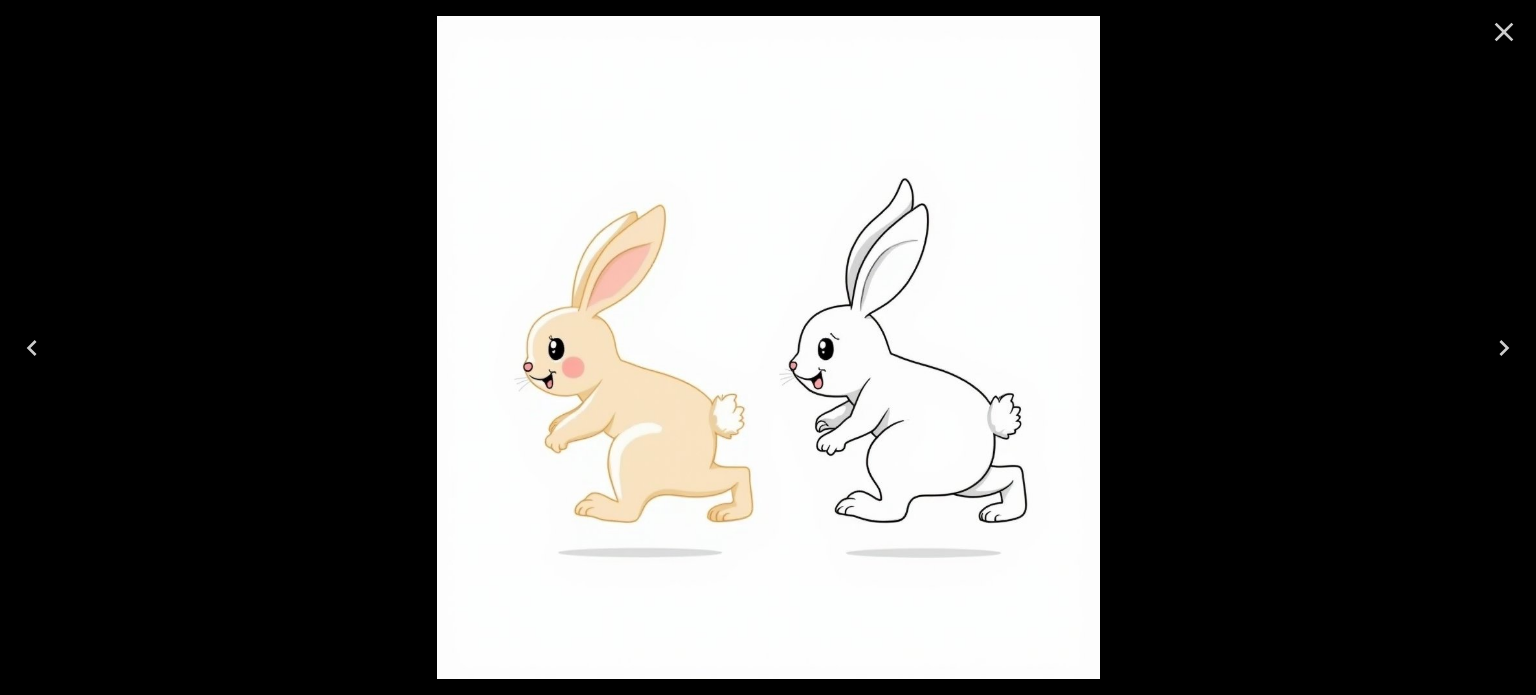 click 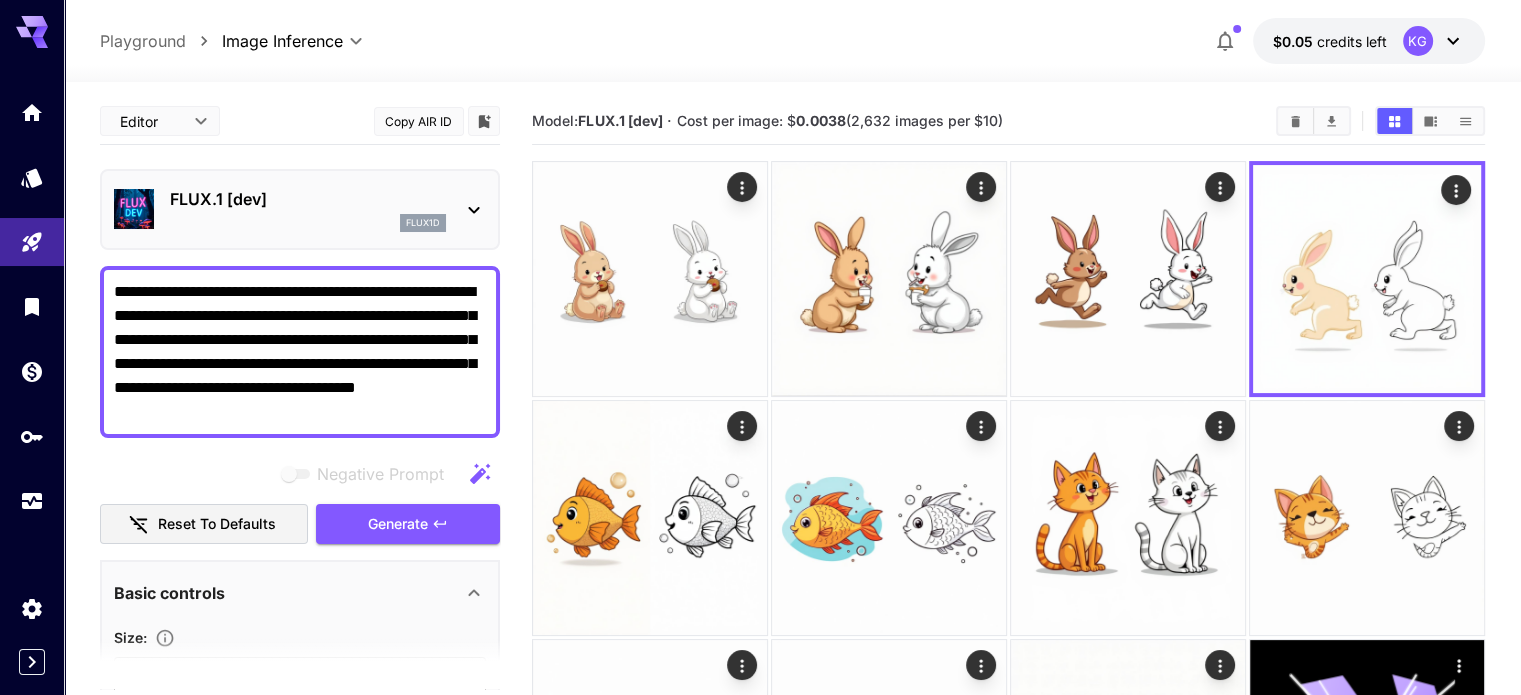 click on "**********" at bounding box center [300, 352] 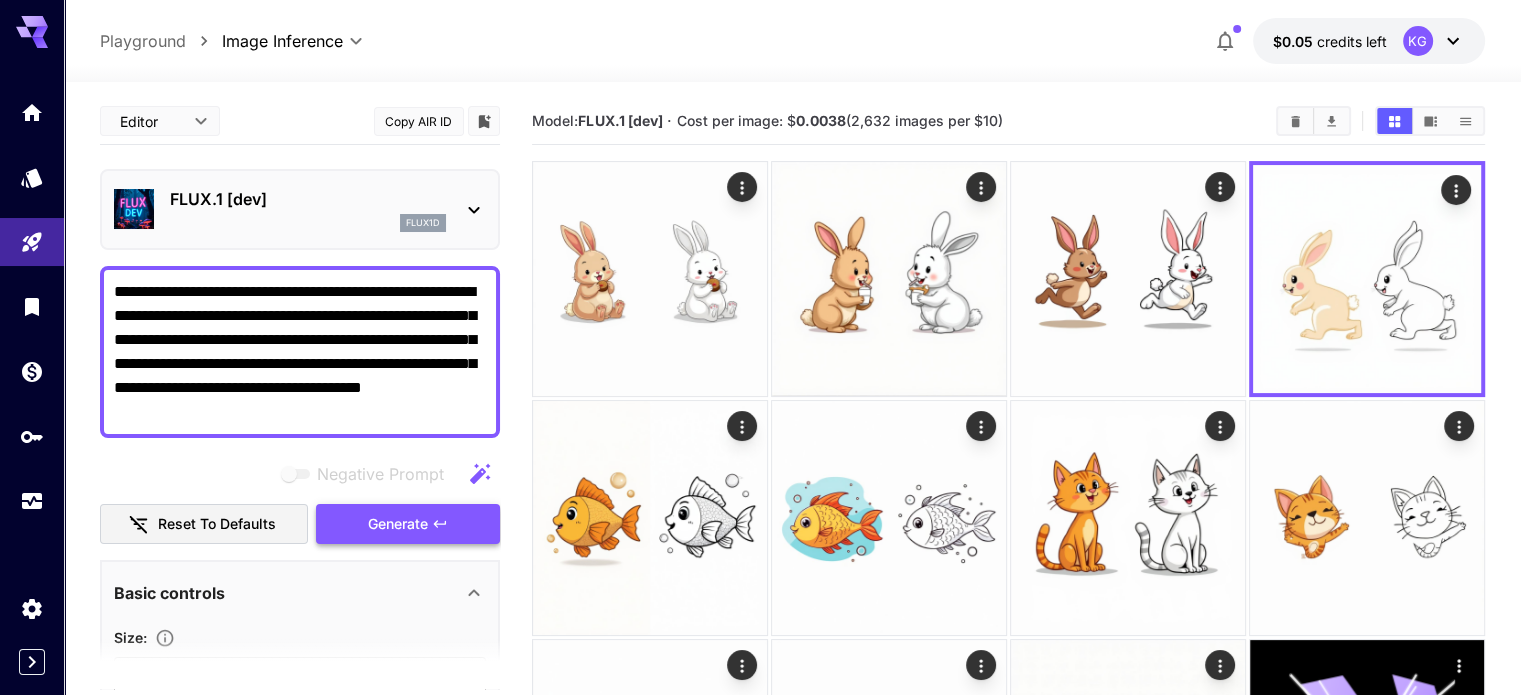 type on "**********" 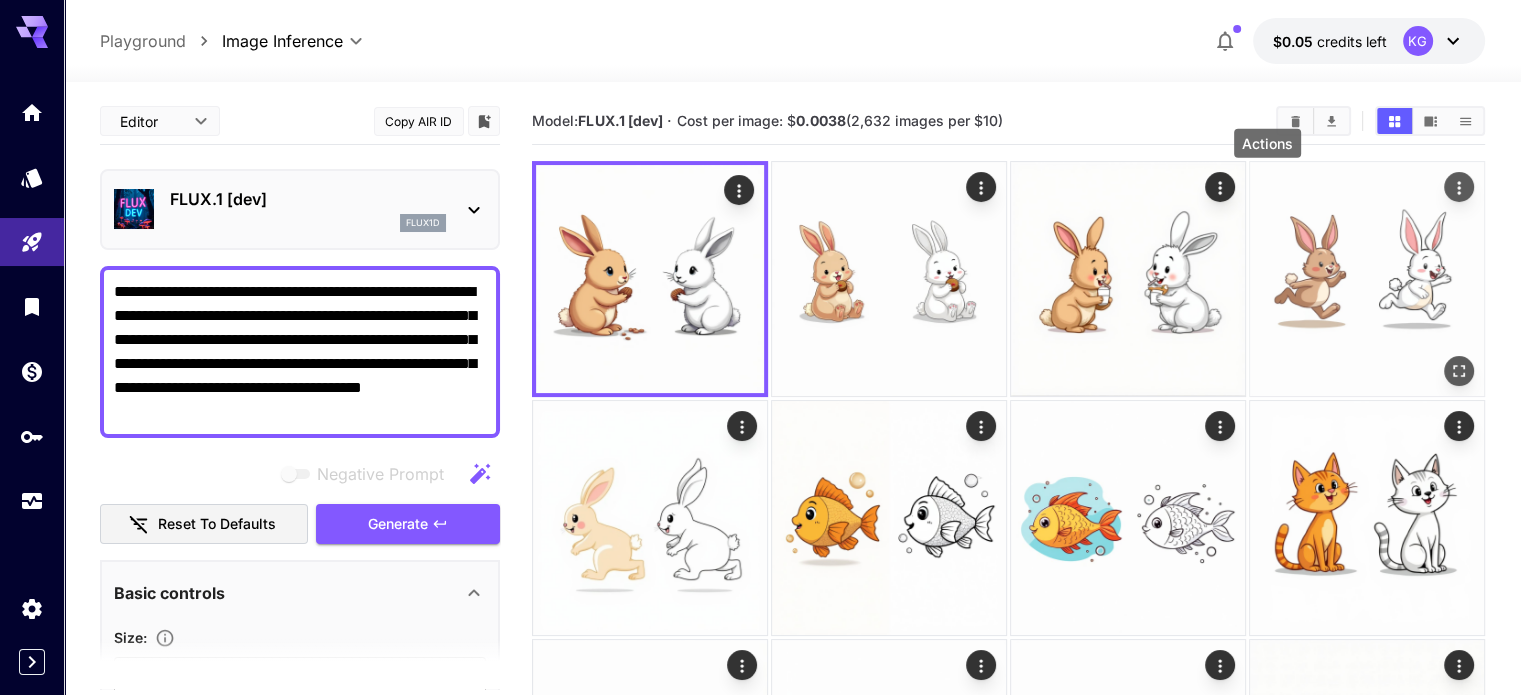 click 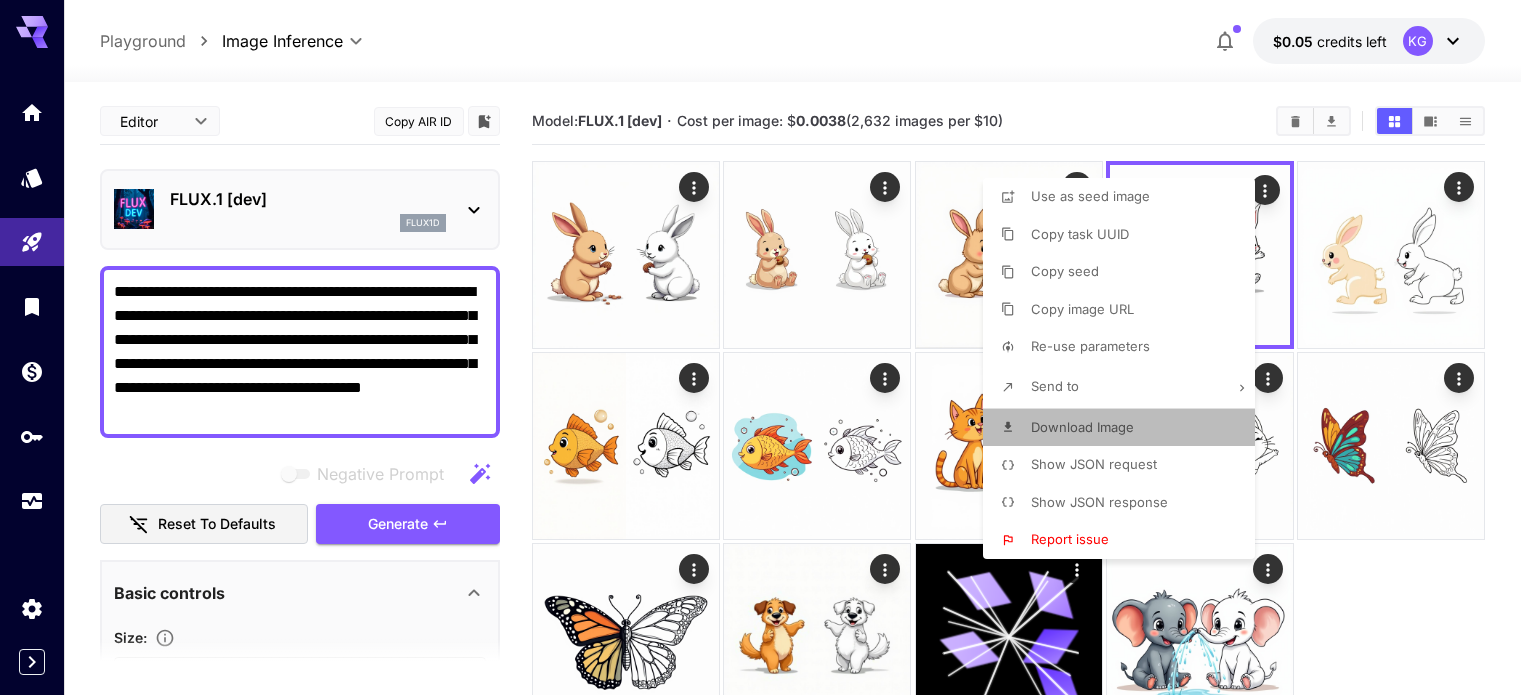 click on "Download Image" at bounding box center [1082, 427] 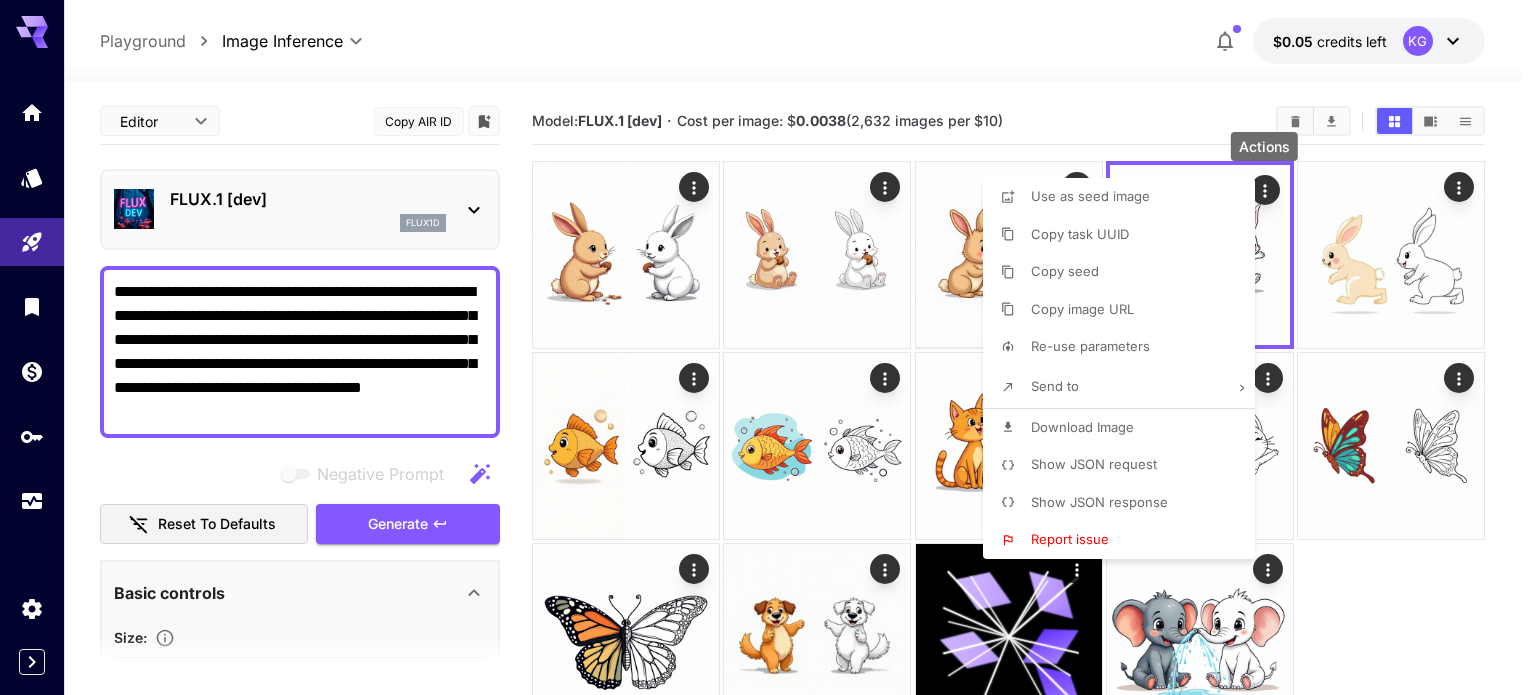 click at bounding box center [768, 347] 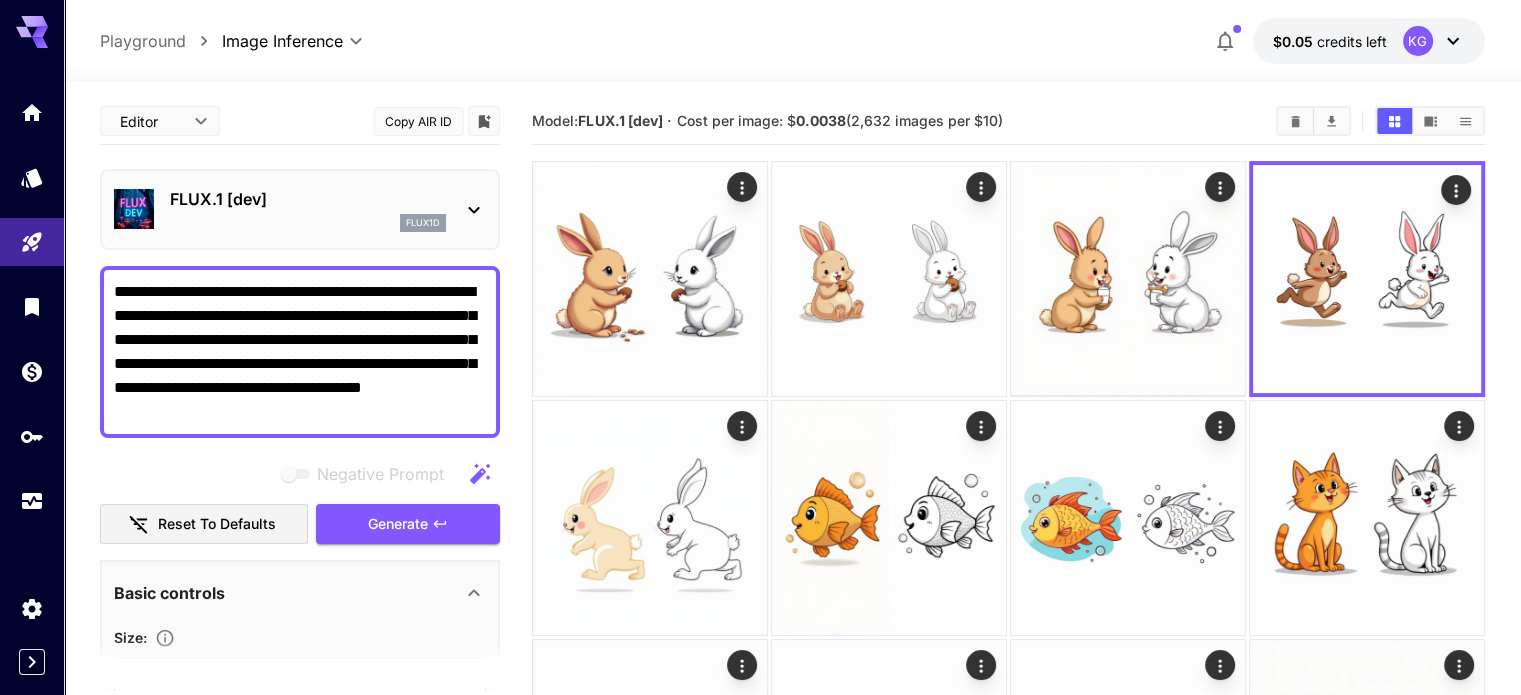 click on "**********" at bounding box center [300, 352] 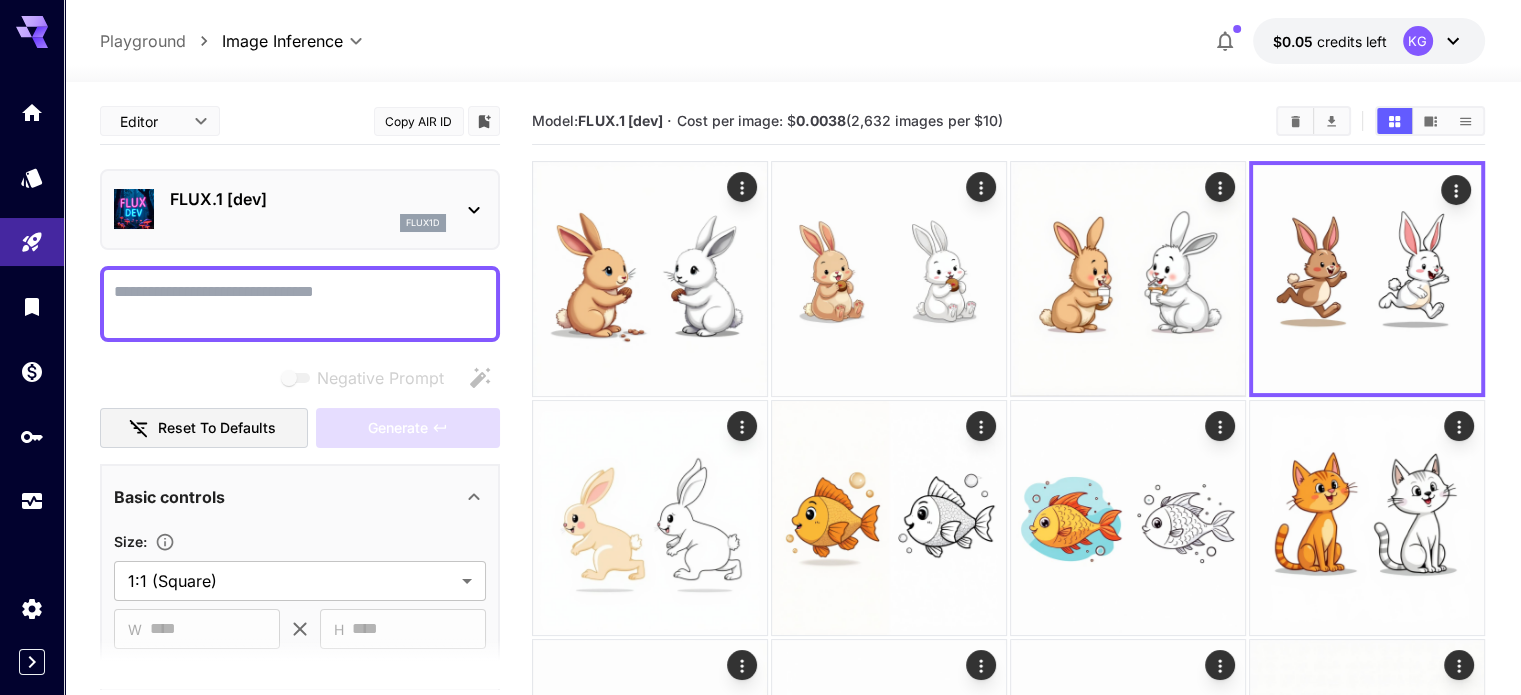 click on "Negative Prompt" at bounding box center (300, 304) 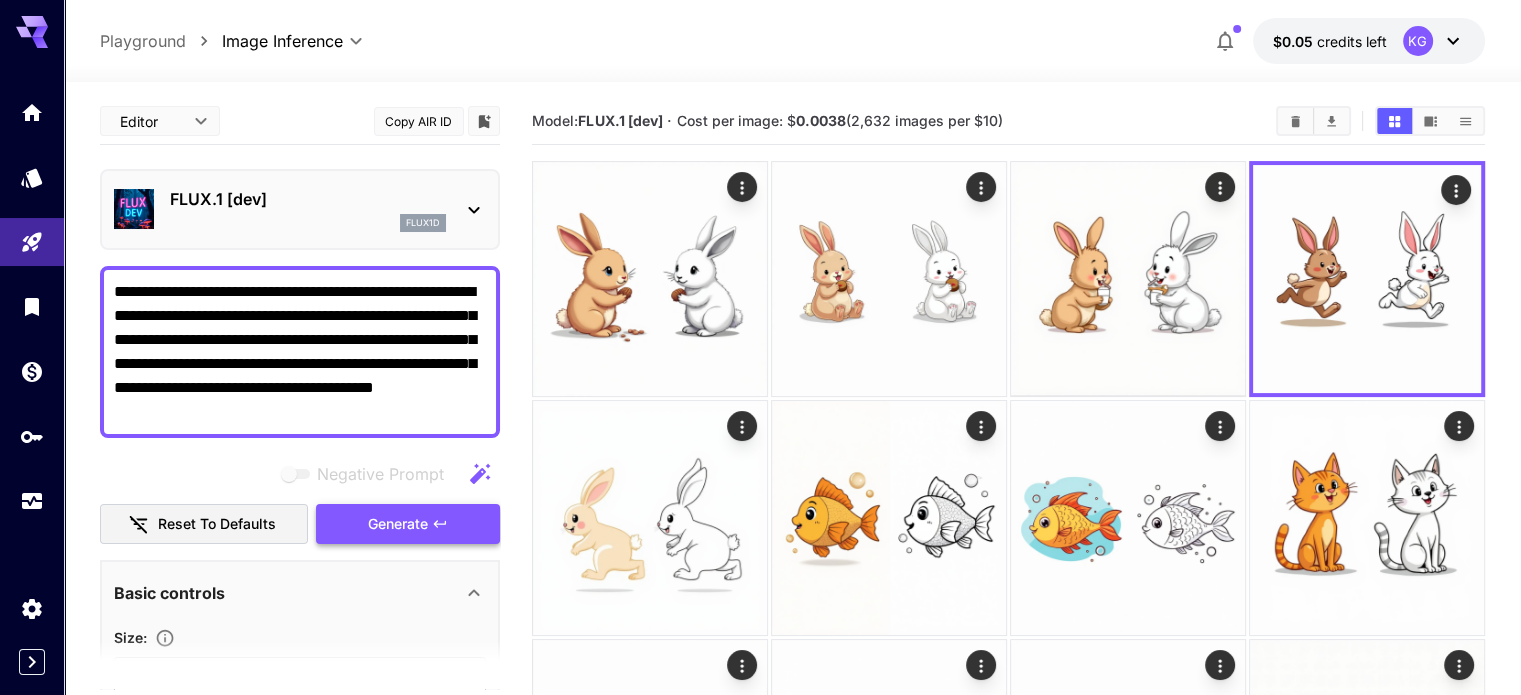click on "Generate" at bounding box center (408, 524) 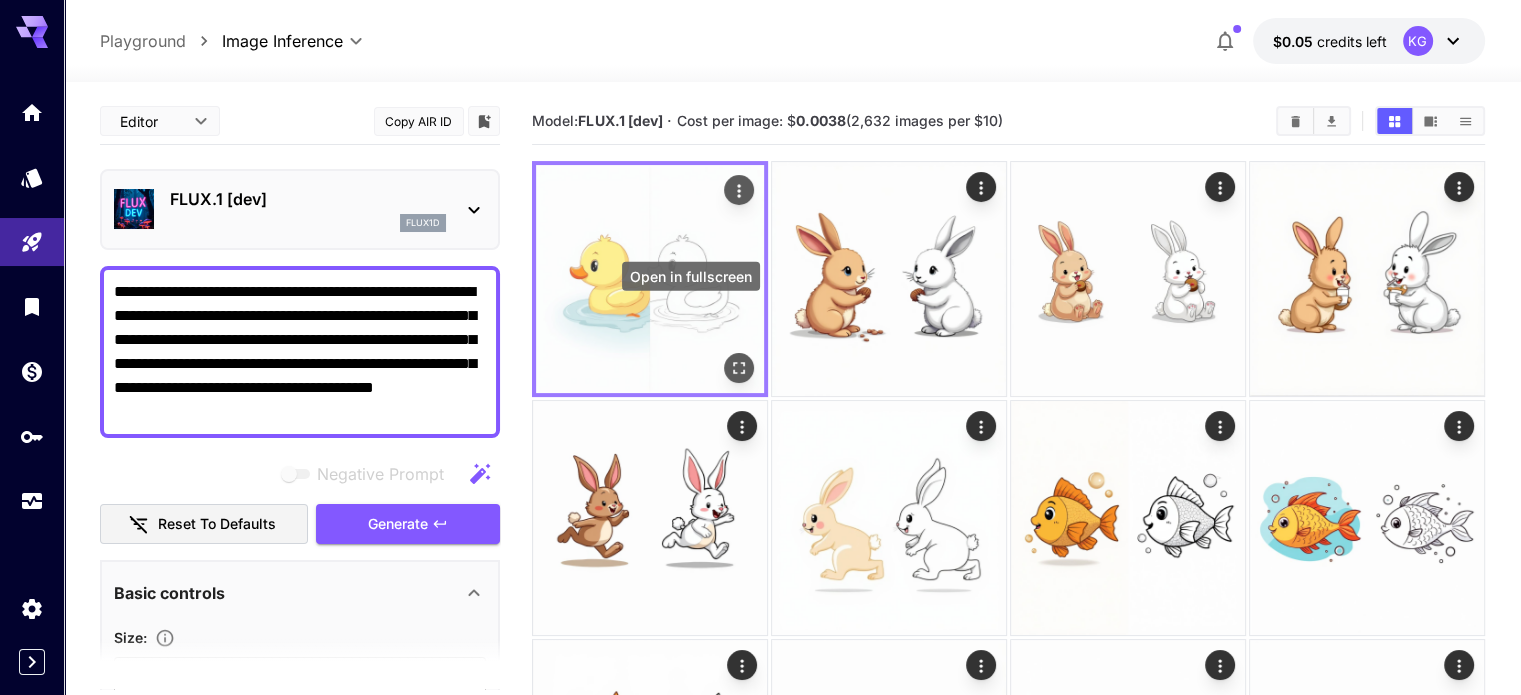 click at bounding box center [739, 368] 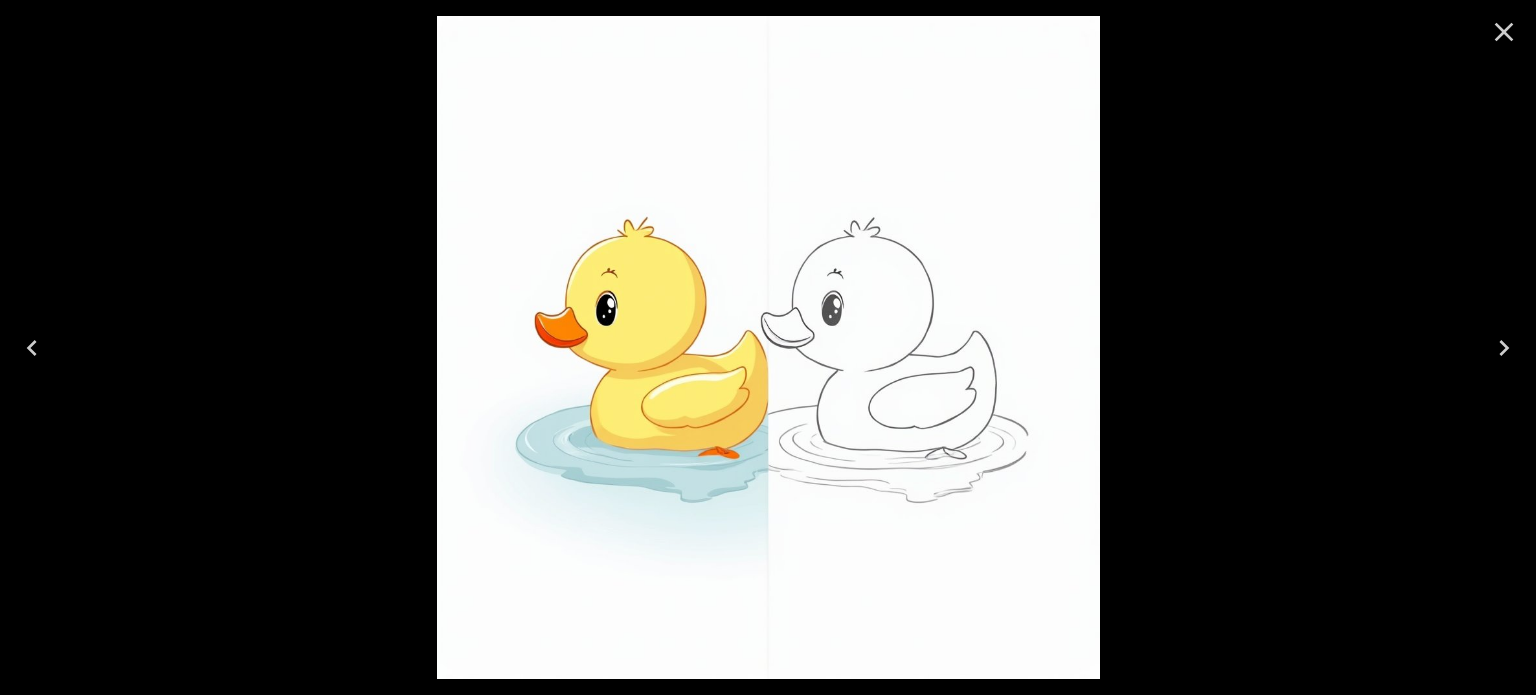 click 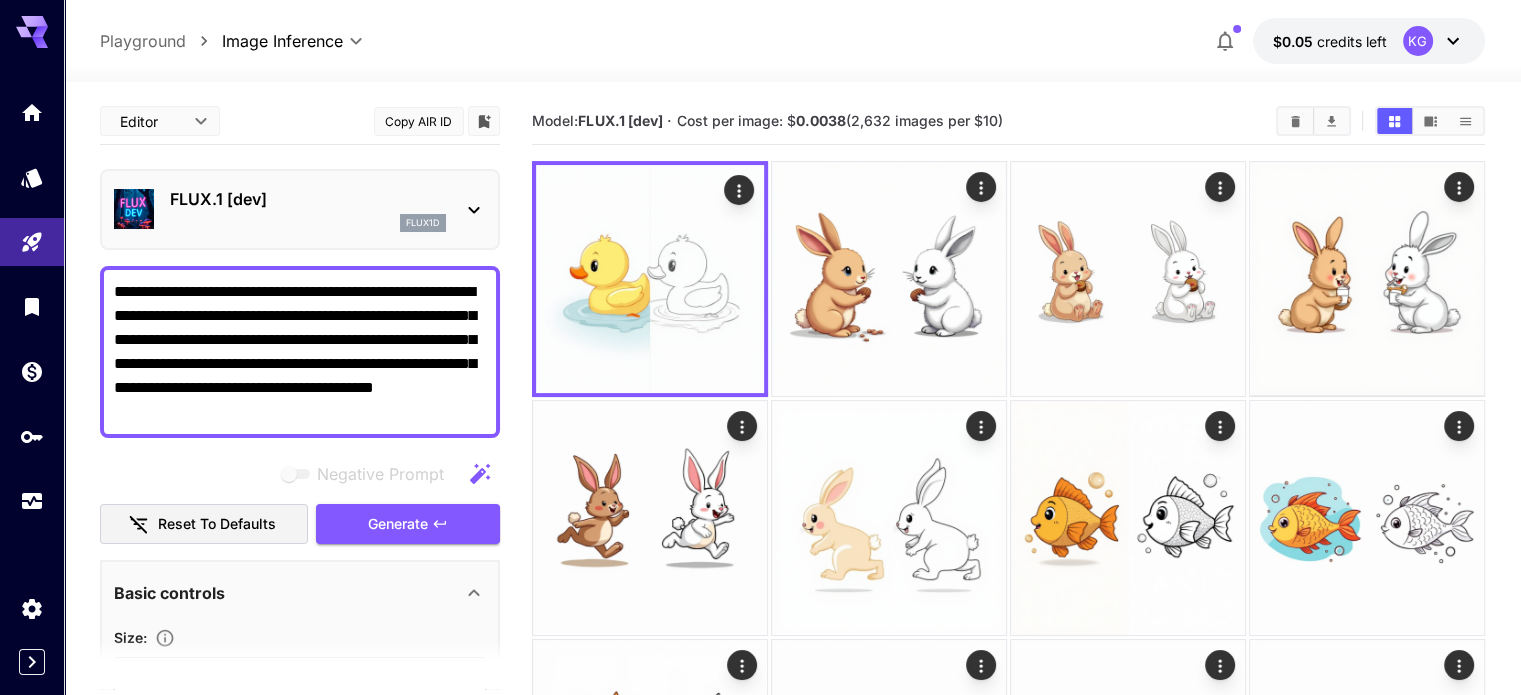 click on "**********" at bounding box center [300, 352] 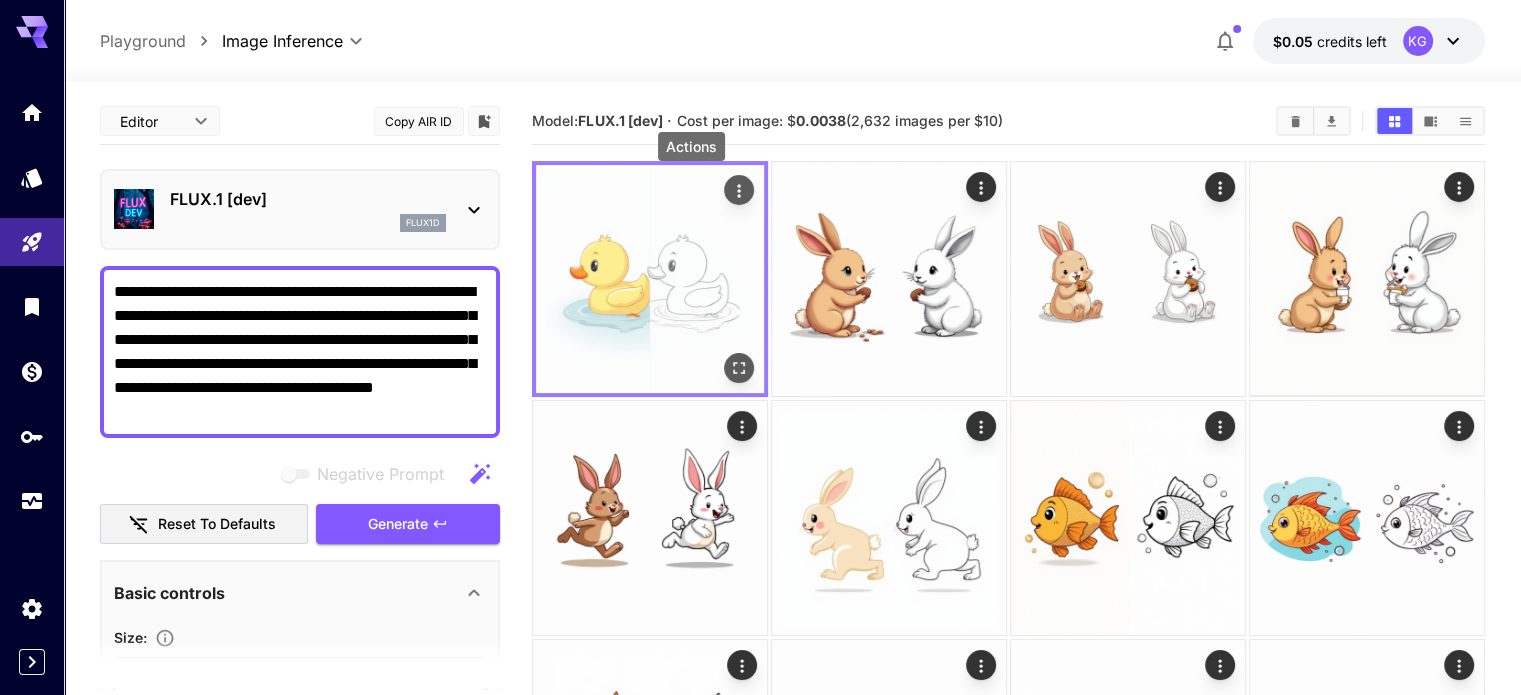 click 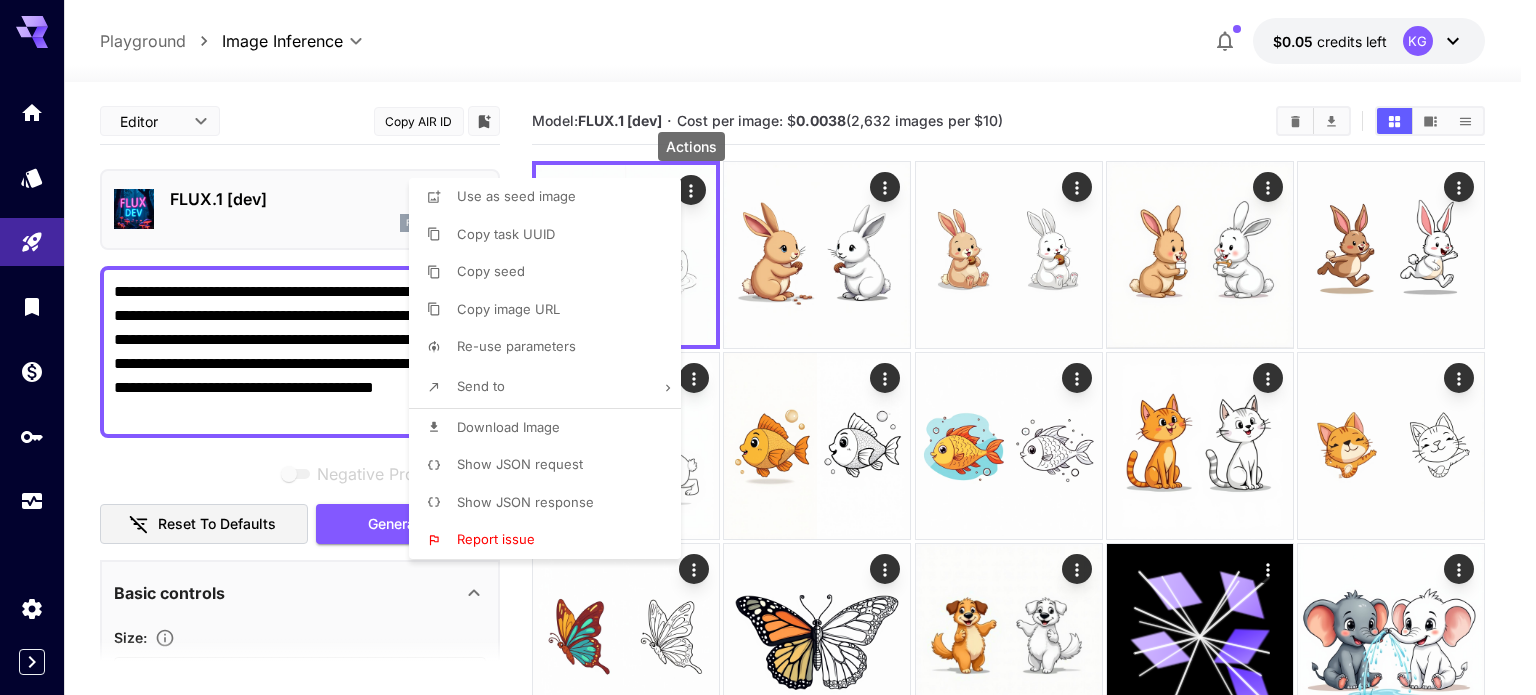 click on "Download Image" at bounding box center [551, 428] 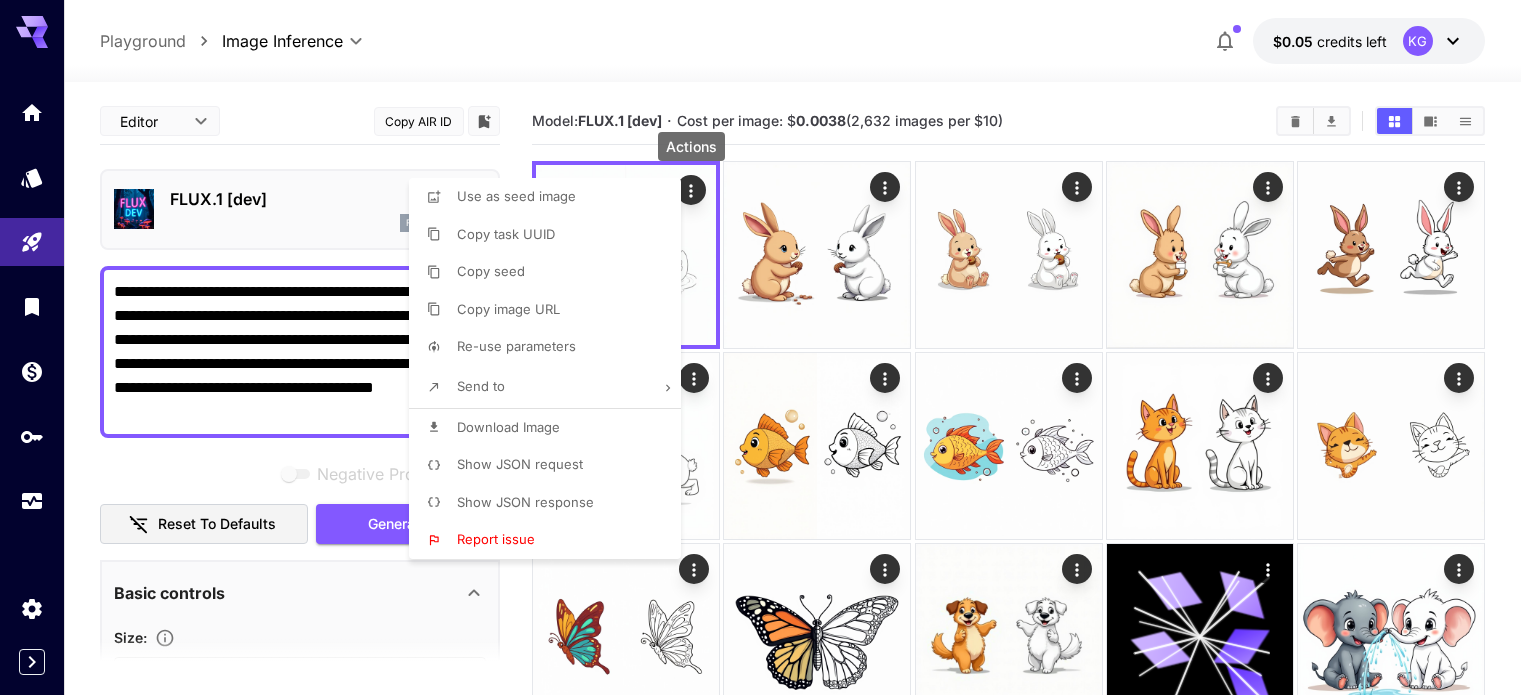 click at bounding box center (768, 347) 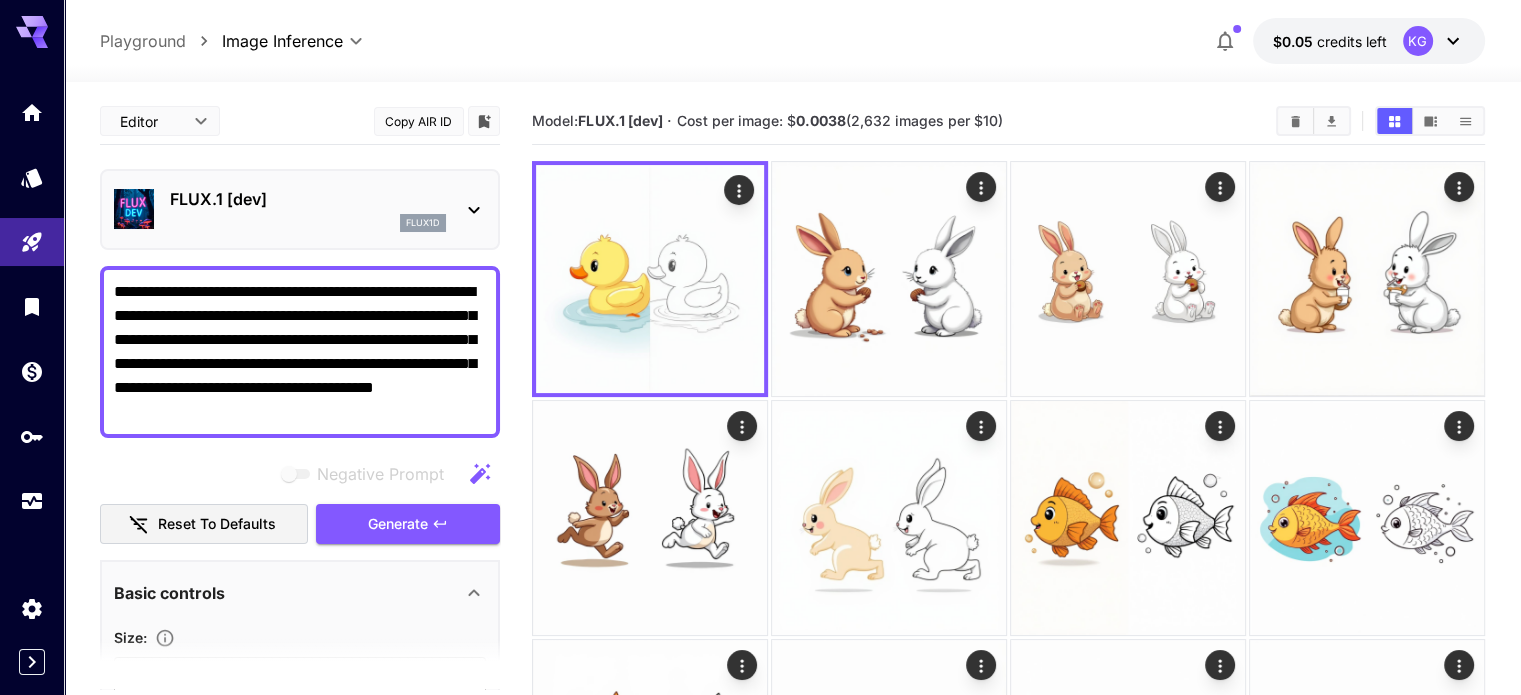 click on "**********" at bounding box center (300, 352) 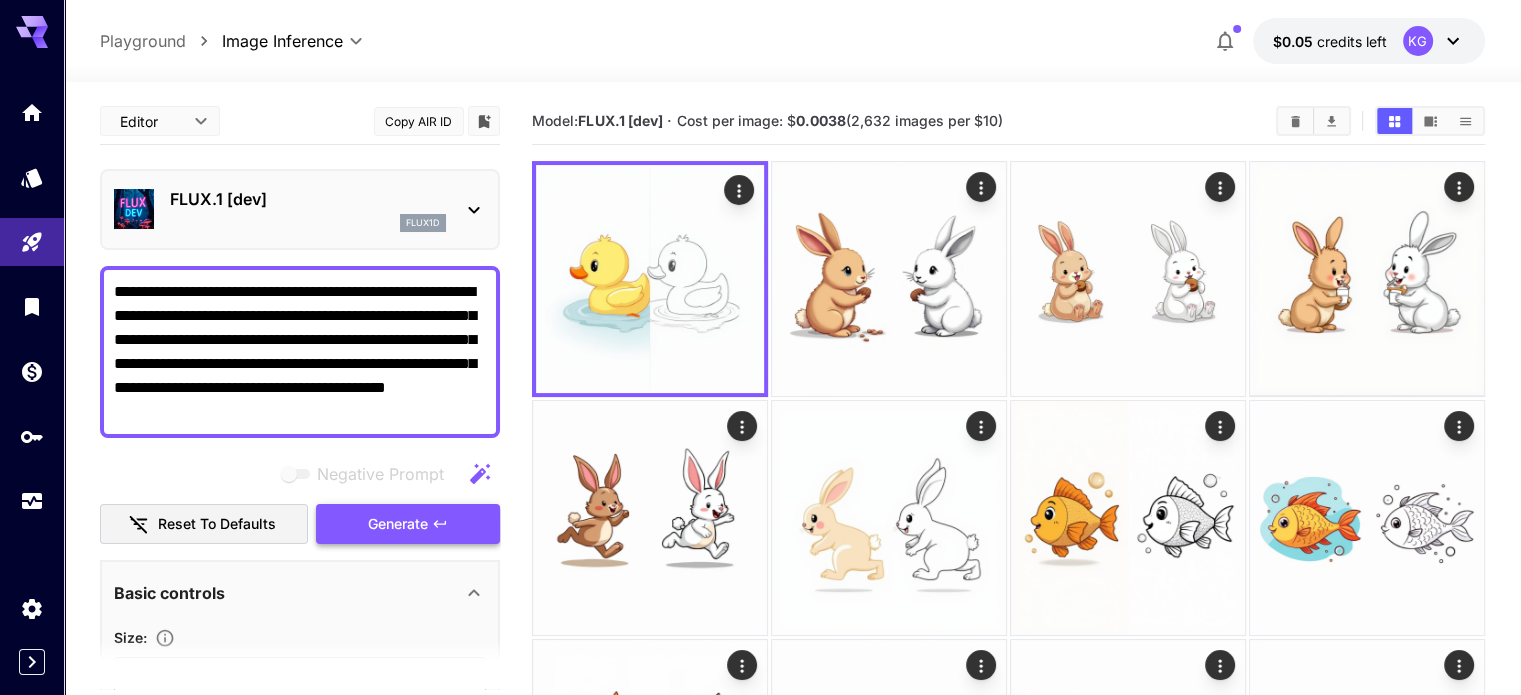 click on "Generate" at bounding box center [398, 524] 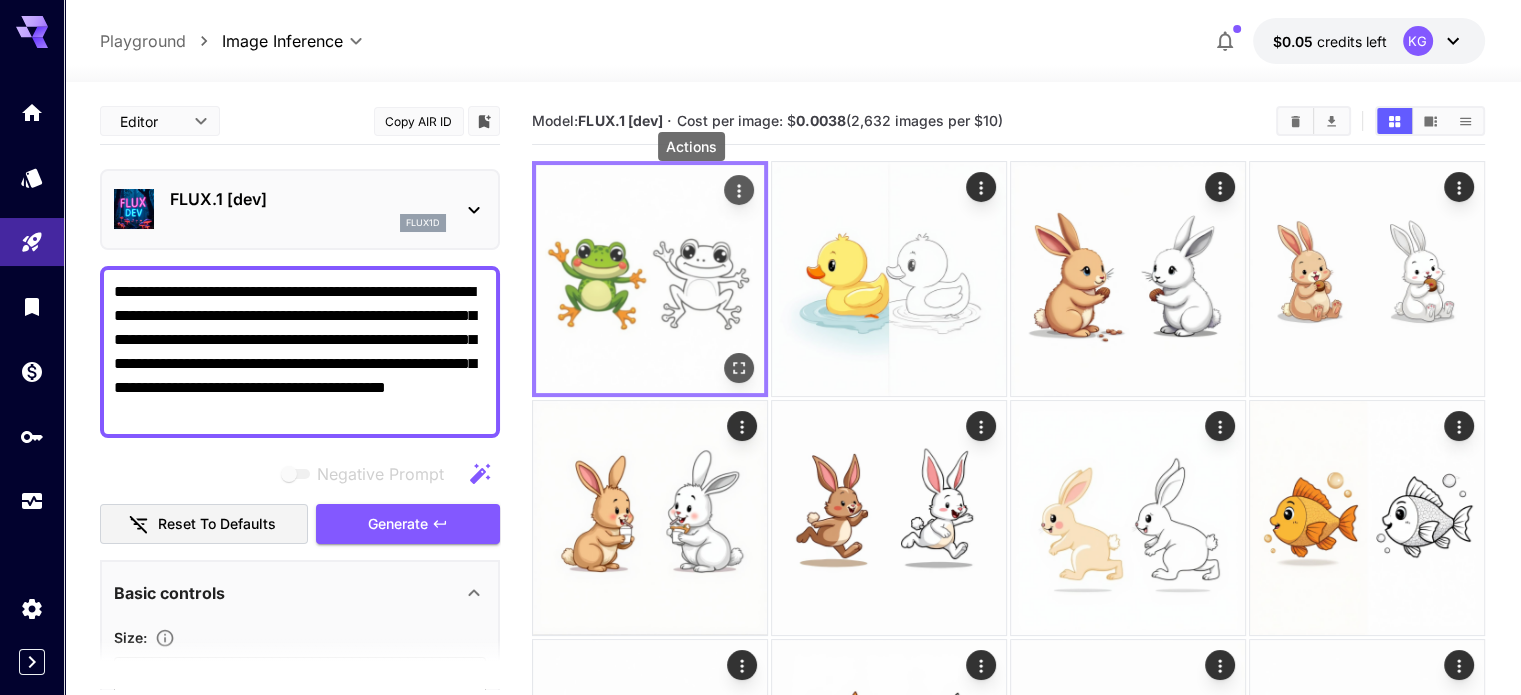click 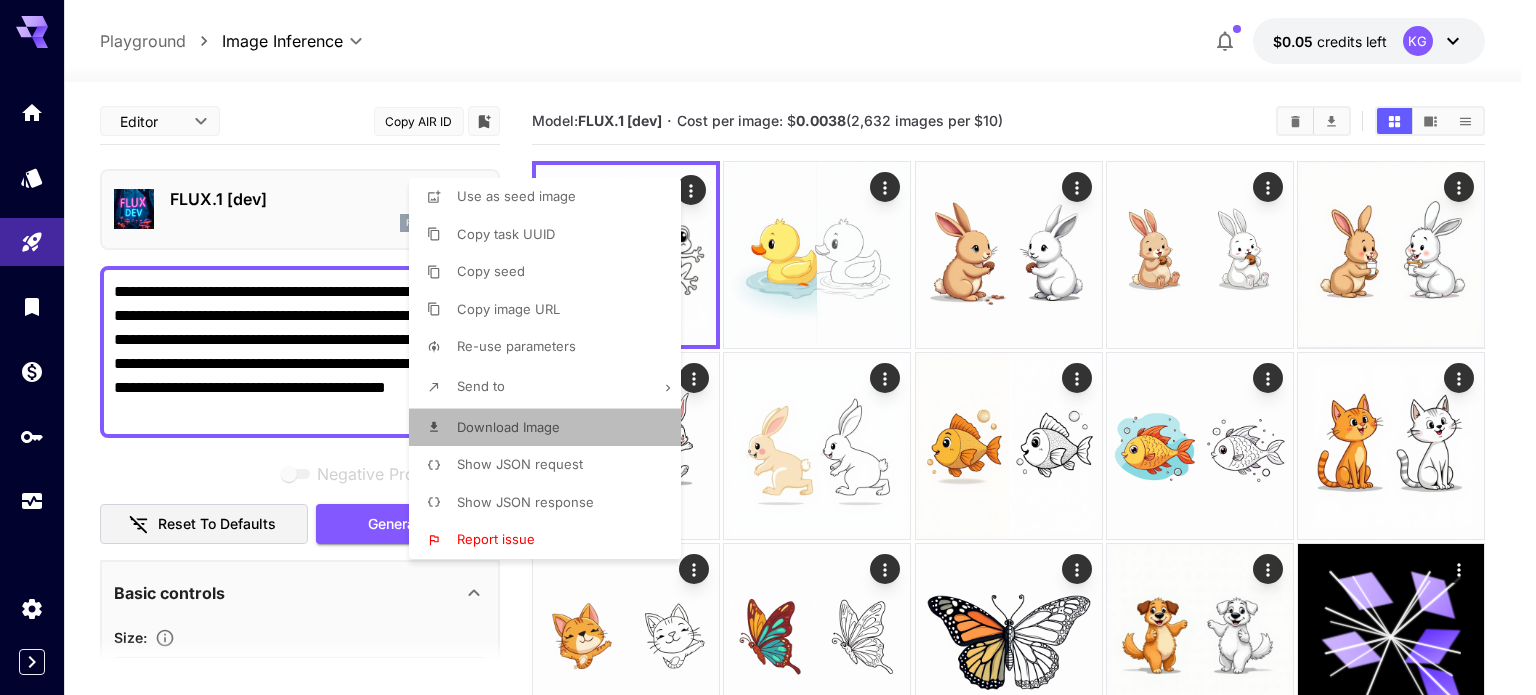 click on "Download Image" at bounding box center [508, 427] 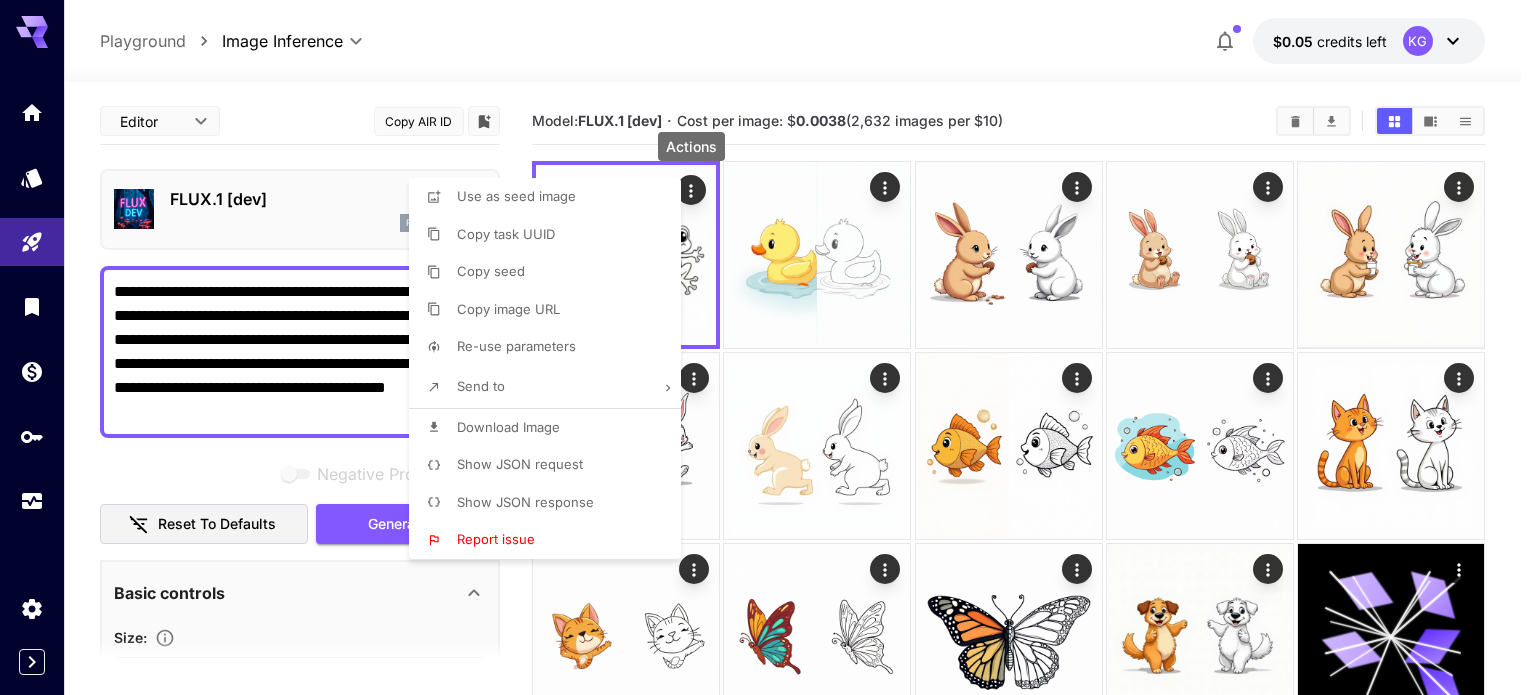 click at bounding box center [768, 347] 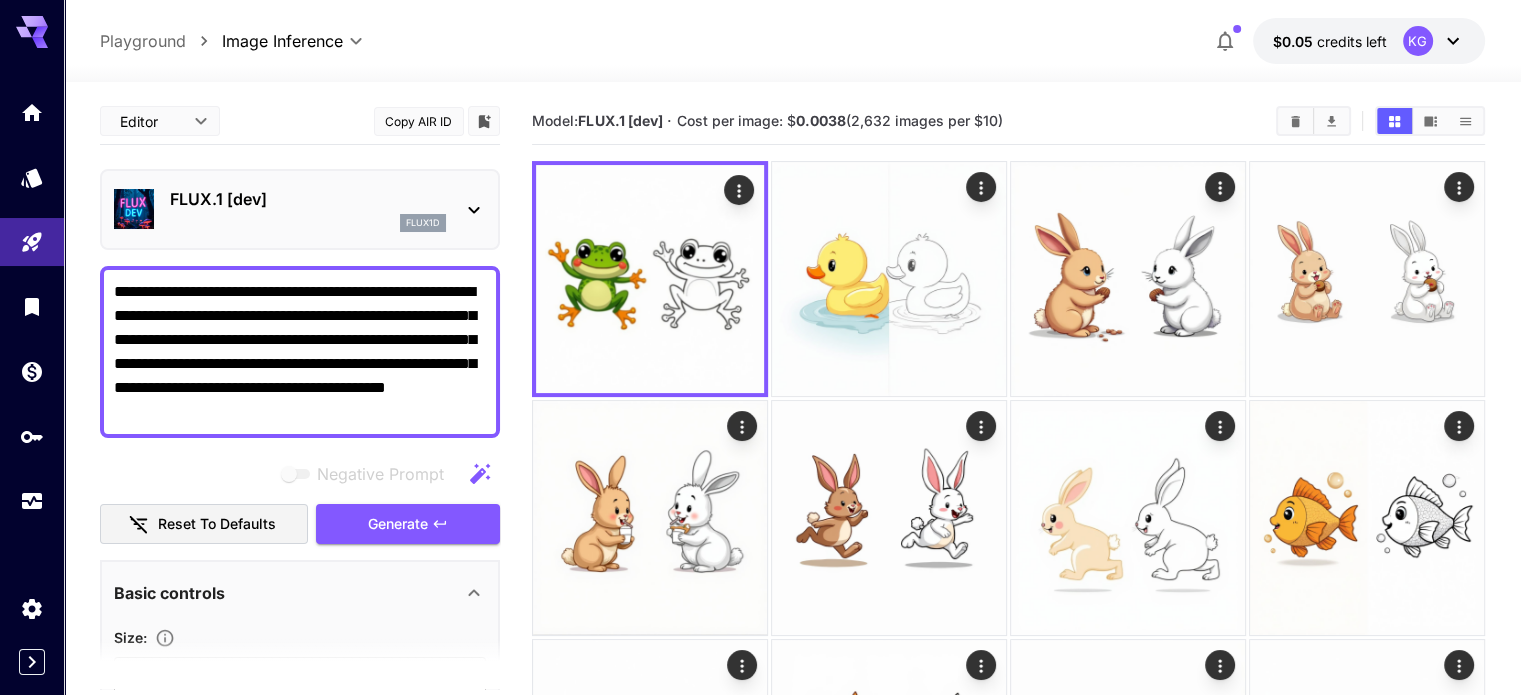 click on "**********" at bounding box center [300, 352] 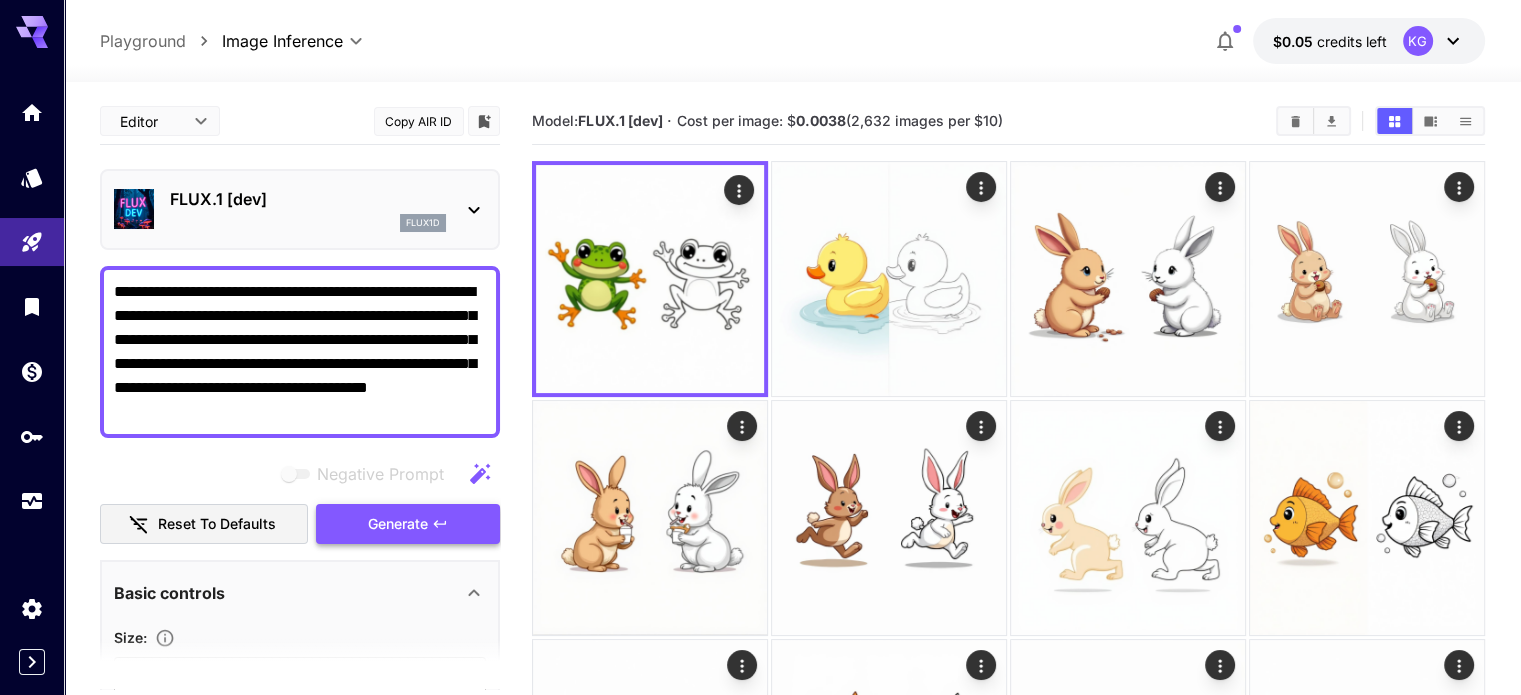 click on "Generate" at bounding box center (398, 524) 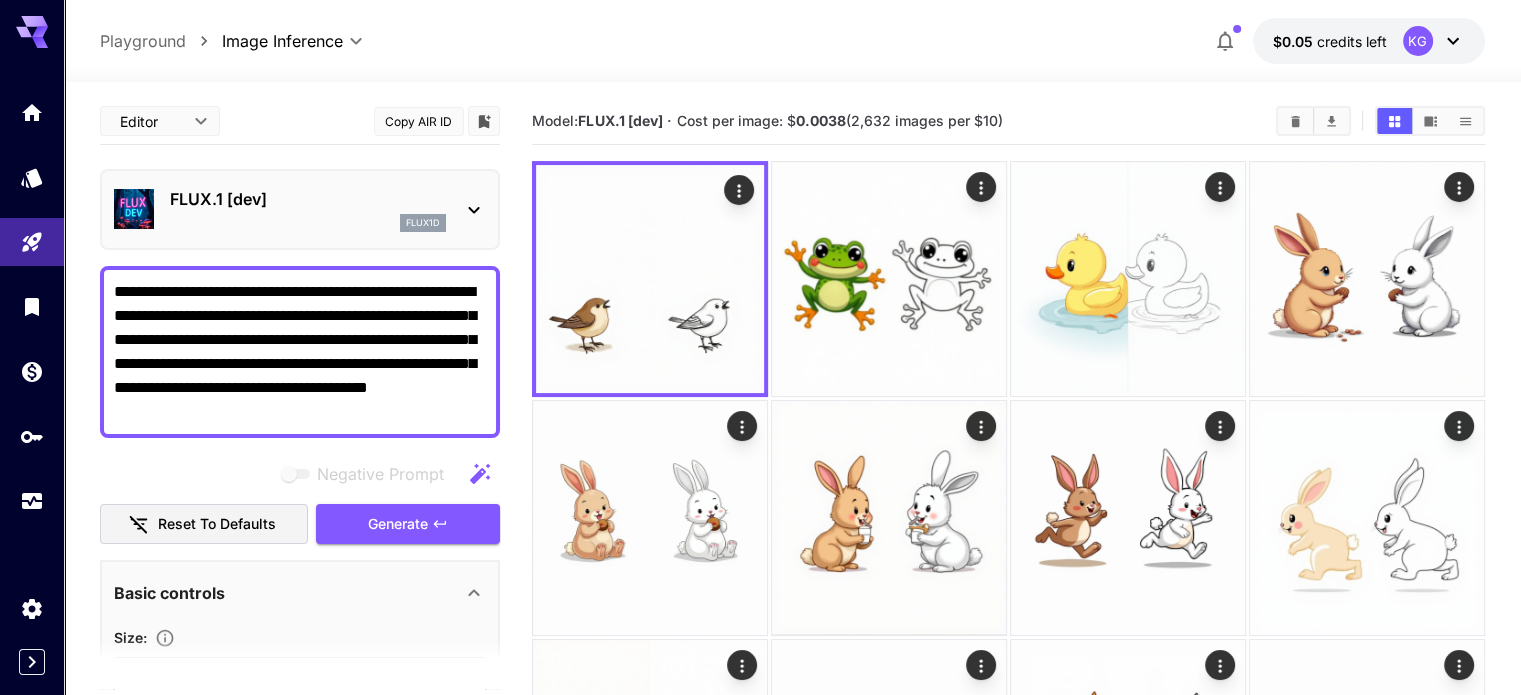 drag, startPoint x: 154, startPoint y: 314, endPoint x: 118, endPoint y: 307, distance: 36.67424 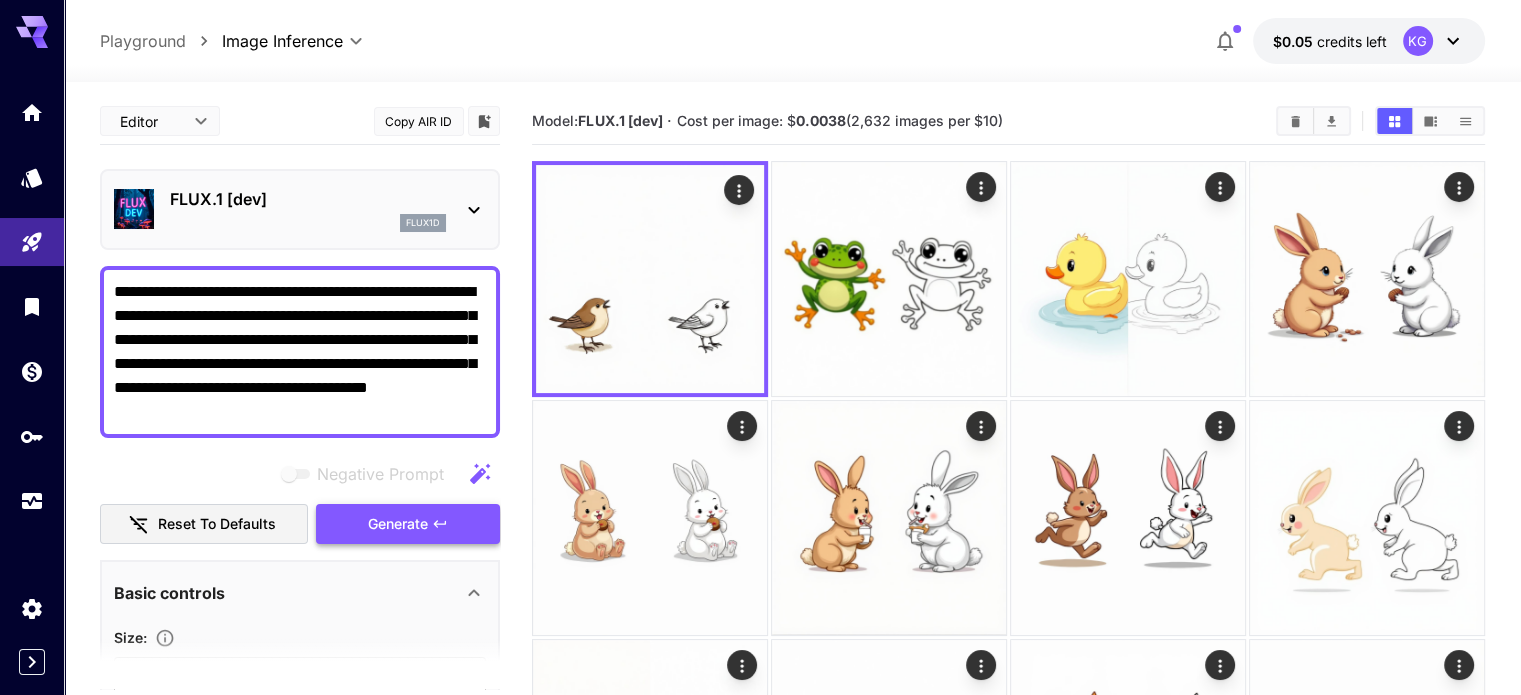 click on "Generate" at bounding box center [398, 524] 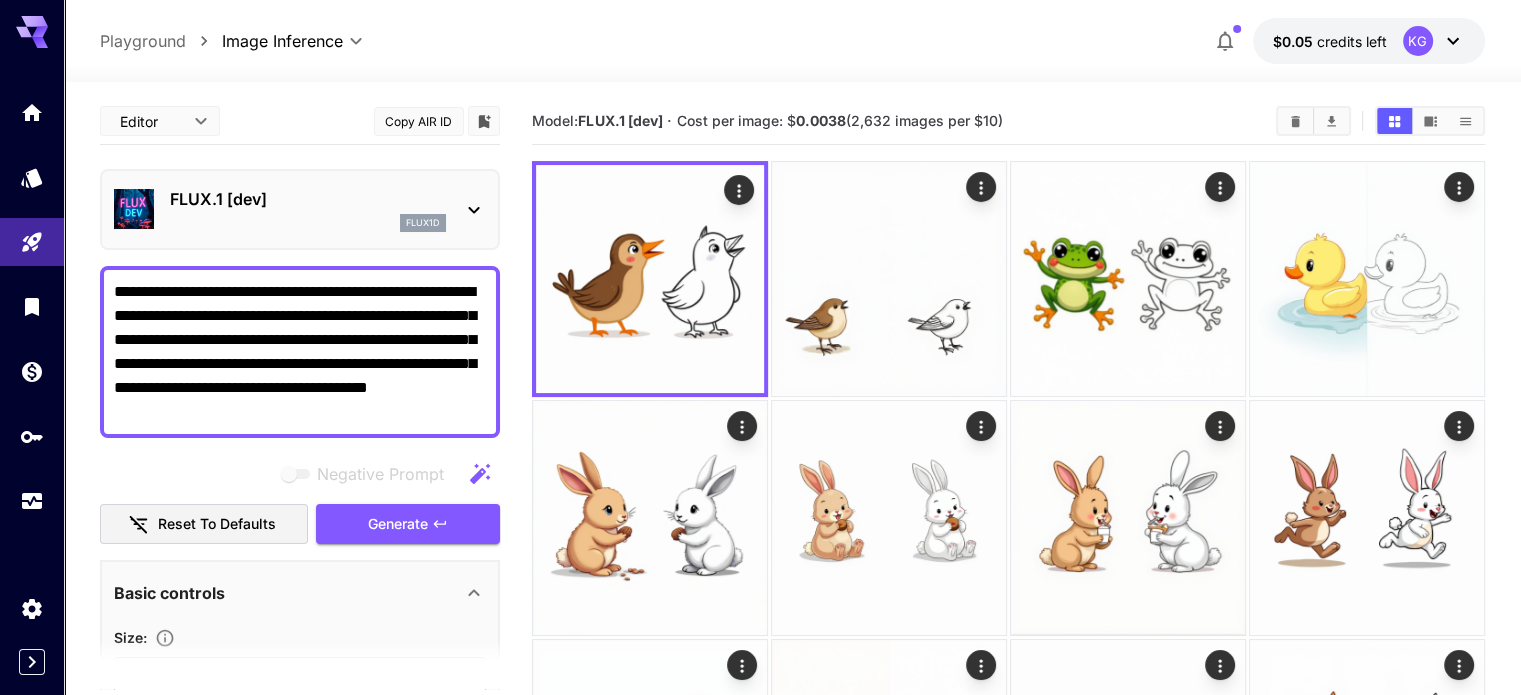 drag, startPoint x: 379, startPoint y: 411, endPoint x: 740, endPoint y: 21, distance: 531.433 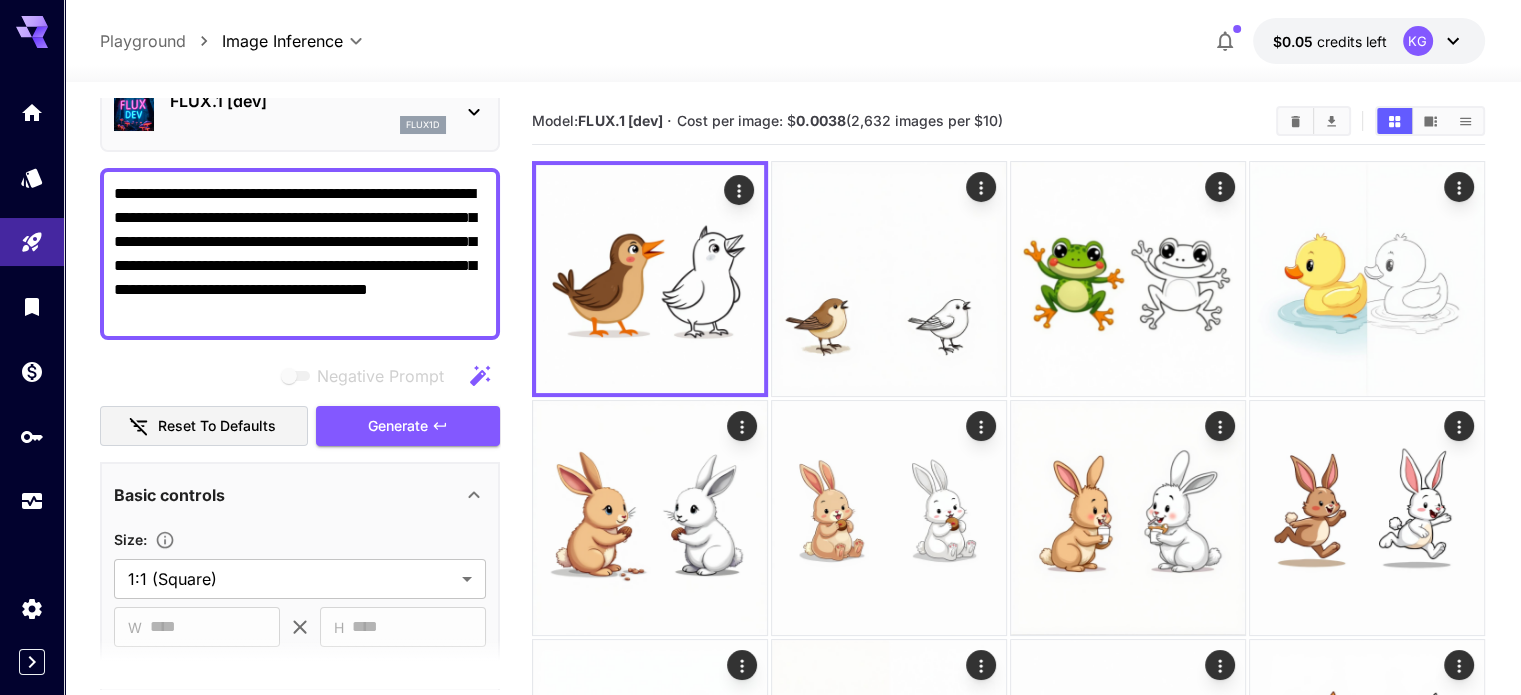 scroll, scrollTop: 100, scrollLeft: 0, axis: vertical 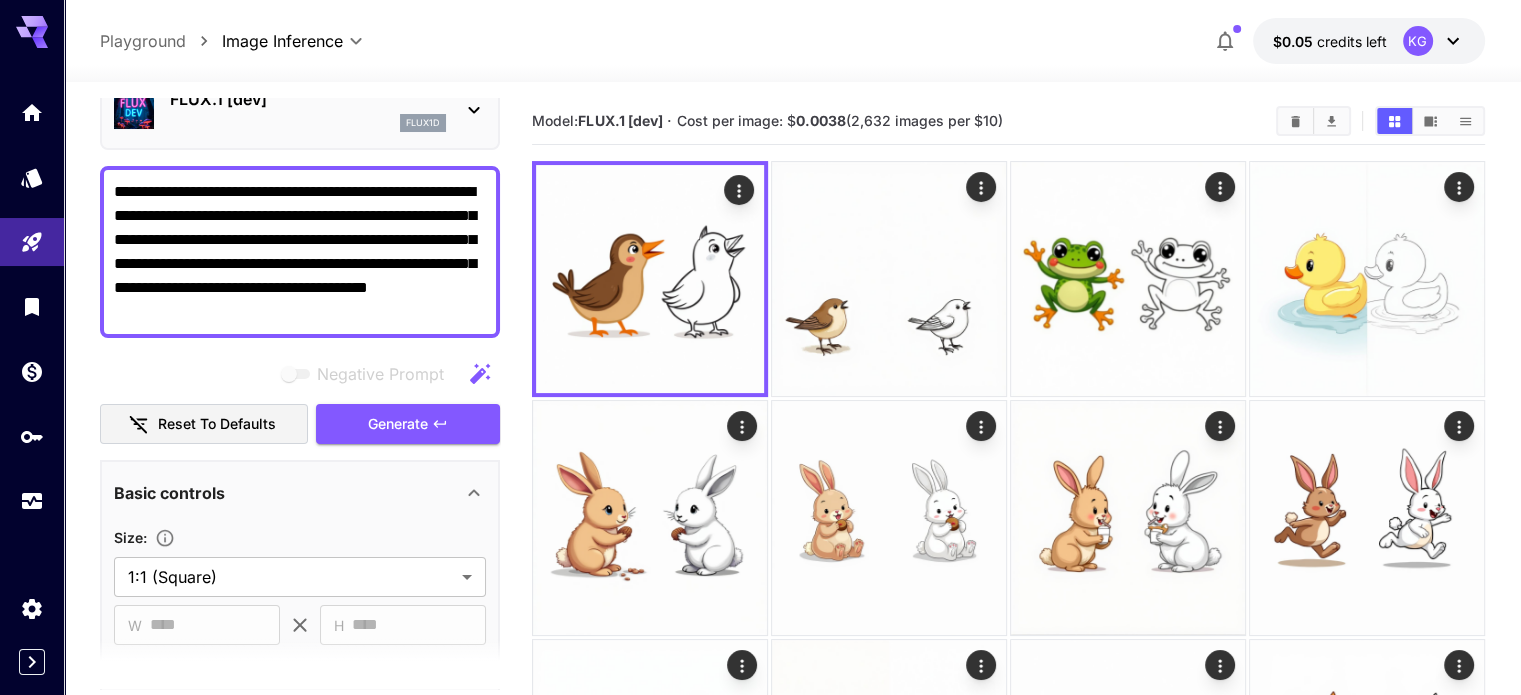 click on "**********" at bounding box center (300, 252) 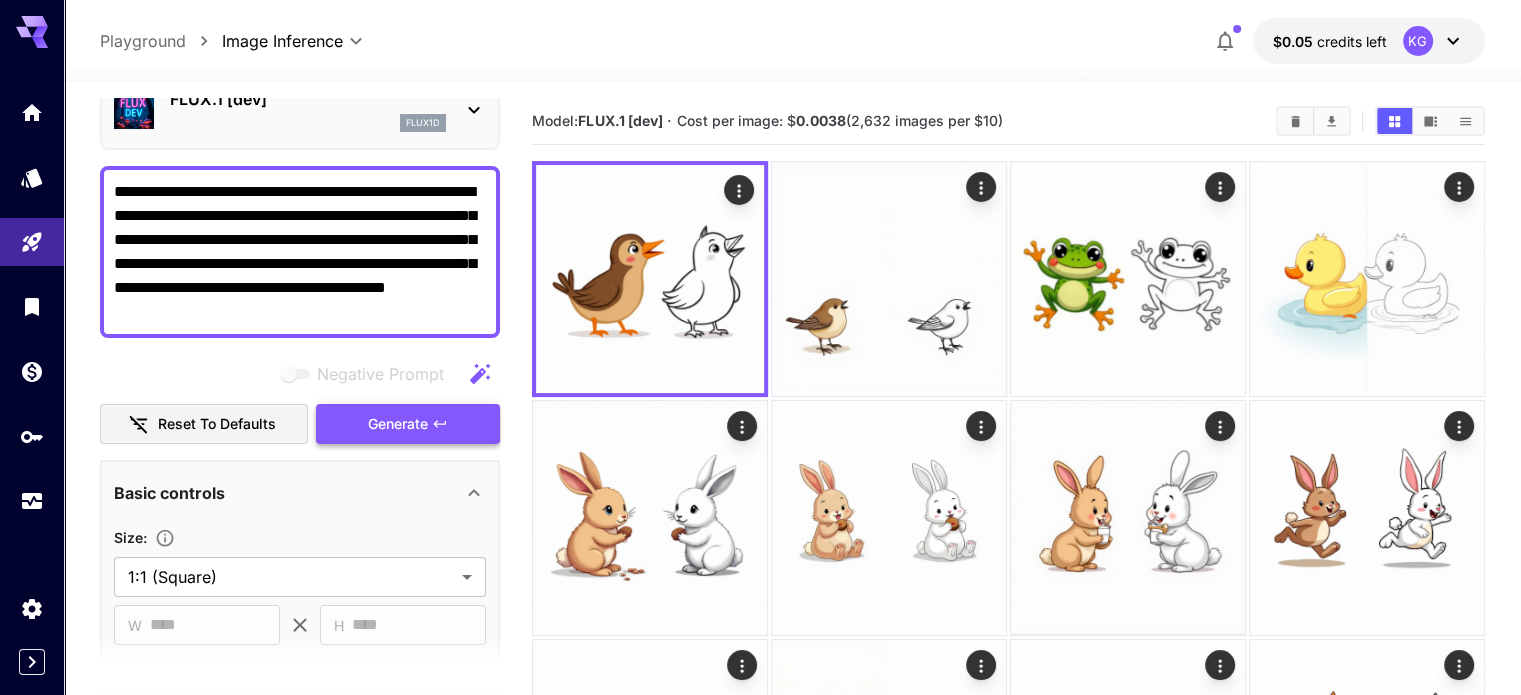 type on "**********" 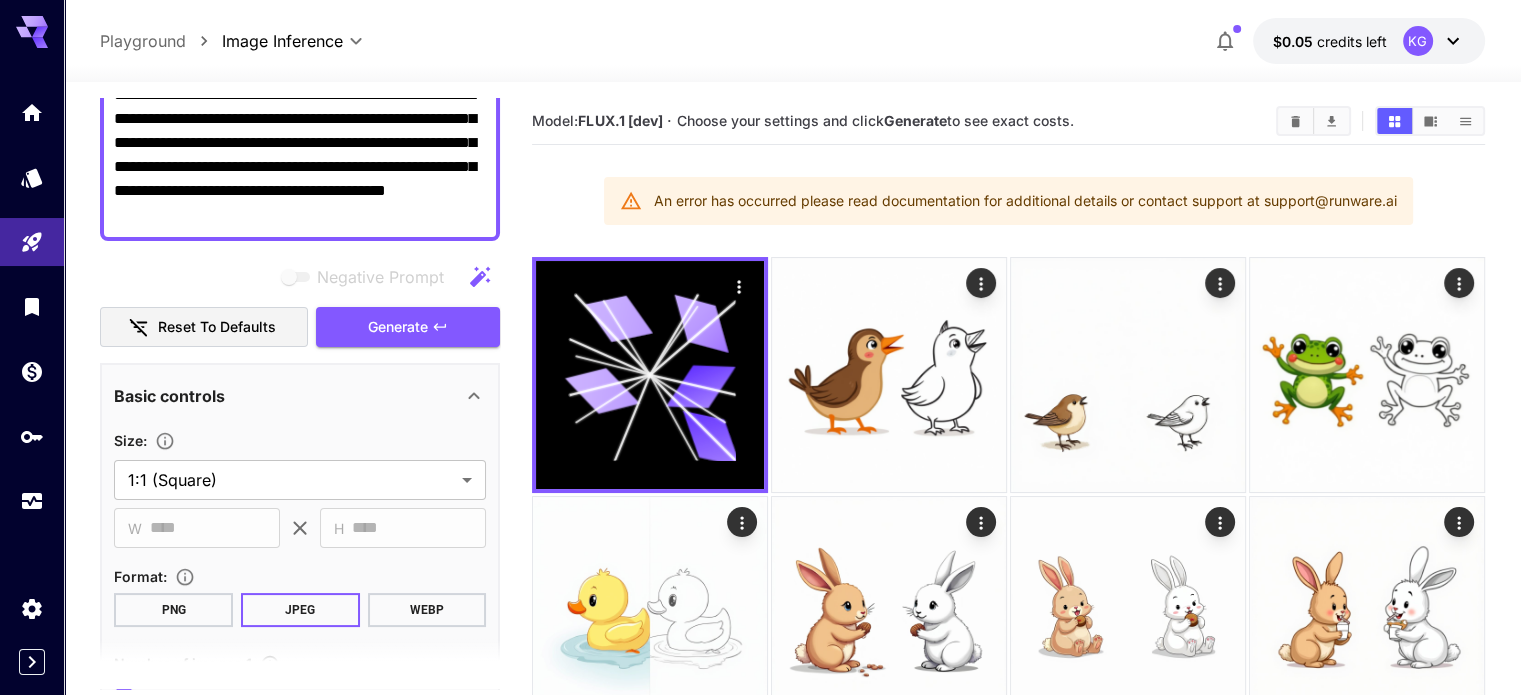 scroll, scrollTop: 200, scrollLeft: 0, axis: vertical 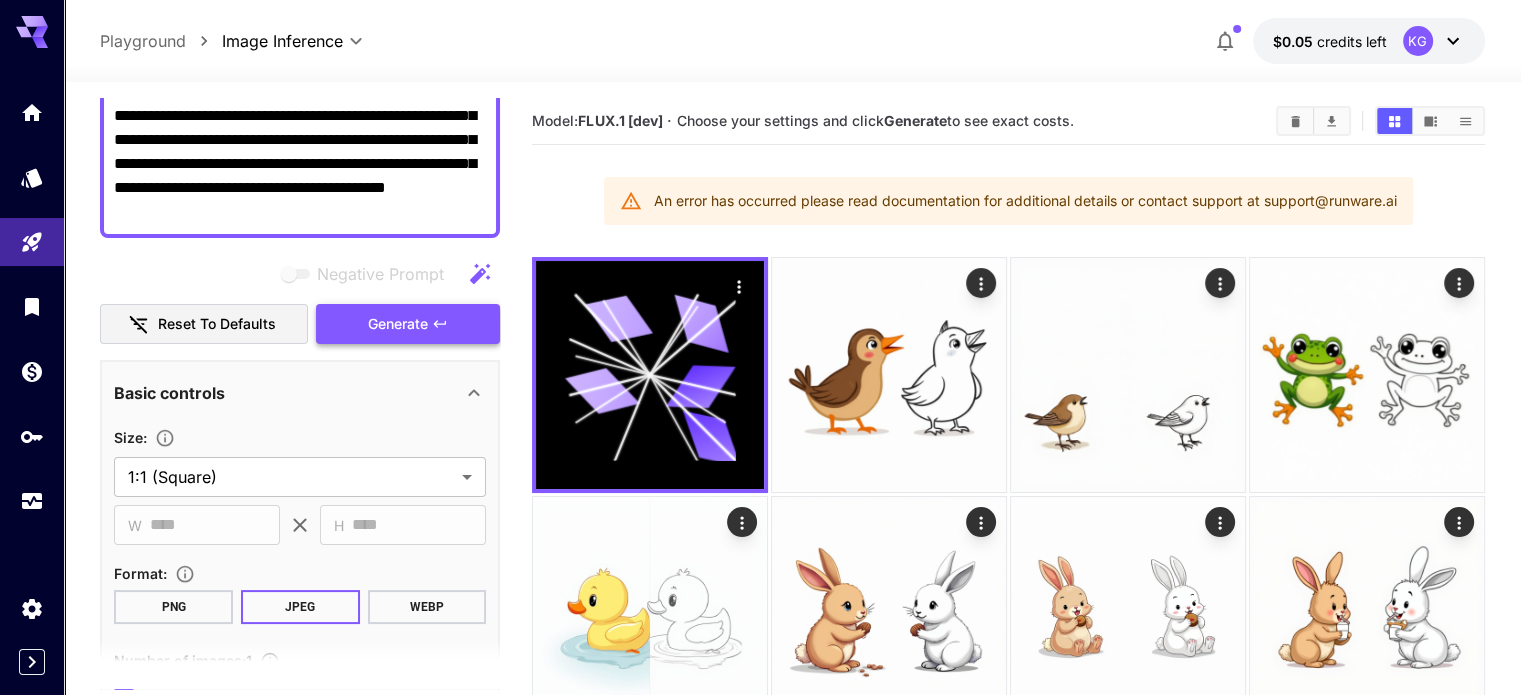 click on "Generate" at bounding box center (398, 324) 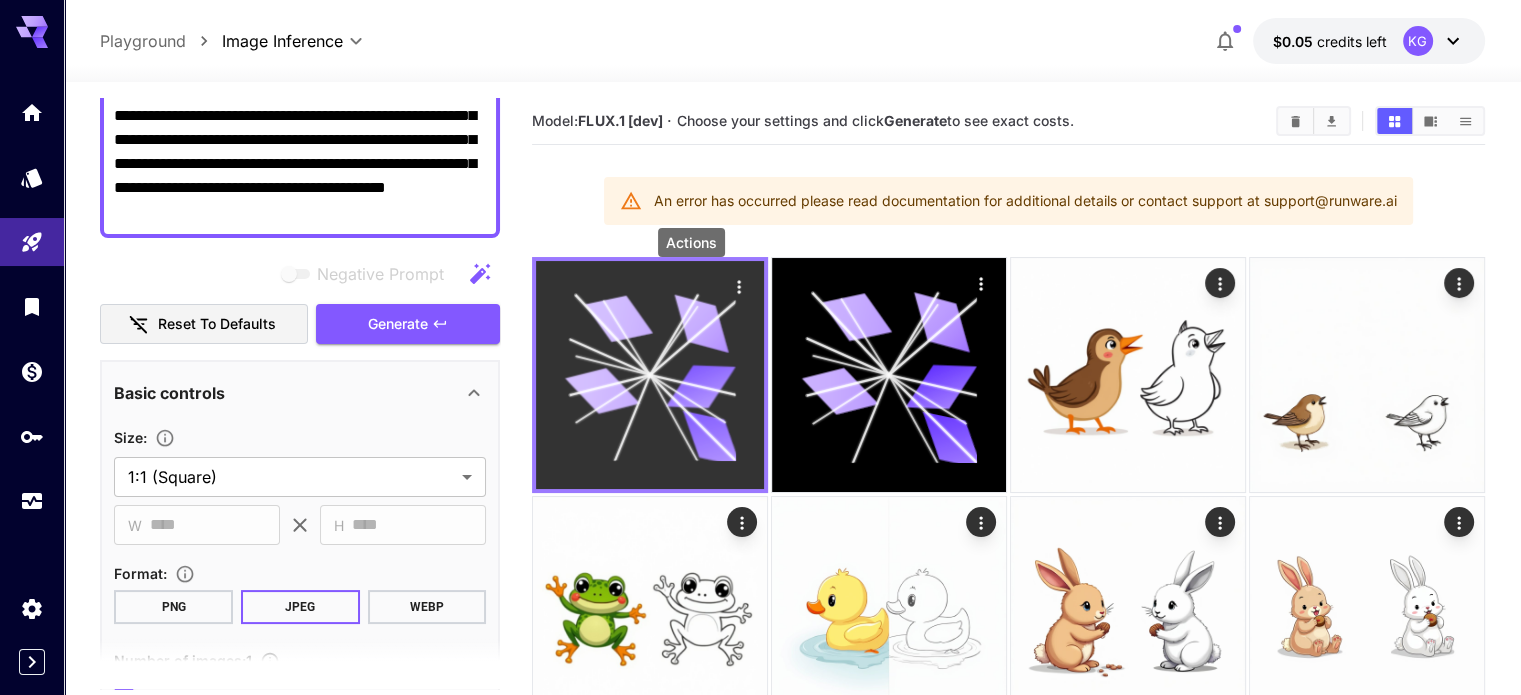 click 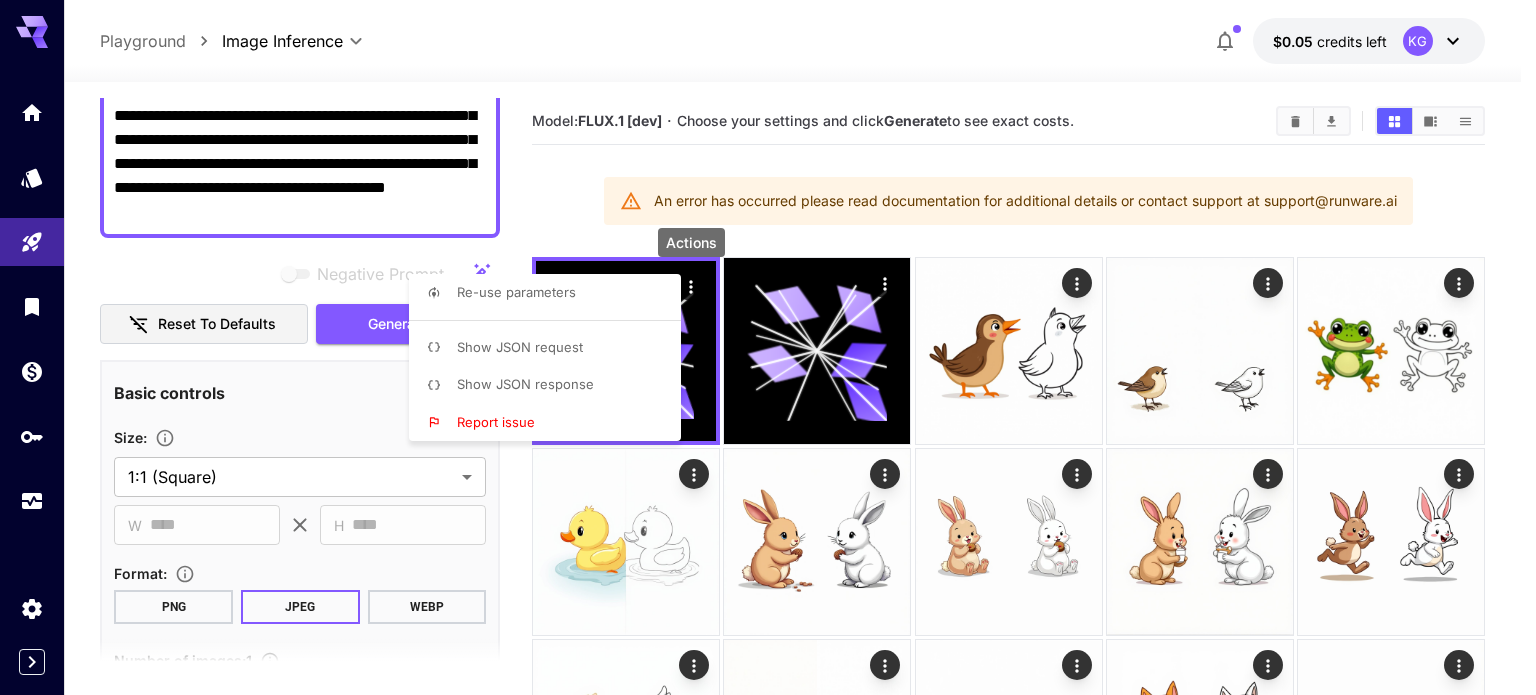 click at bounding box center (768, 347) 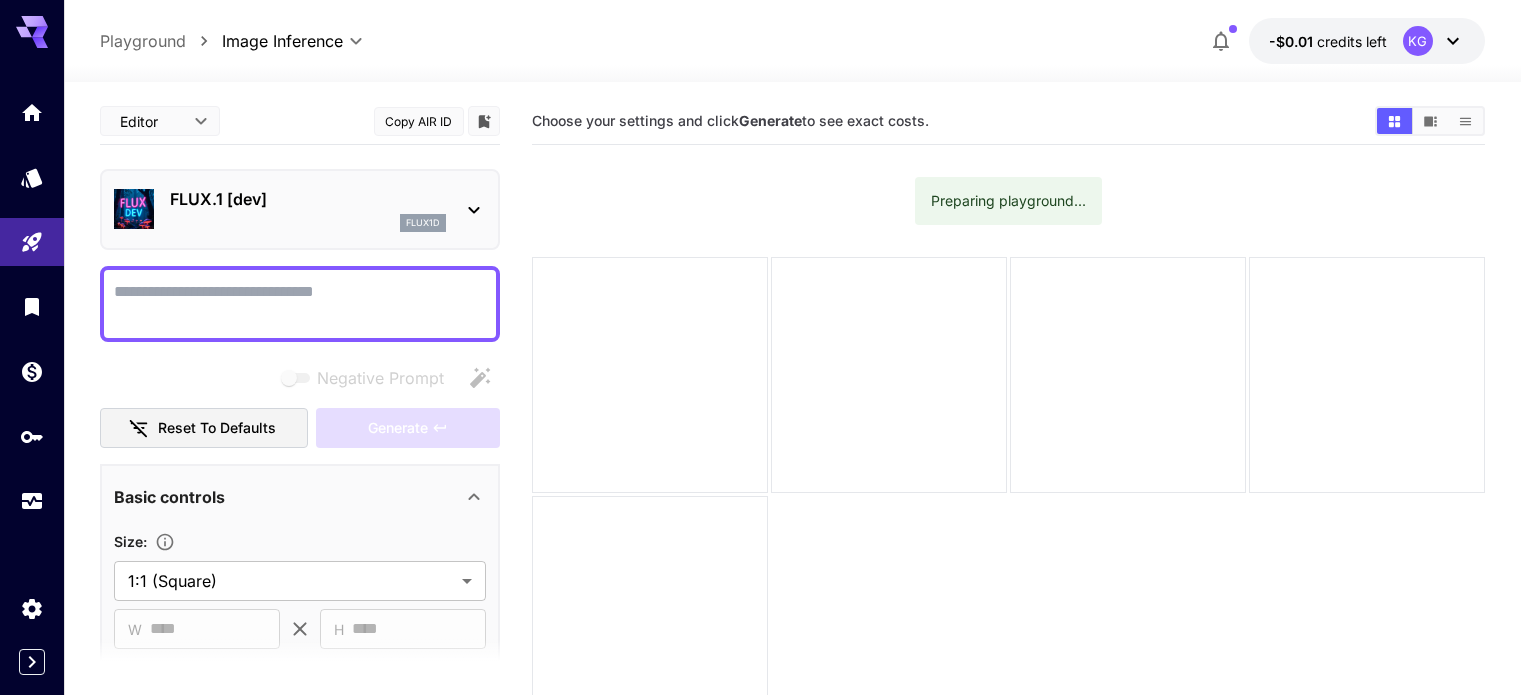 scroll, scrollTop: 0, scrollLeft: 0, axis: both 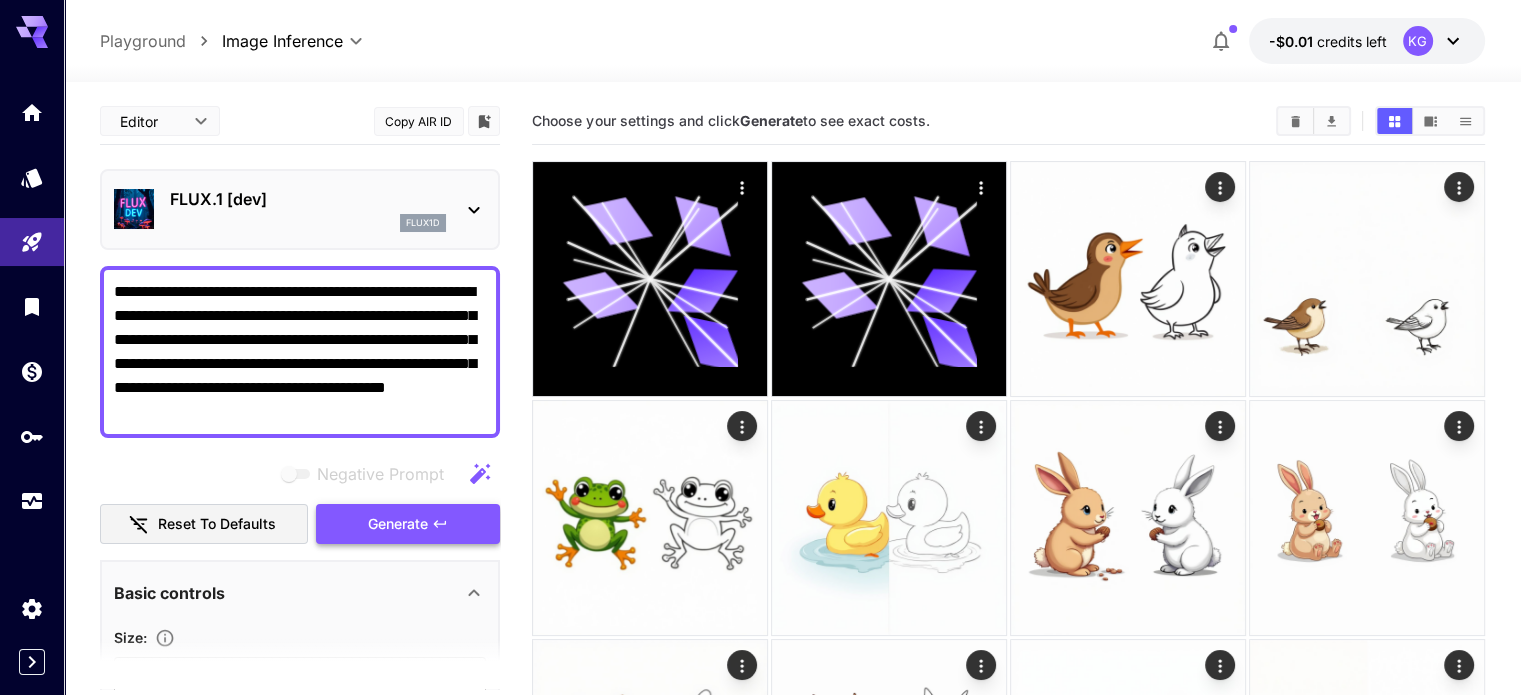 type on "**********" 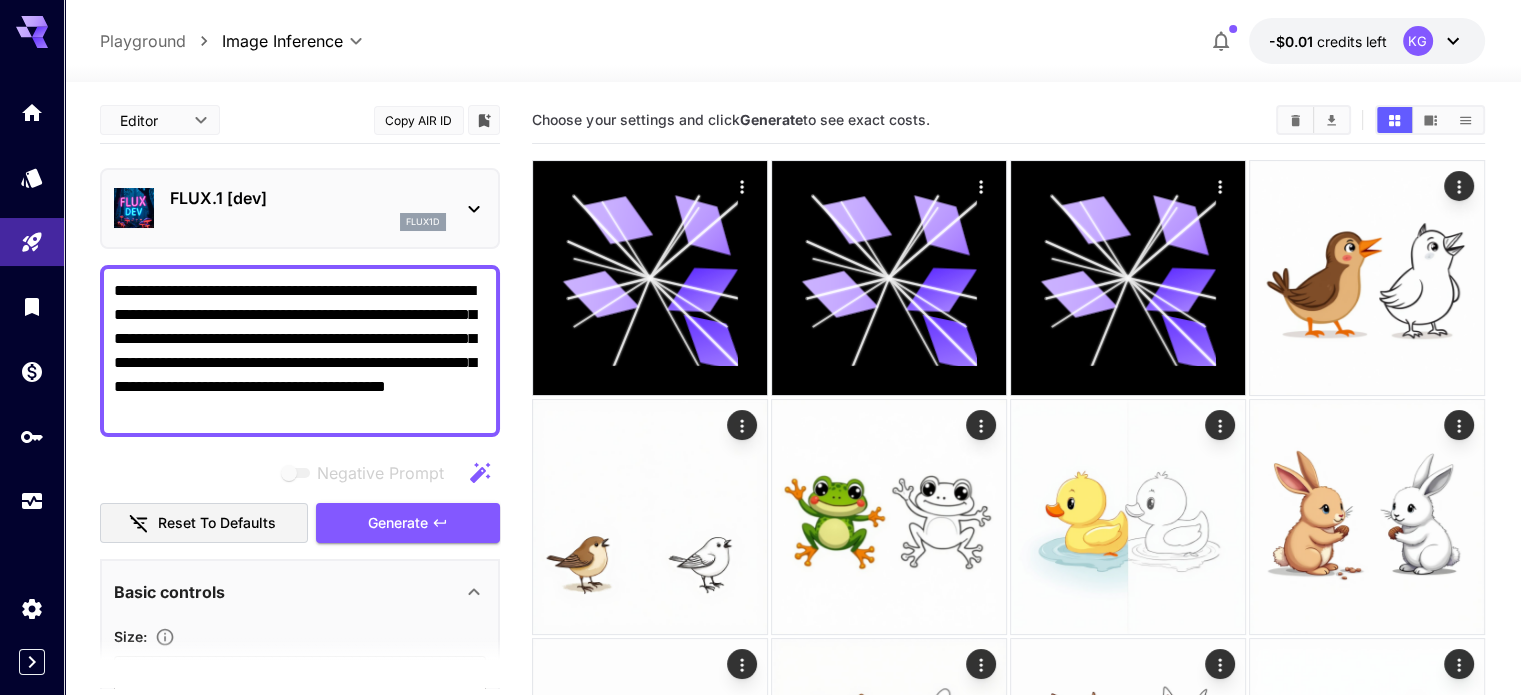 scroll, scrollTop: 0, scrollLeft: 0, axis: both 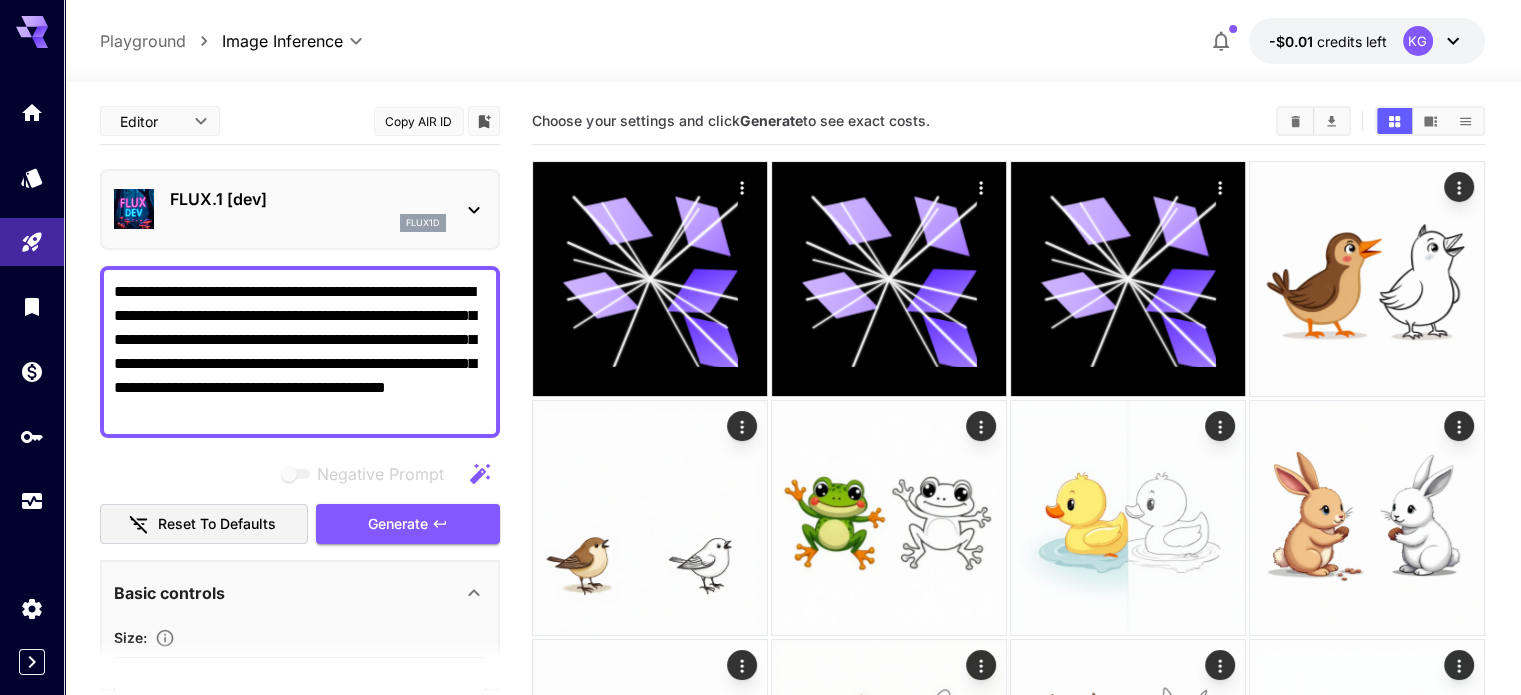 click 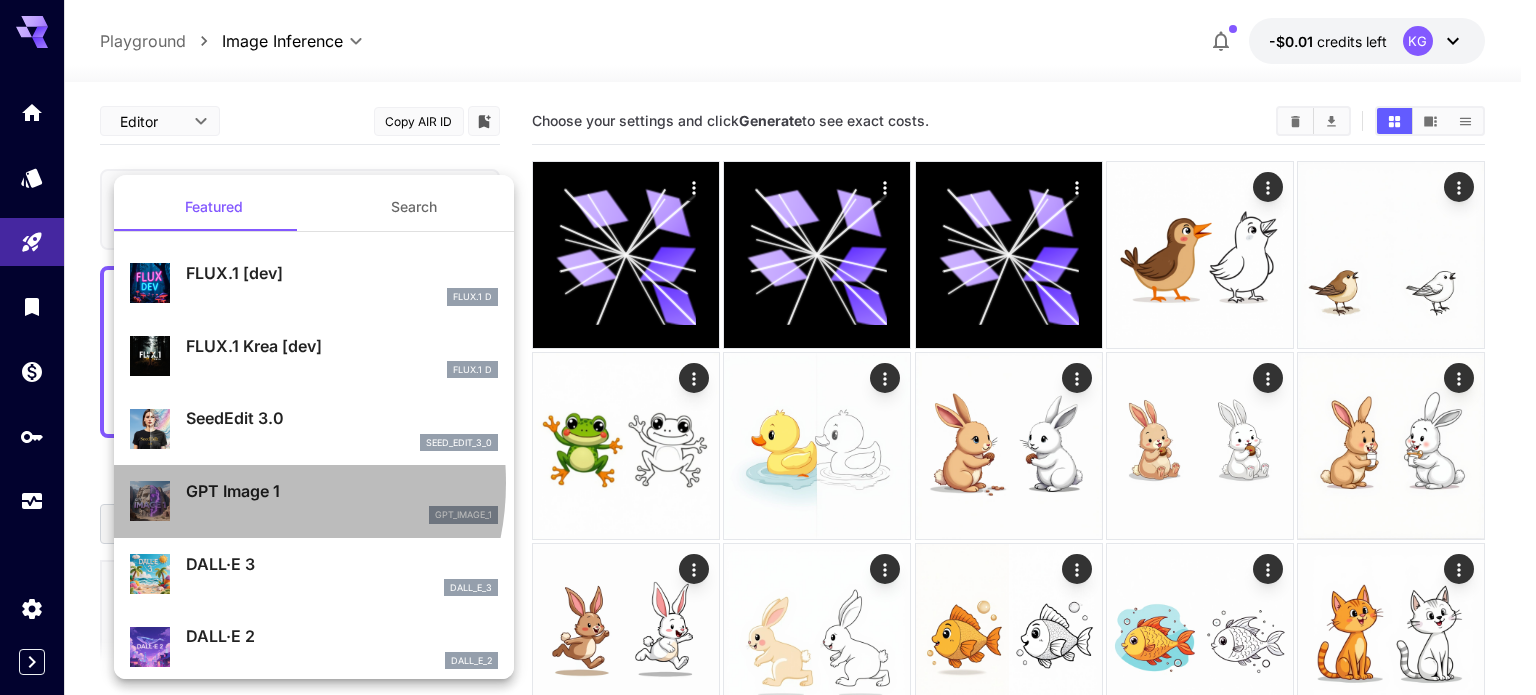 click on "GPT Image 1" at bounding box center [342, 491] 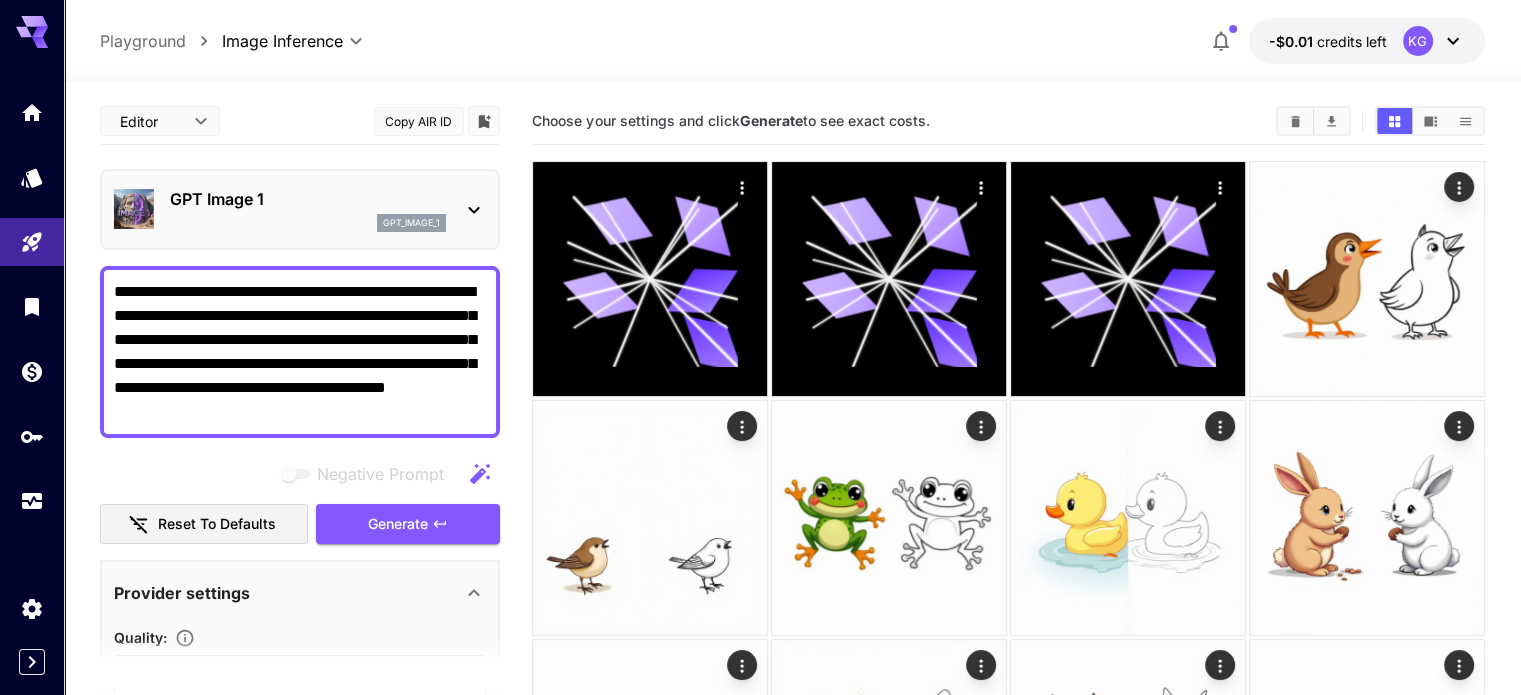 scroll, scrollTop: 97, scrollLeft: 0, axis: vertical 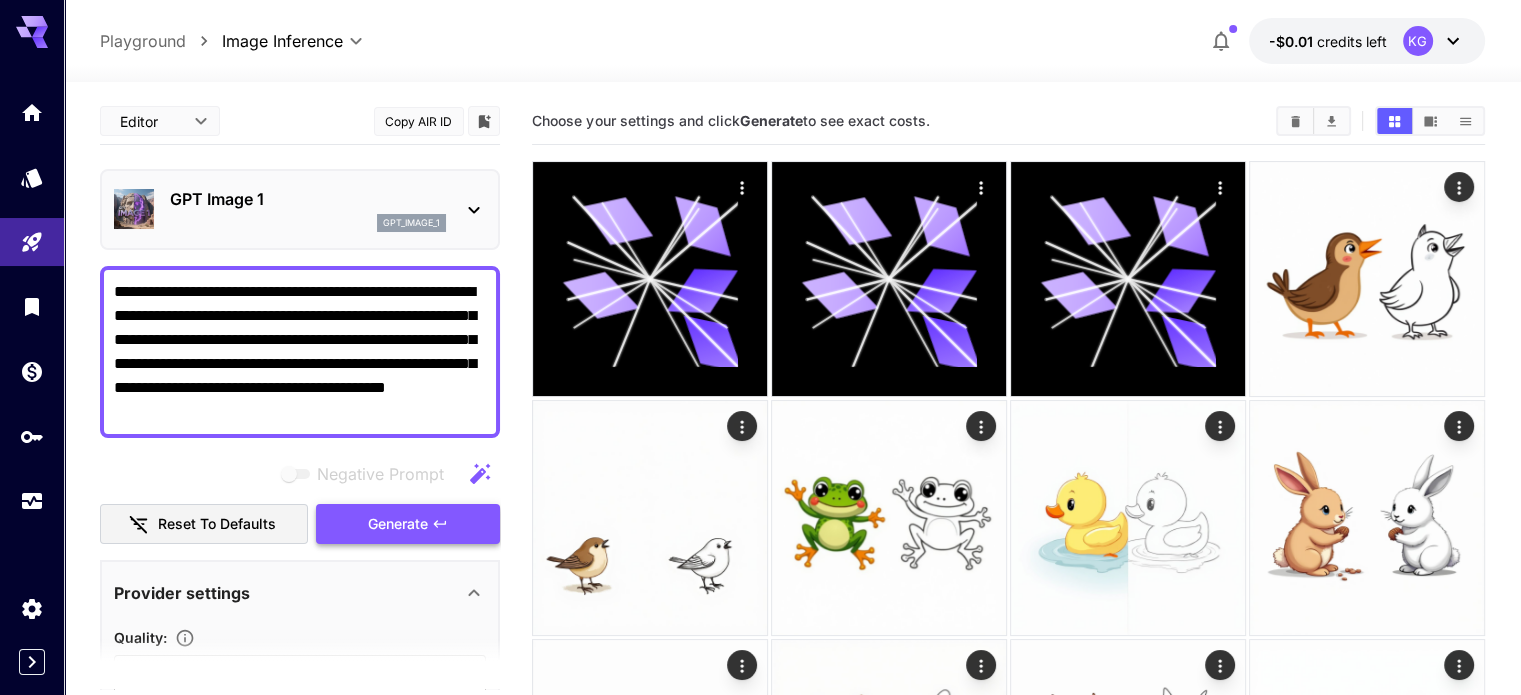click on "Generate" at bounding box center (408, 524) 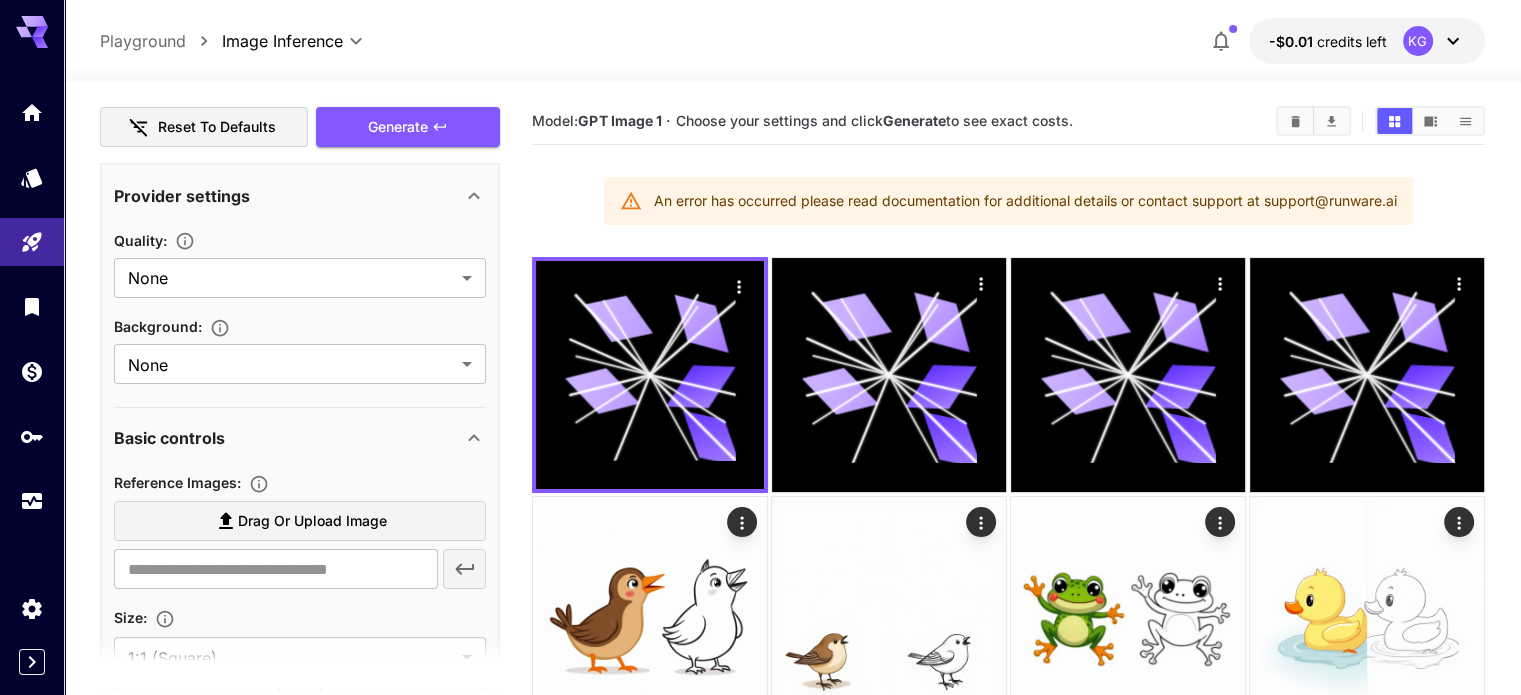 scroll, scrollTop: 400, scrollLeft: 0, axis: vertical 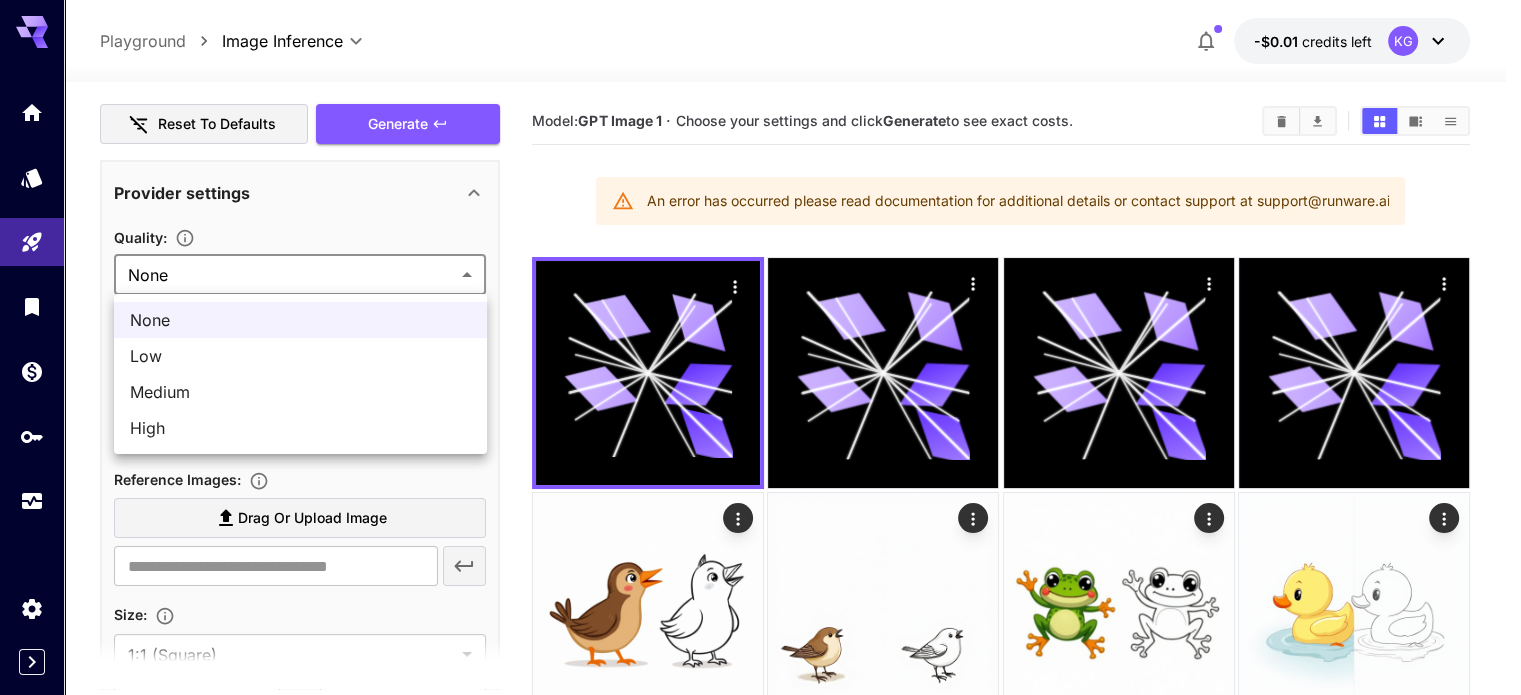 click on "**********" at bounding box center (760, 866) 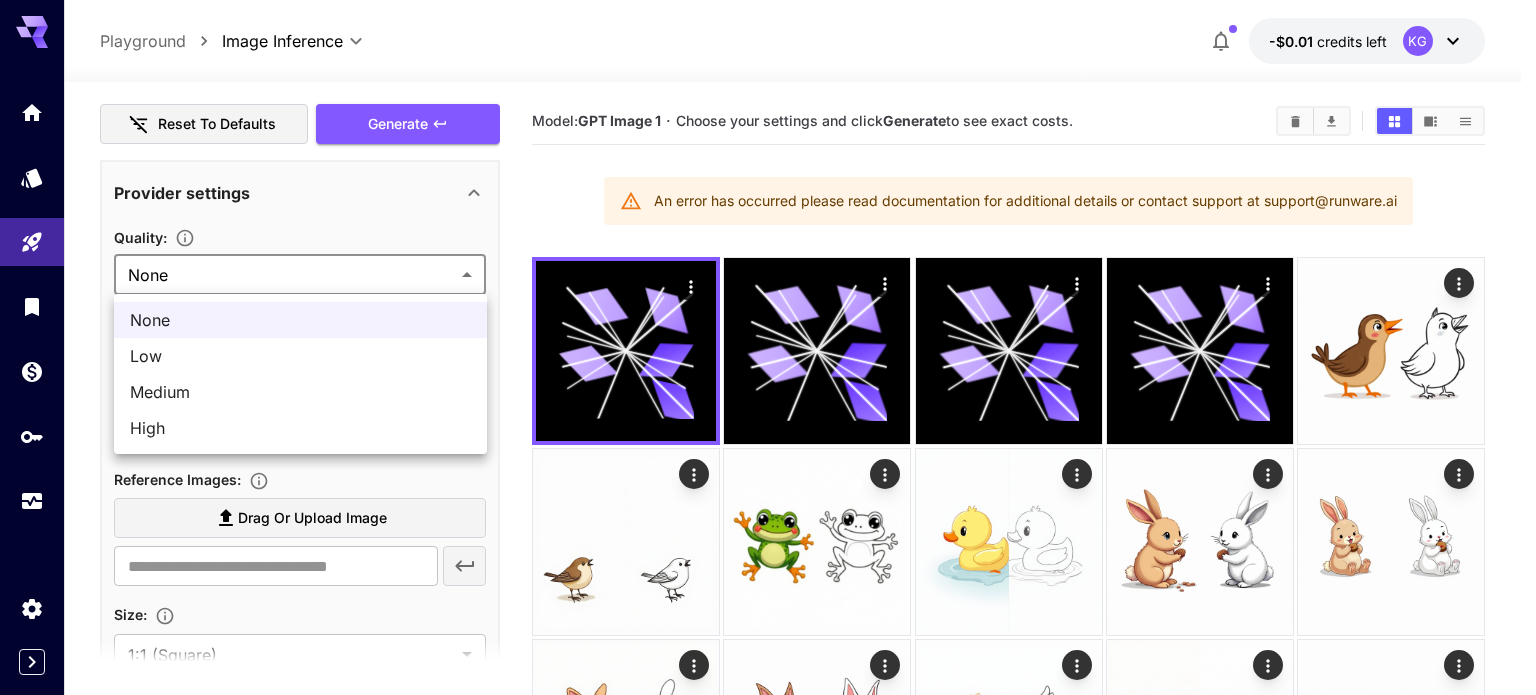click at bounding box center [768, 347] 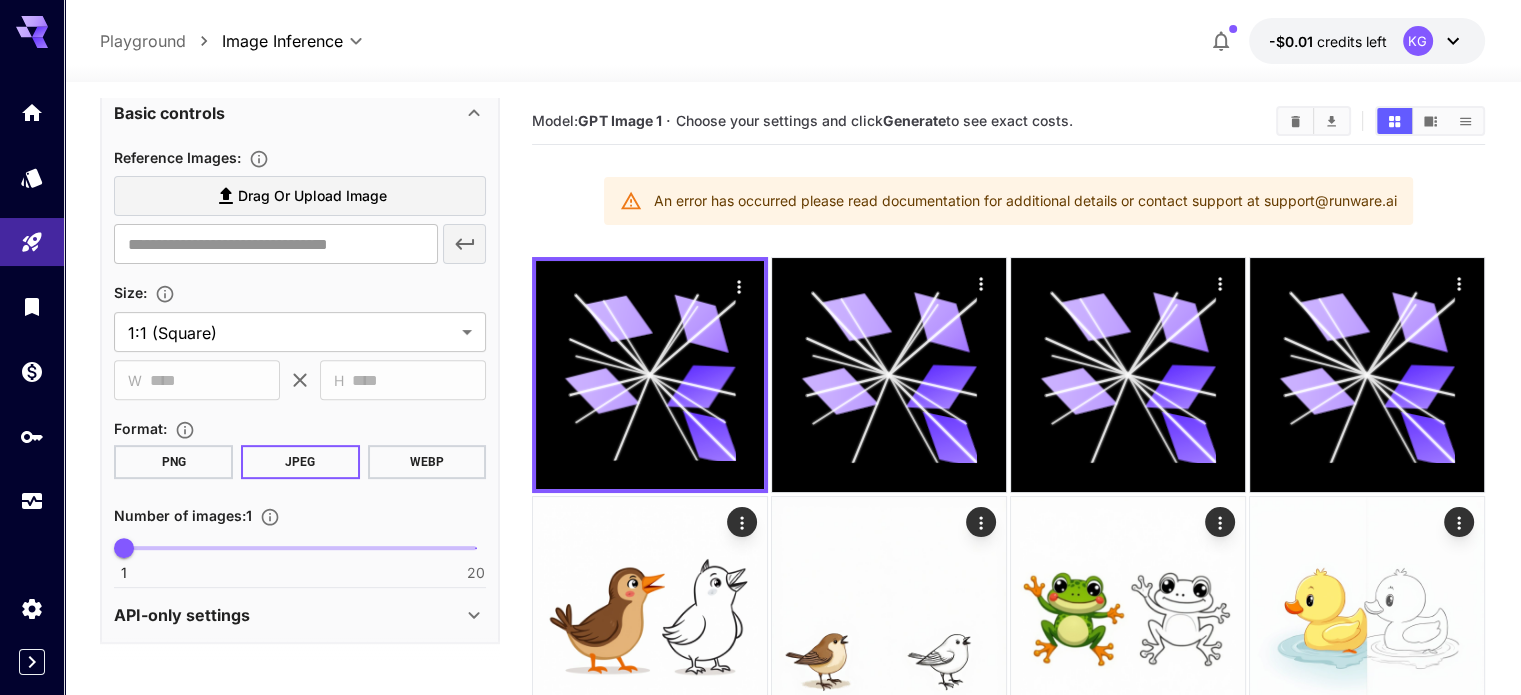 scroll, scrollTop: 723, scrollLeft: 0, axis: vertical 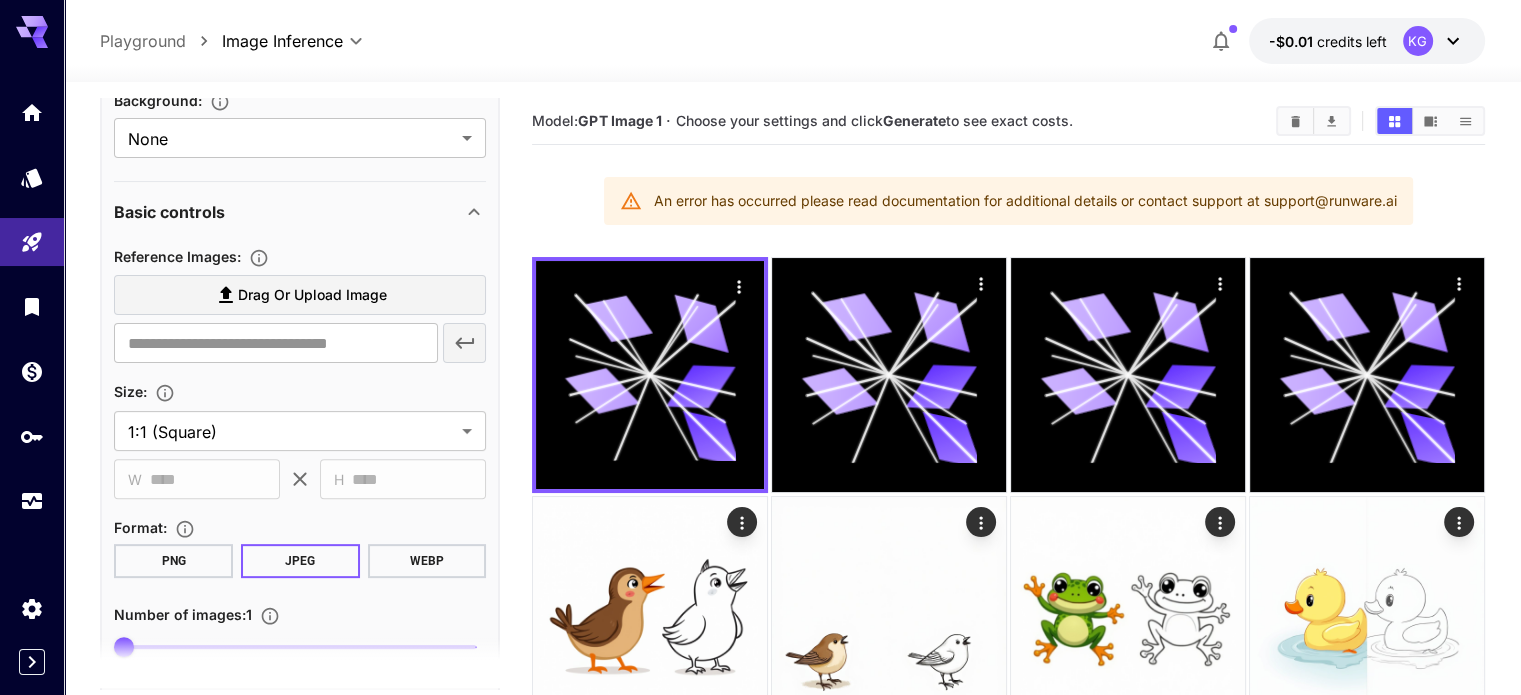 drag, startPoint x: 288, startPoint y: 381, endPoint x: 132, endPoint y: 375, distance: 156.11534 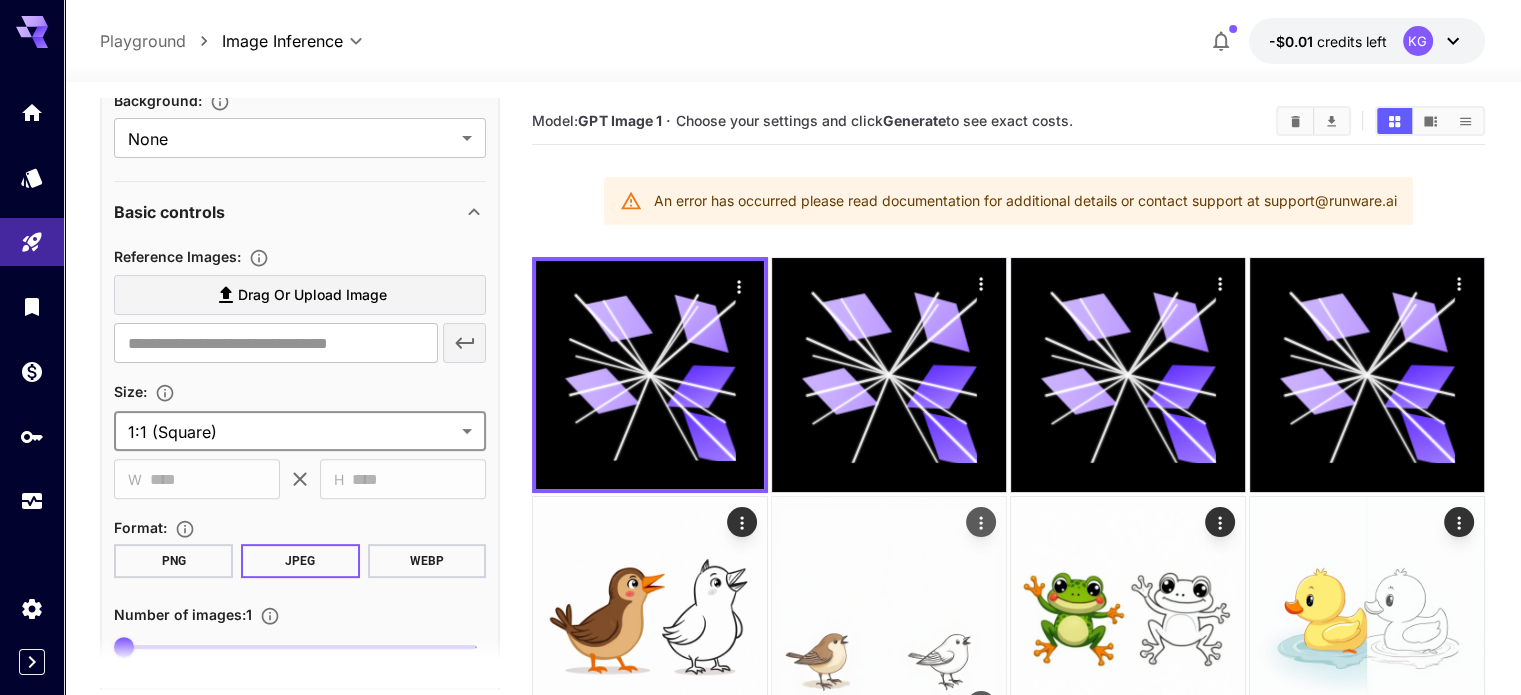 drag, startPoint x: 301, startPoint y: 448, endPoint x: 577, endPoint y: 495, distance: 279.9732 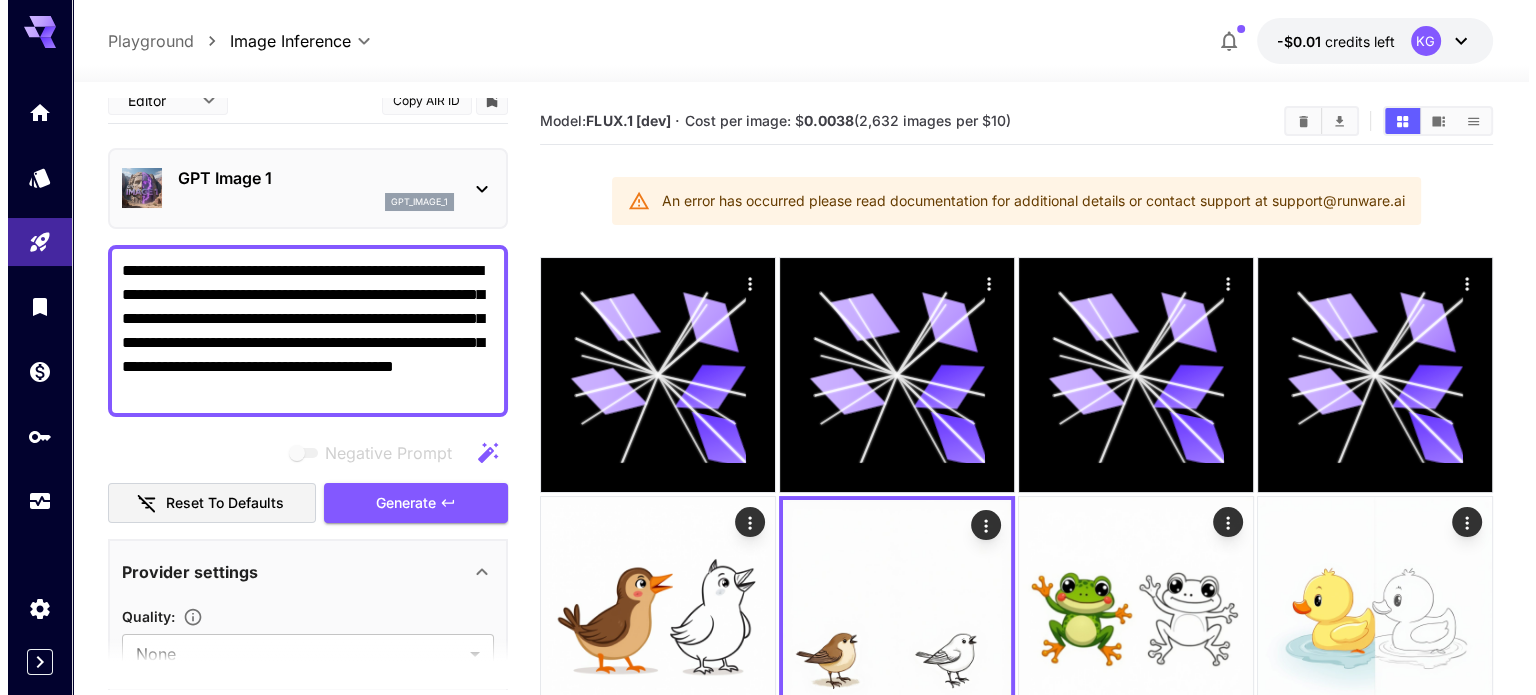 scroll, scrollTop: 0, scrollLeft: 0, axis: both 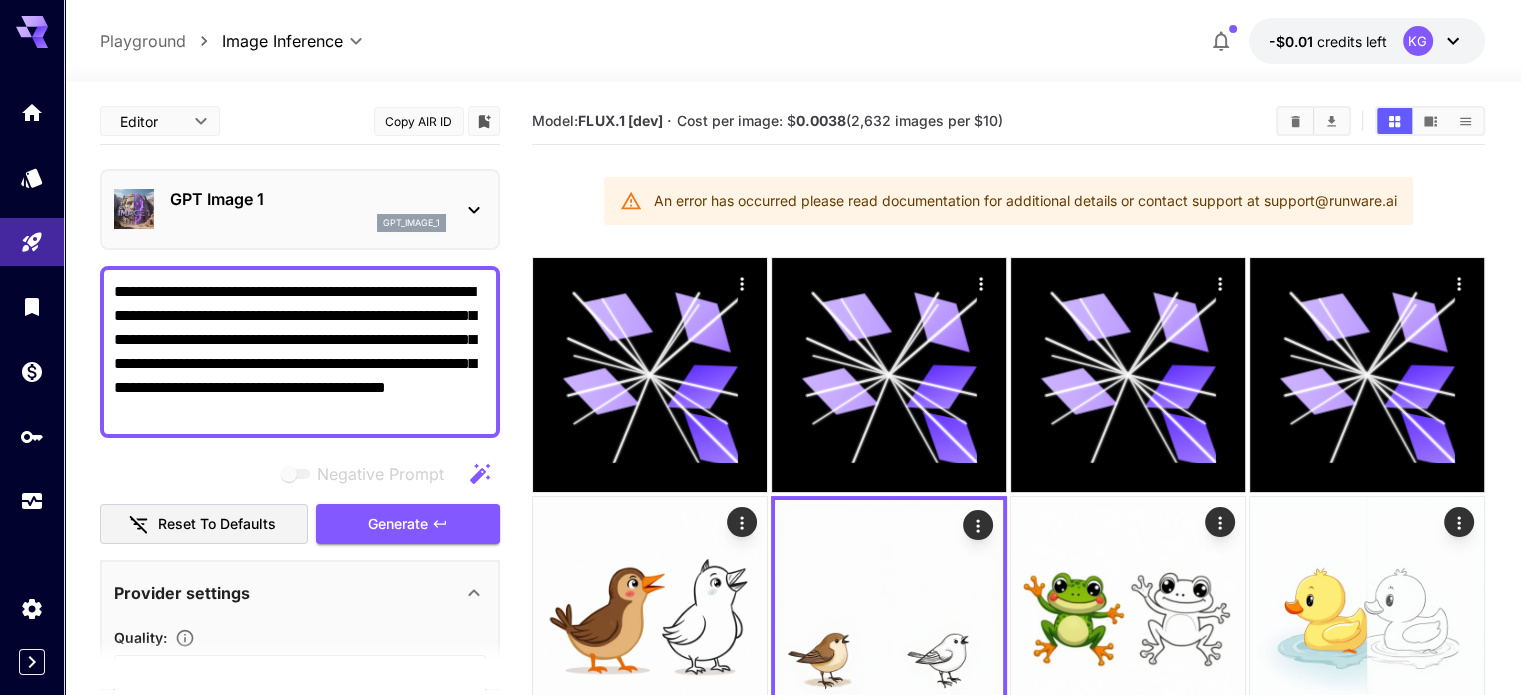 click 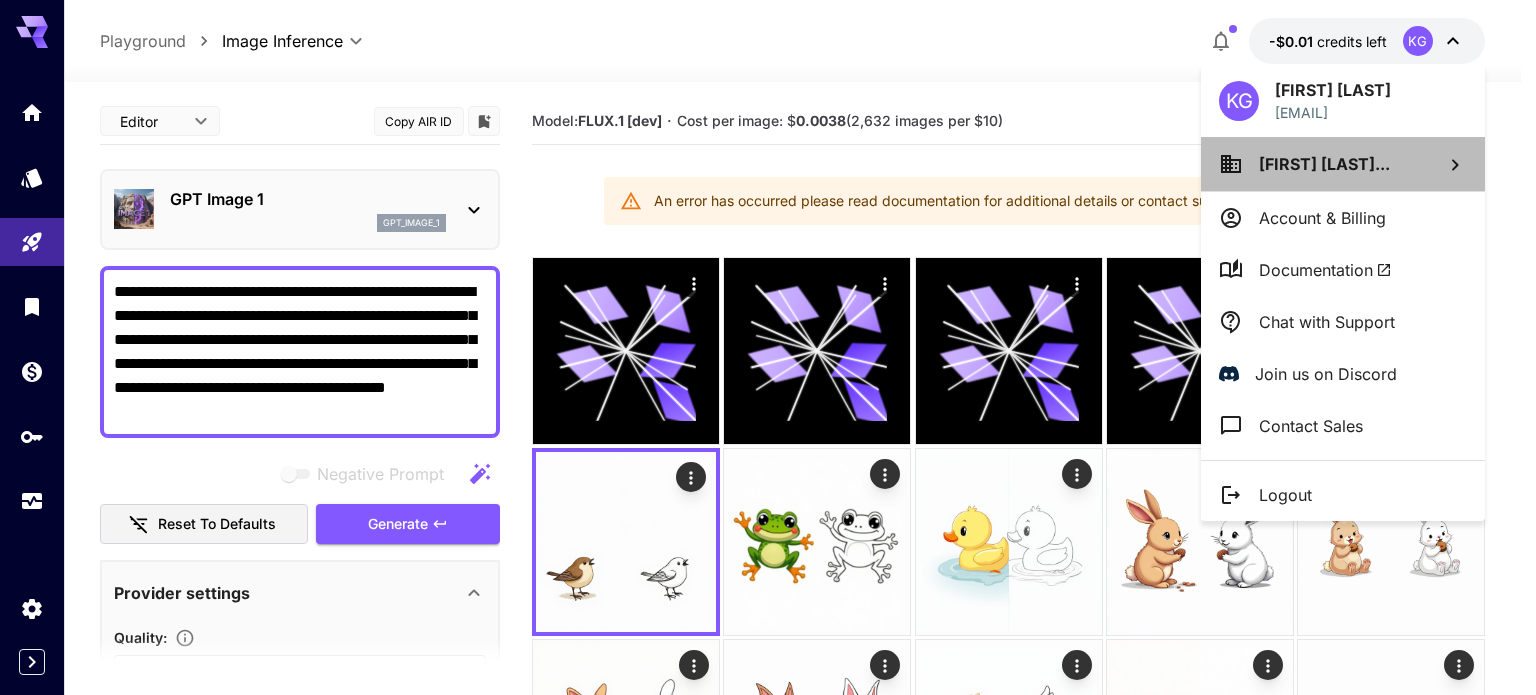 click 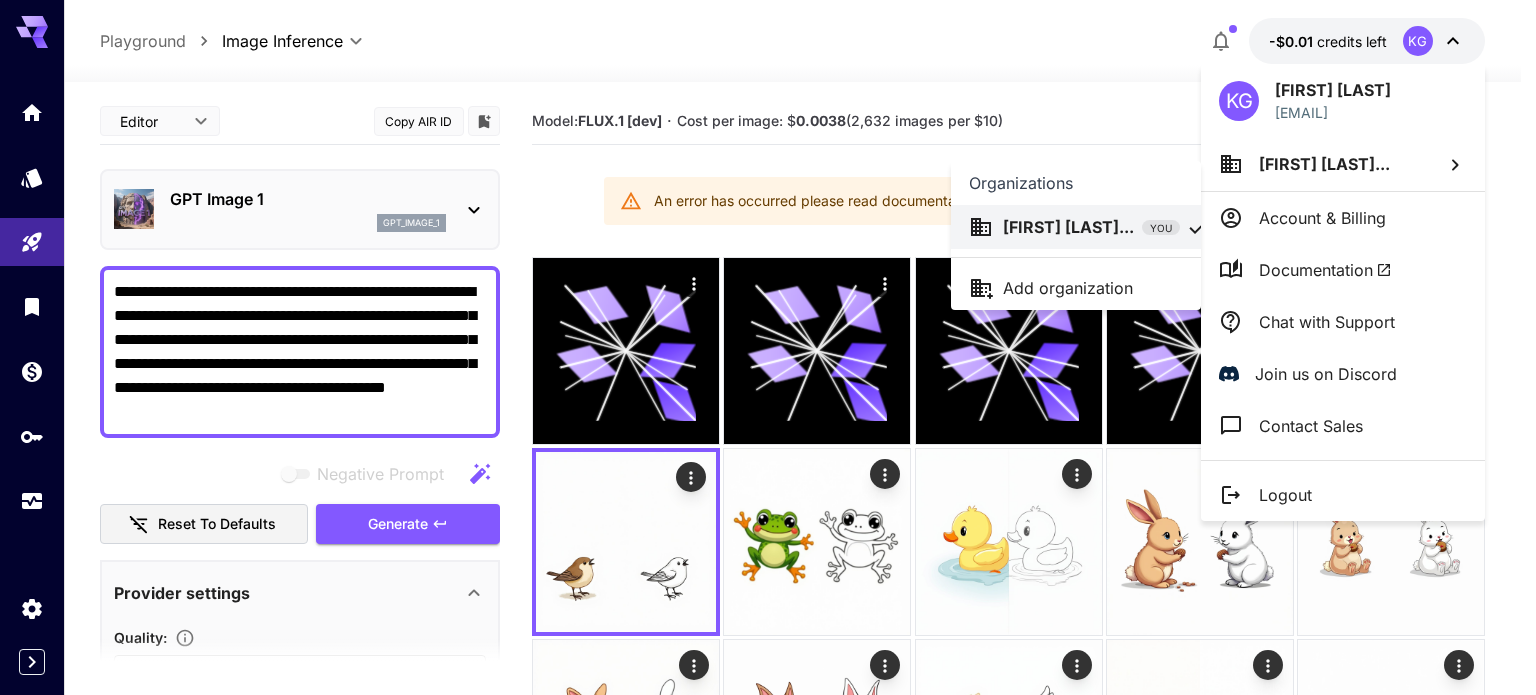click at bounding box center [768, 347] 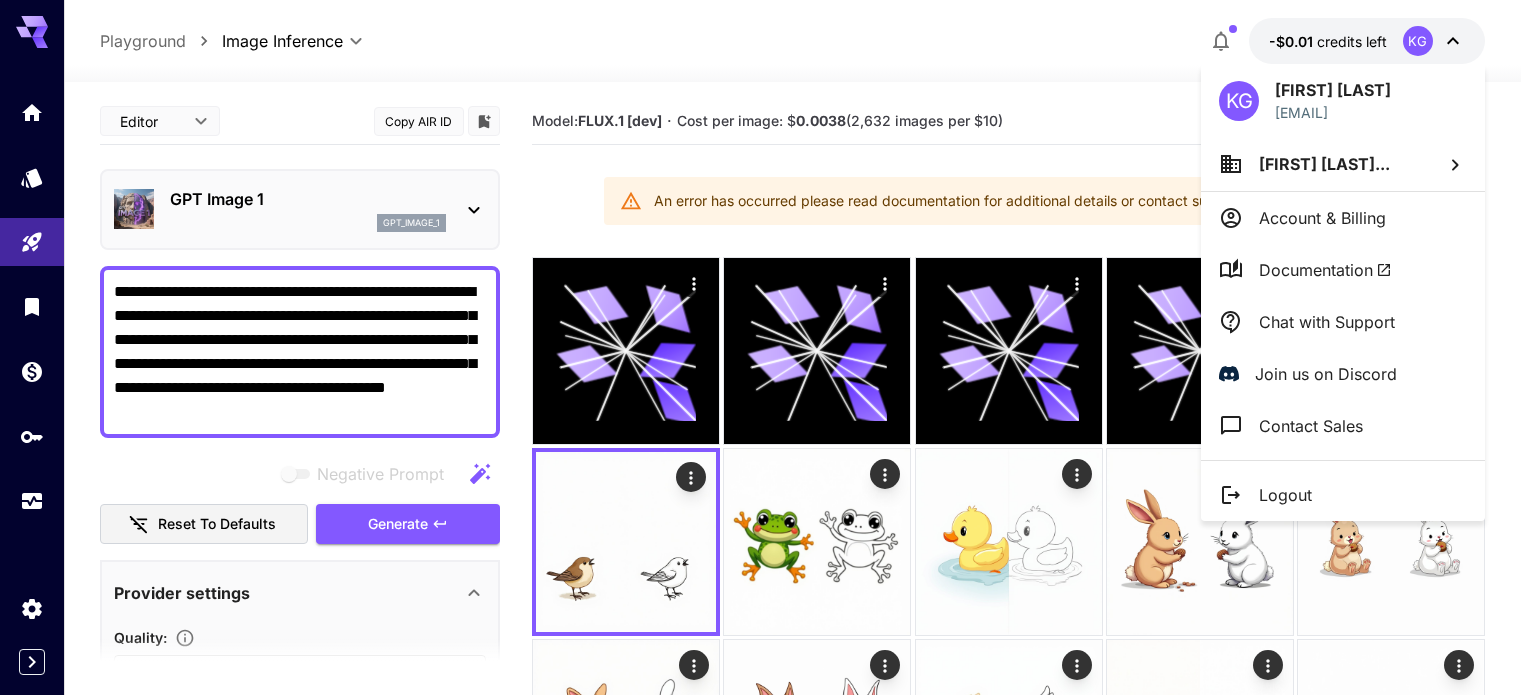 click at bounding box center (768, 347) 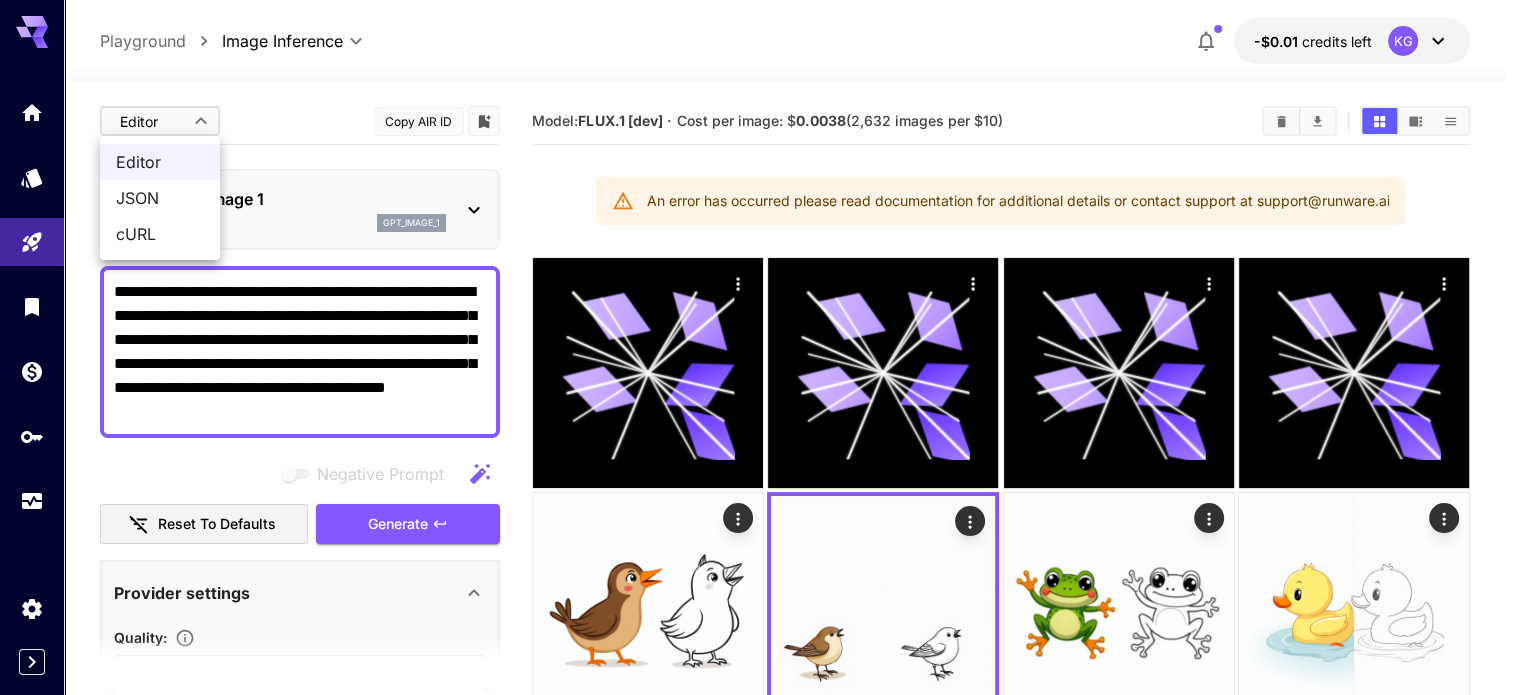 click on "**********" at bounding box center (760, 866) 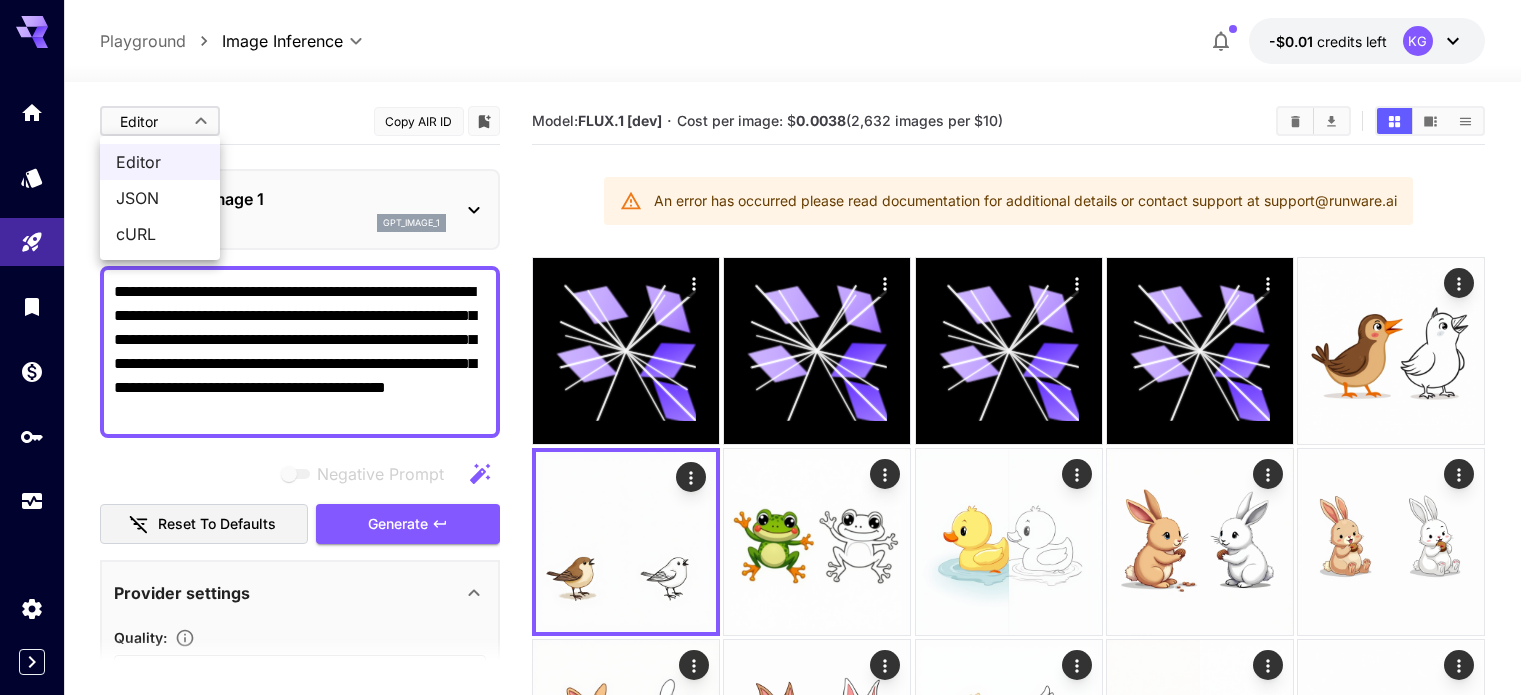 click at bounding box center [768, 347] 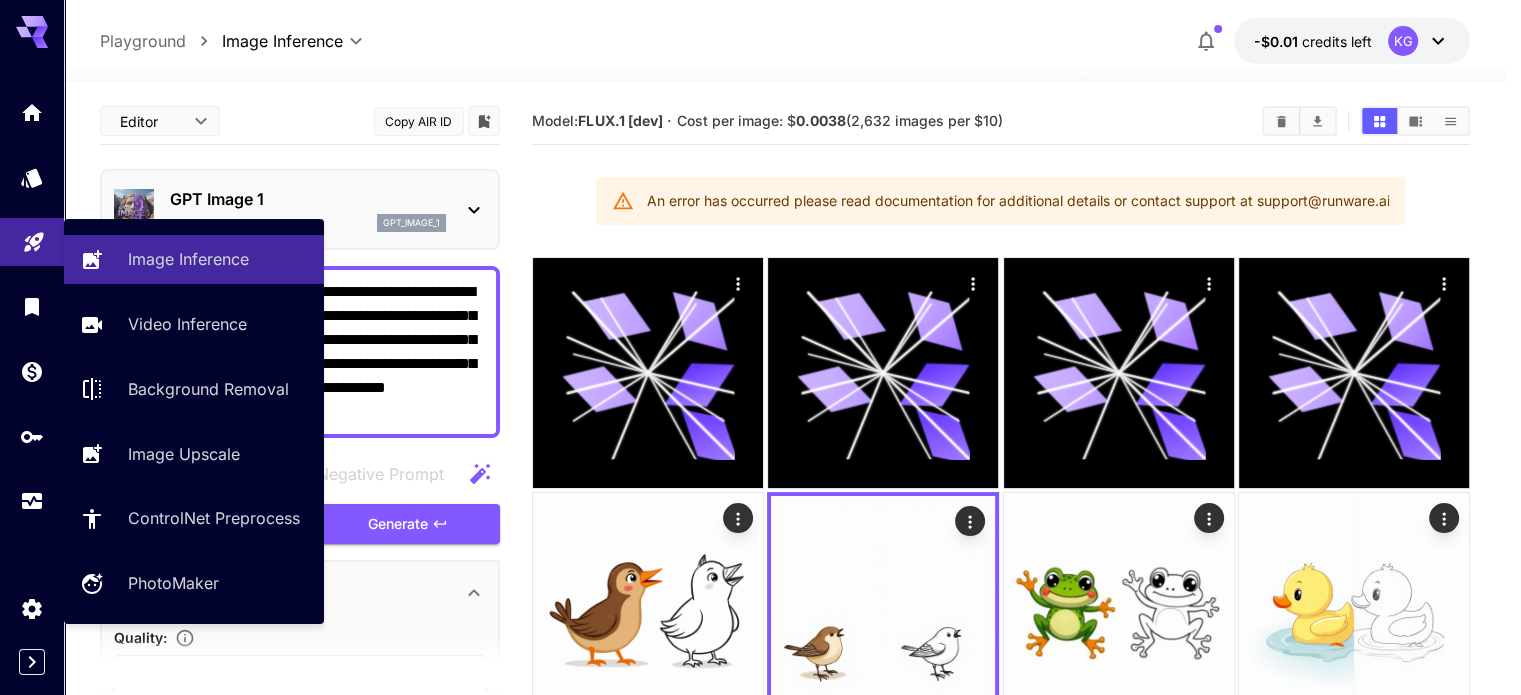 drag, startPoint x: 208, startPoint y: 109, endPoint x: 0, endPoint y: 267, distance: 261.2049 